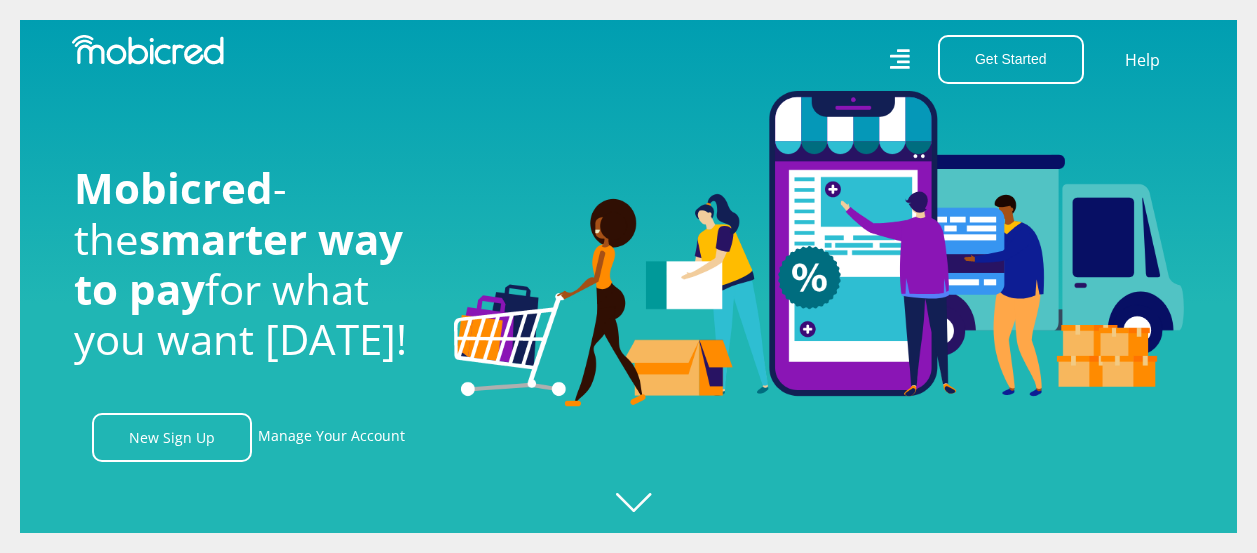 scroll, scrollTop: 0, scrollLeft: 0, axis: both 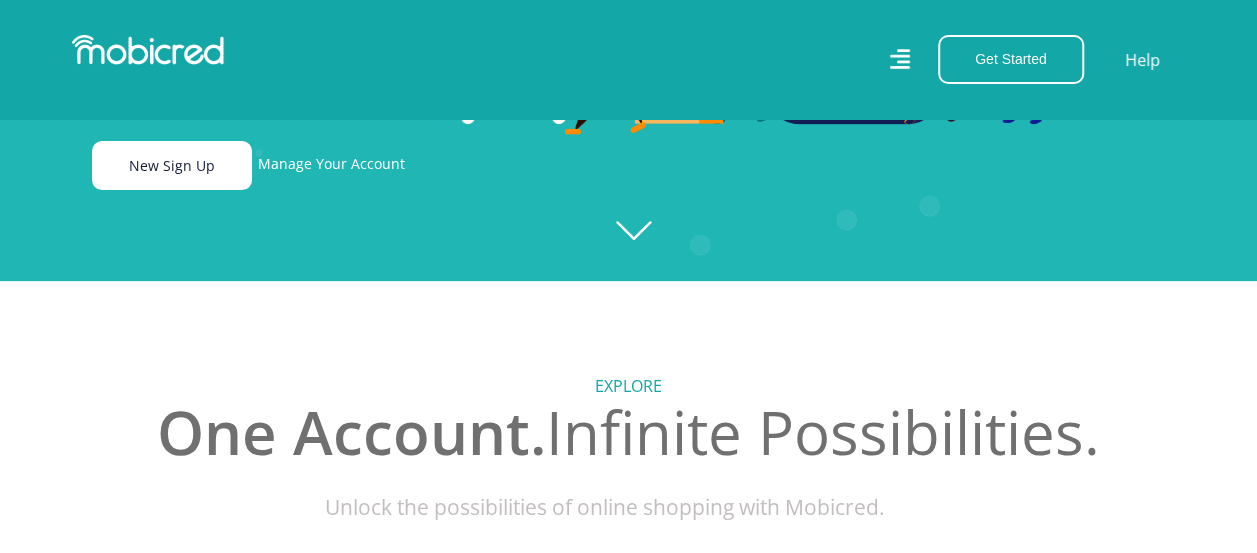 click on "New Sign Up" at bounding box center [172, 165] 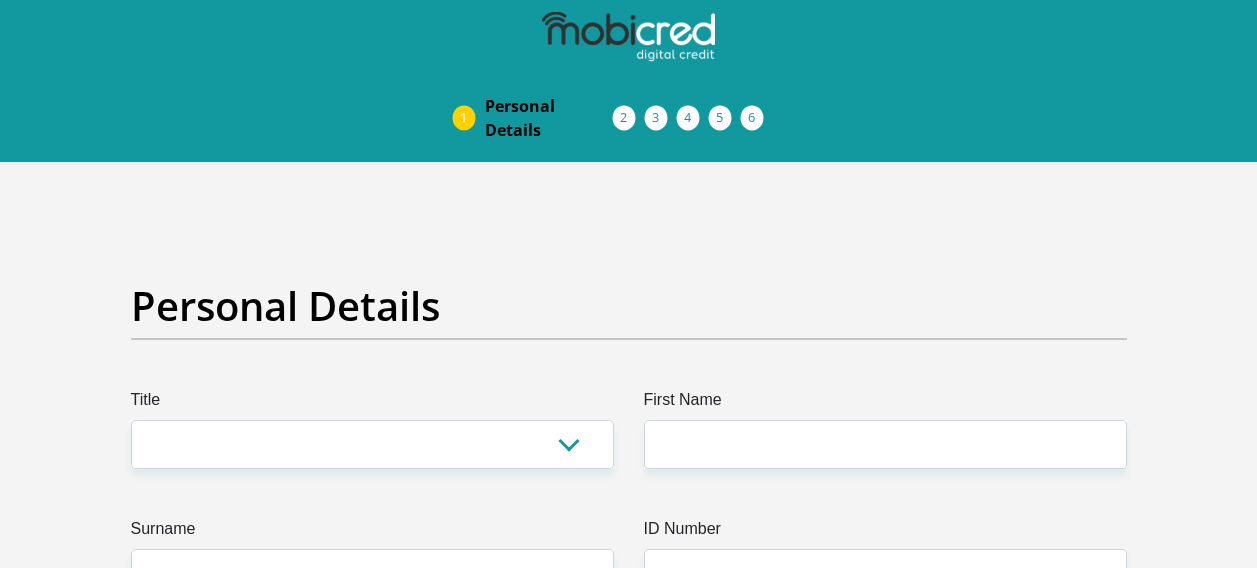 scroll, scrollTop: 0, scrollLeft: 0, axis: both 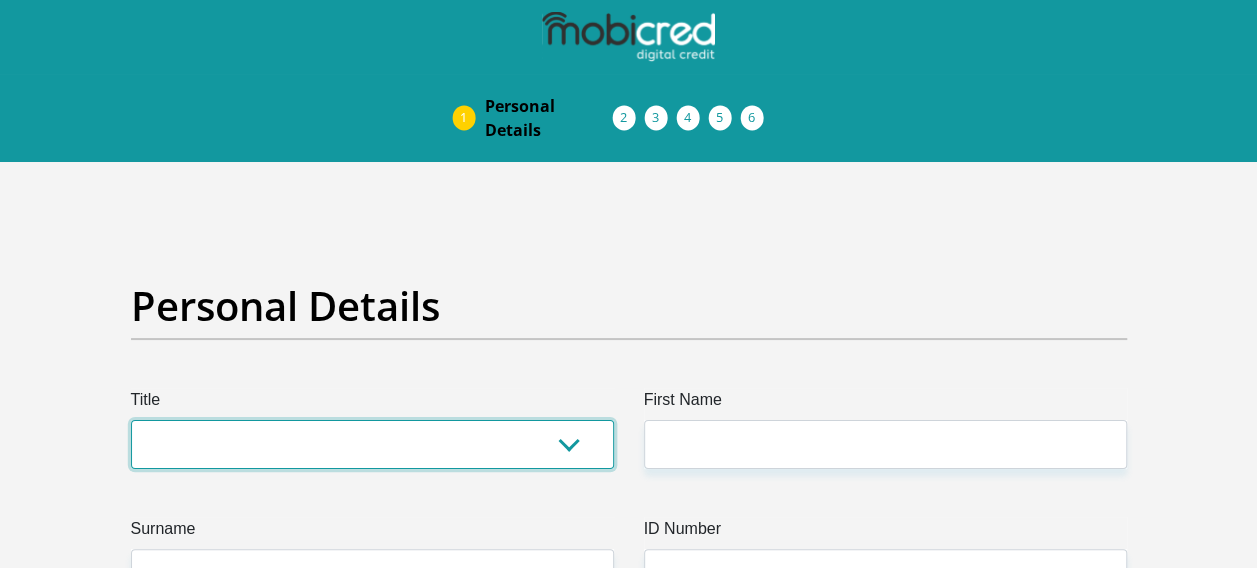 click on "Mr
Ms
Mrs
Dr
Other" at bounding box center [372, 444] 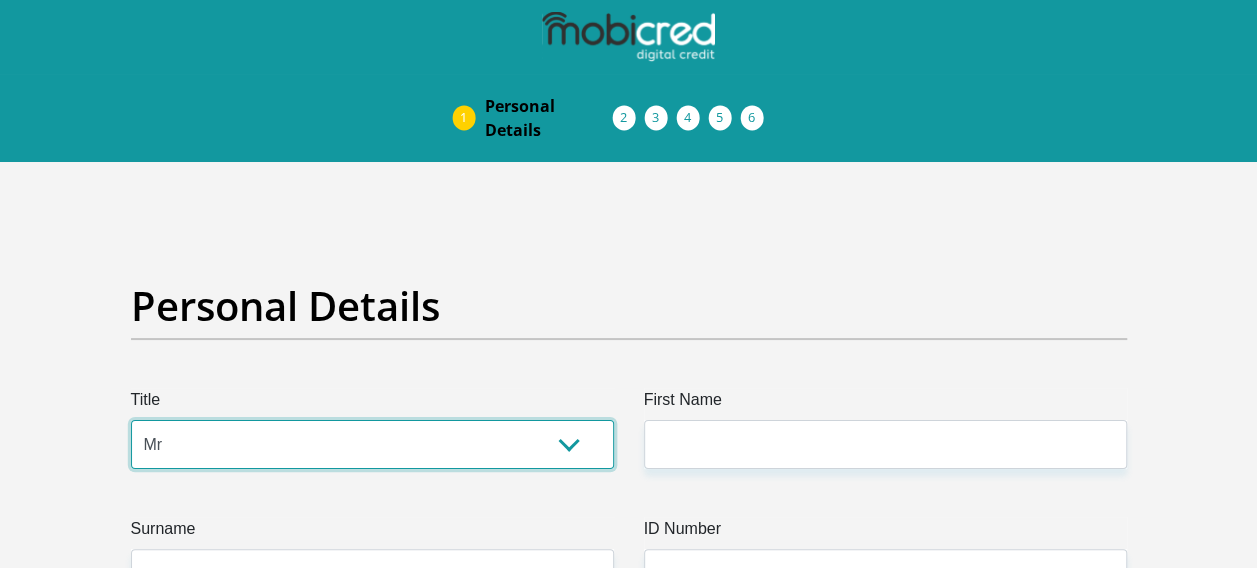 click on "Mr
Ms
Mrs
Dr
Other" at bounding box center [372, 444] 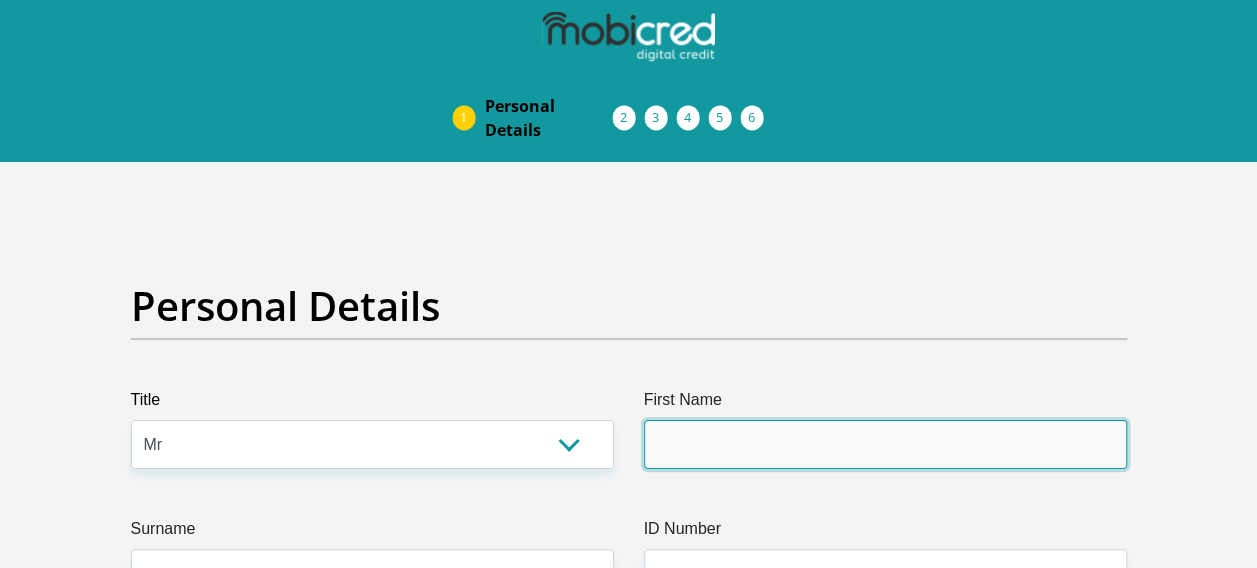 click on "First Name" at bounding box center (885, 444) 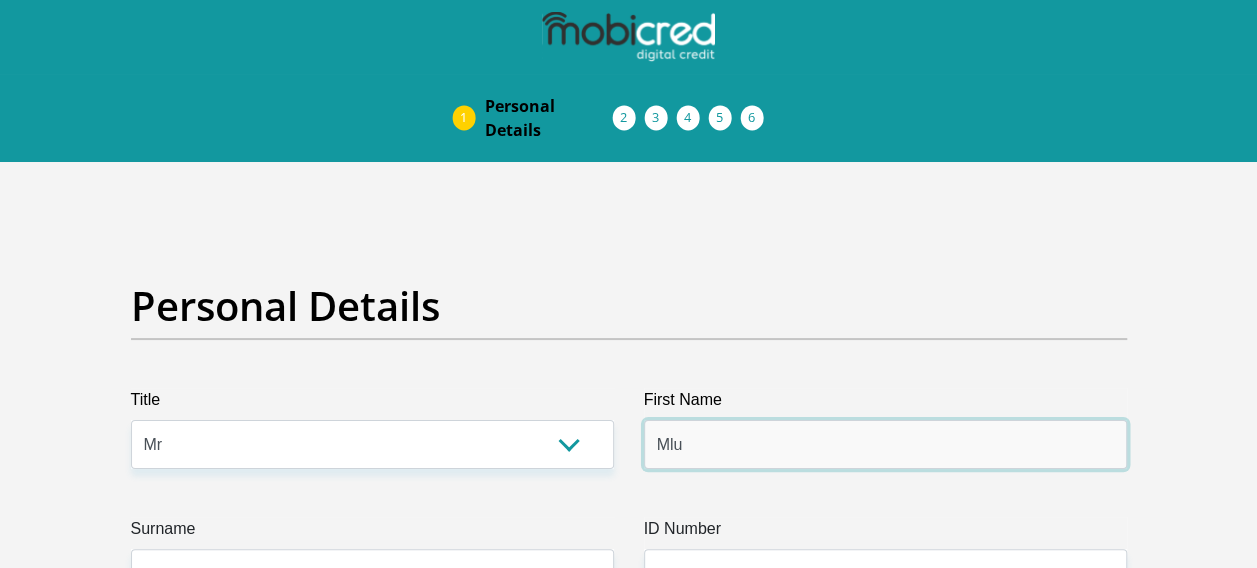 type on "MlungisiJames" 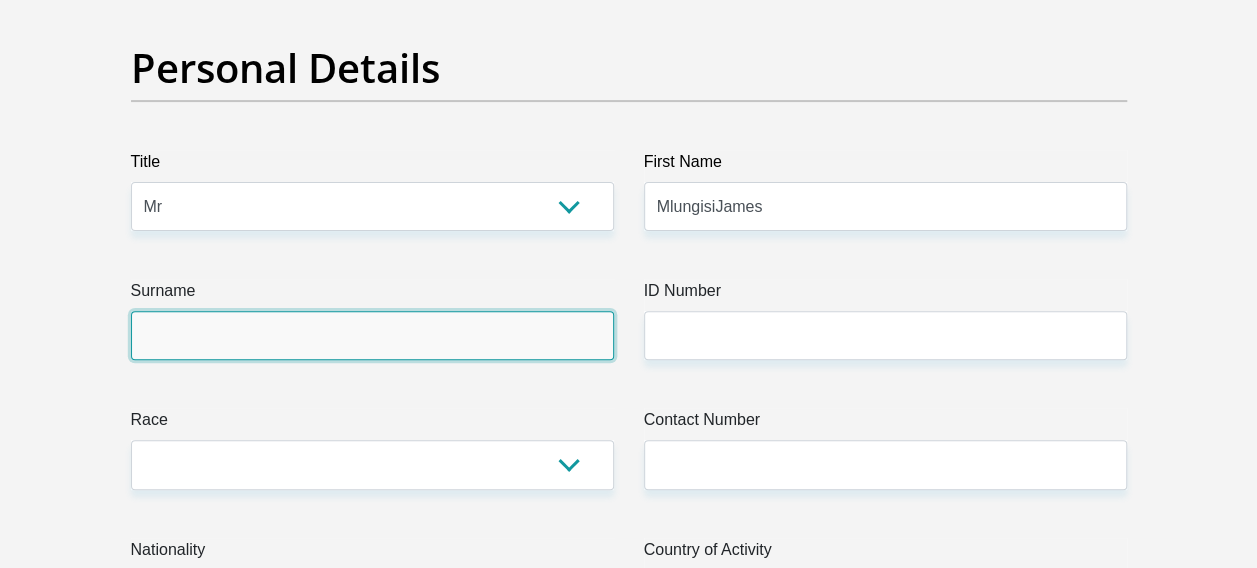 scroll, scrollTop: 242, scrollLeft: 0, axis: vertical 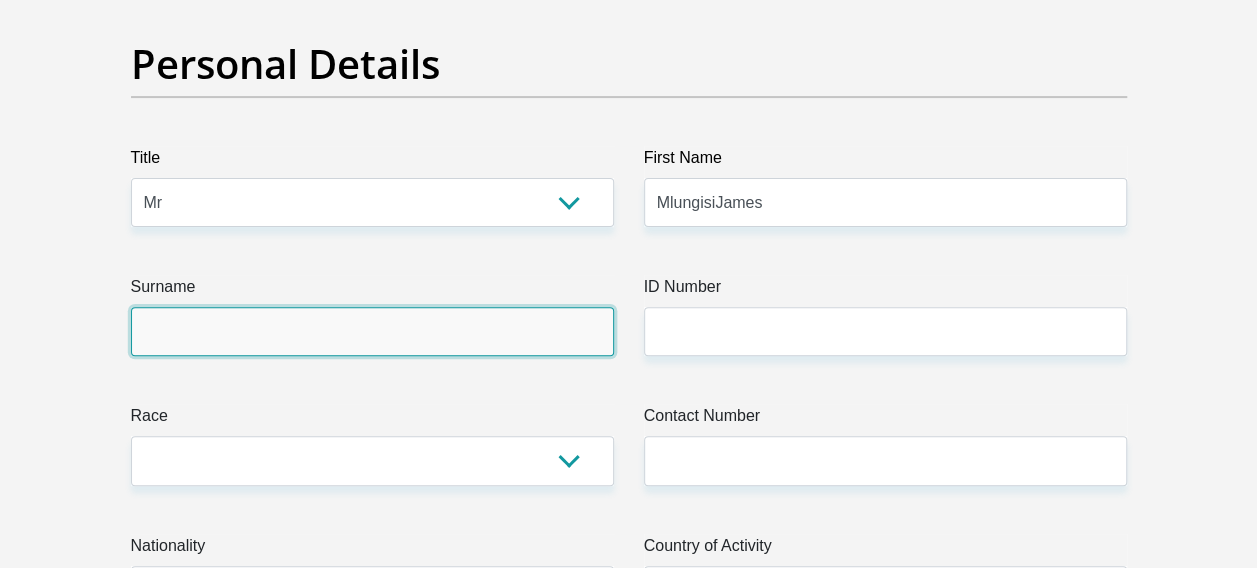 click on "Surname" at bounding box center [372, 331] 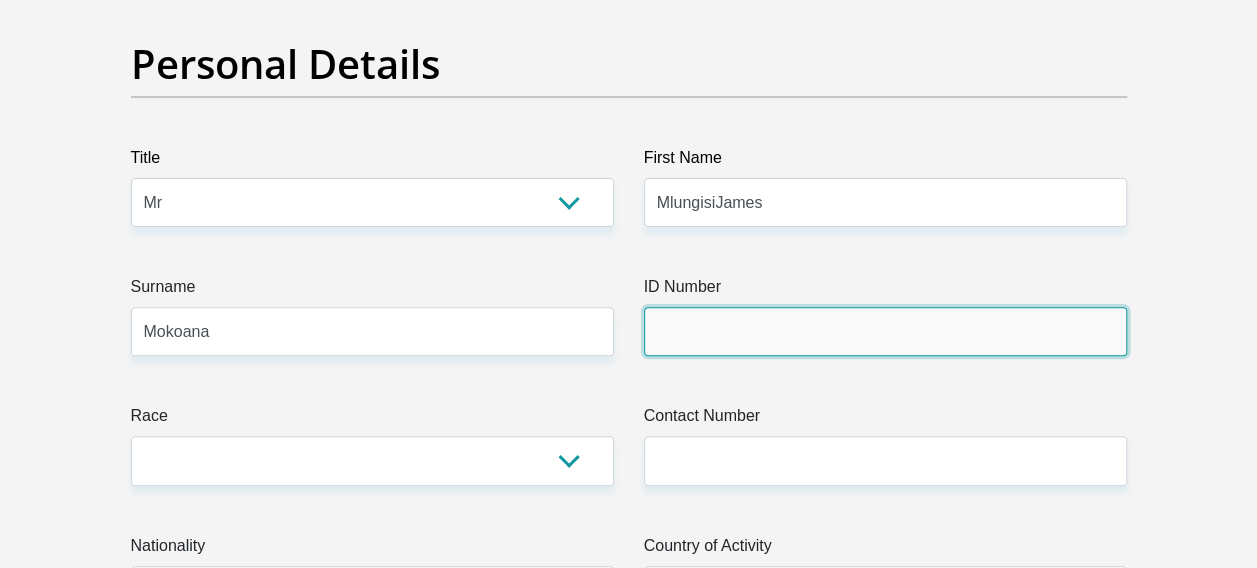 type on "0208095182084" 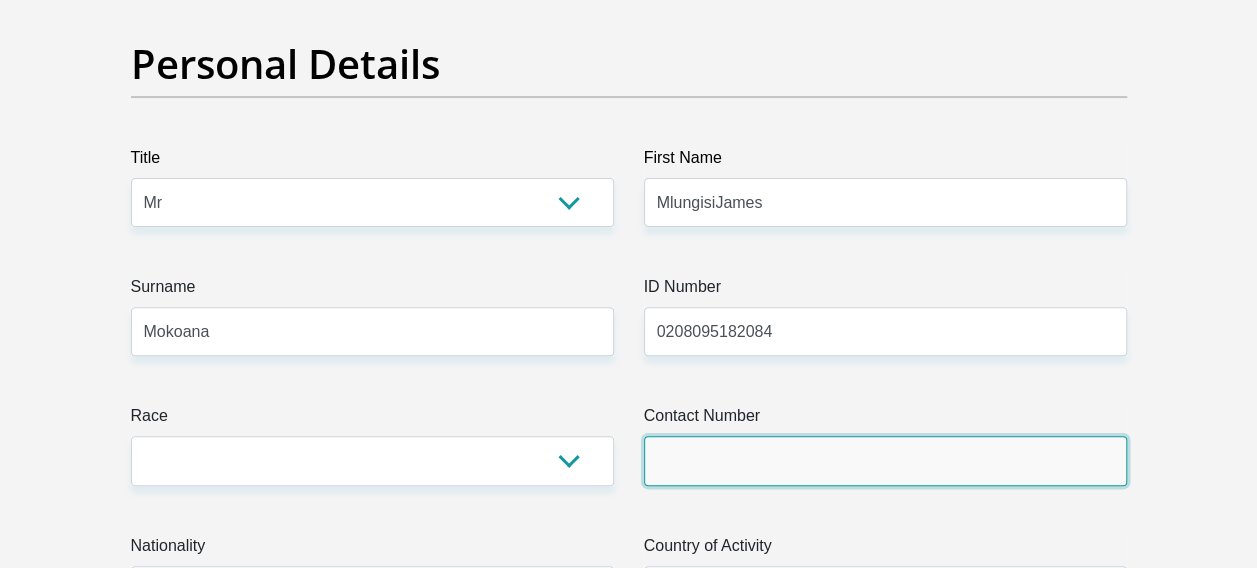 type on "0679282977" 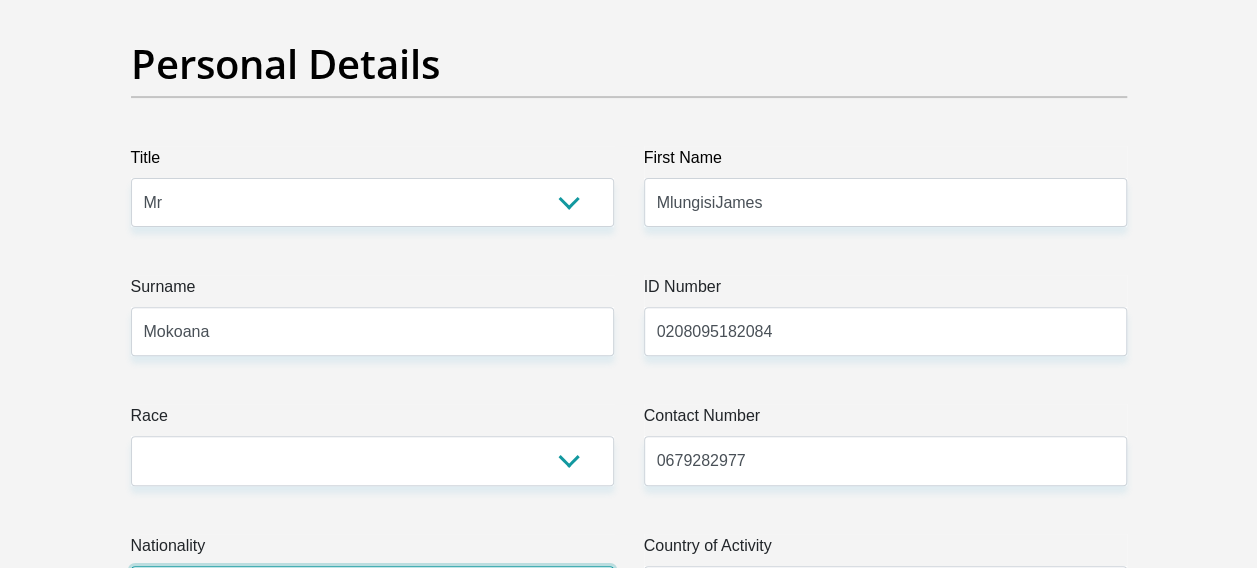 select on "ZAF" 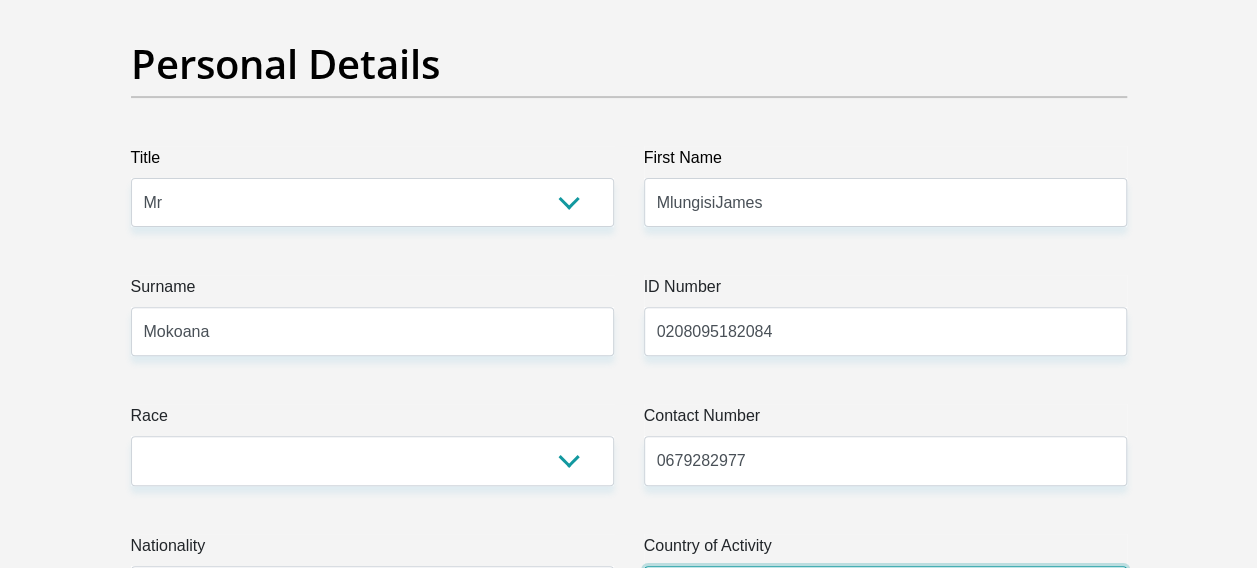 select on "ZAF" 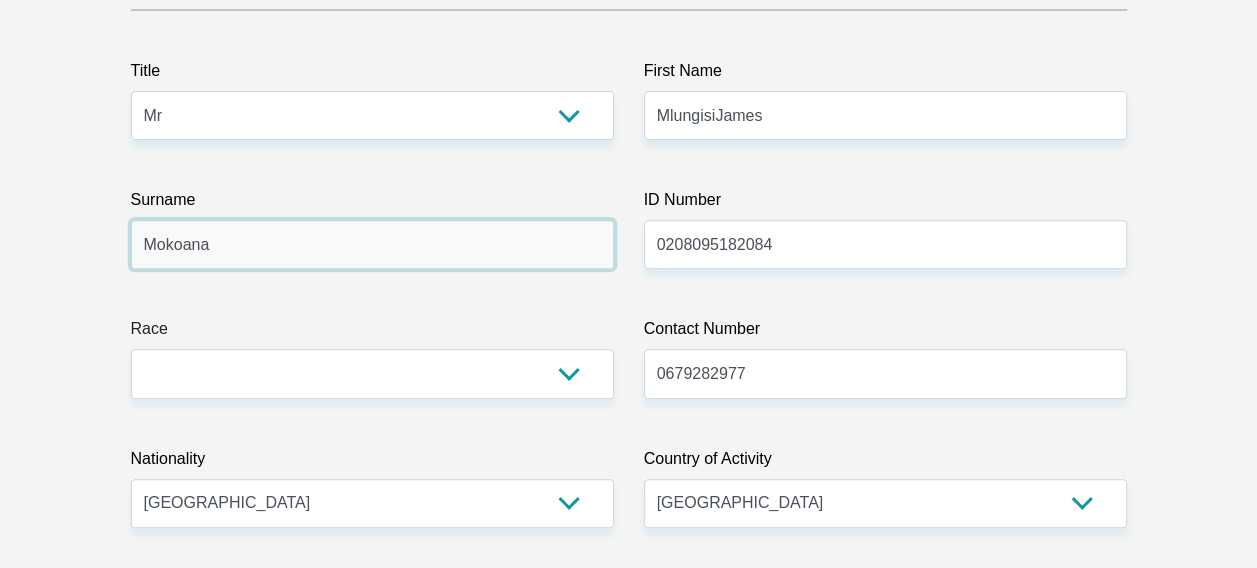 scroll, scrollTop: 331, scrollLeft: 0, axis: vertical 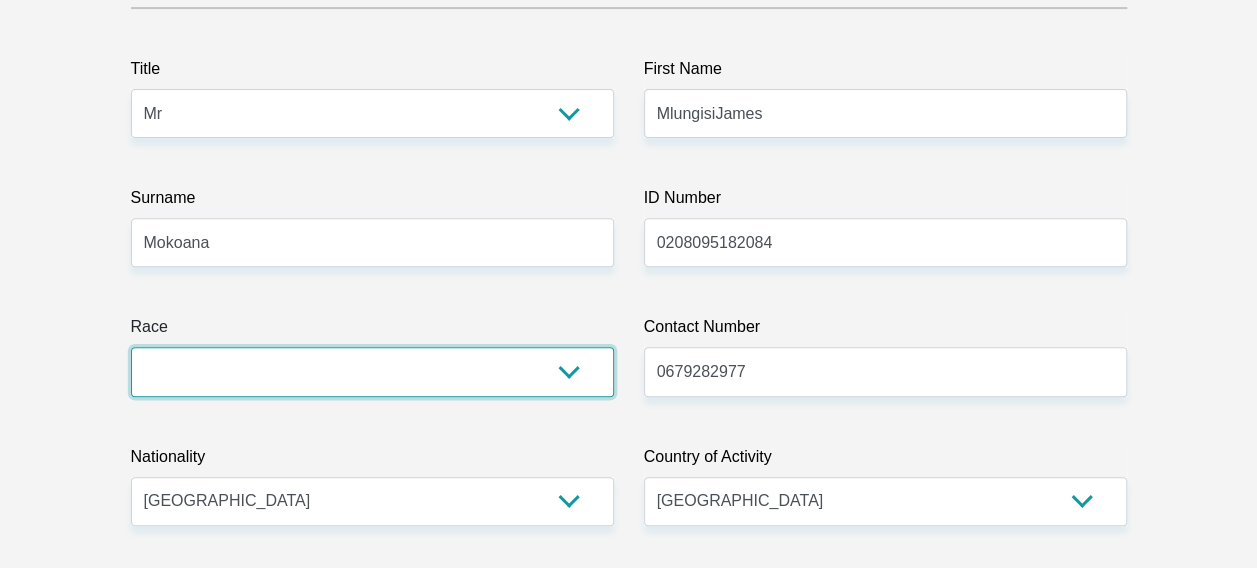 click on "Black
Coloured
Indian
White
Other" at bounding box center (372, 371) 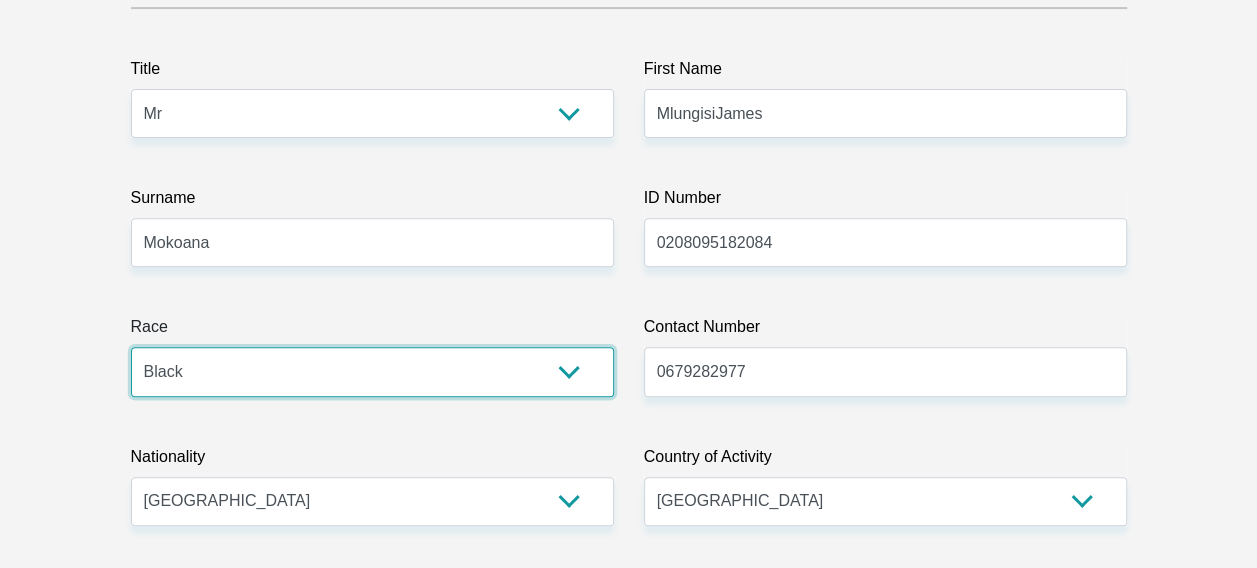 click on "Black
Coloured
Indian
White
Other" at bounding box center (372, 371) 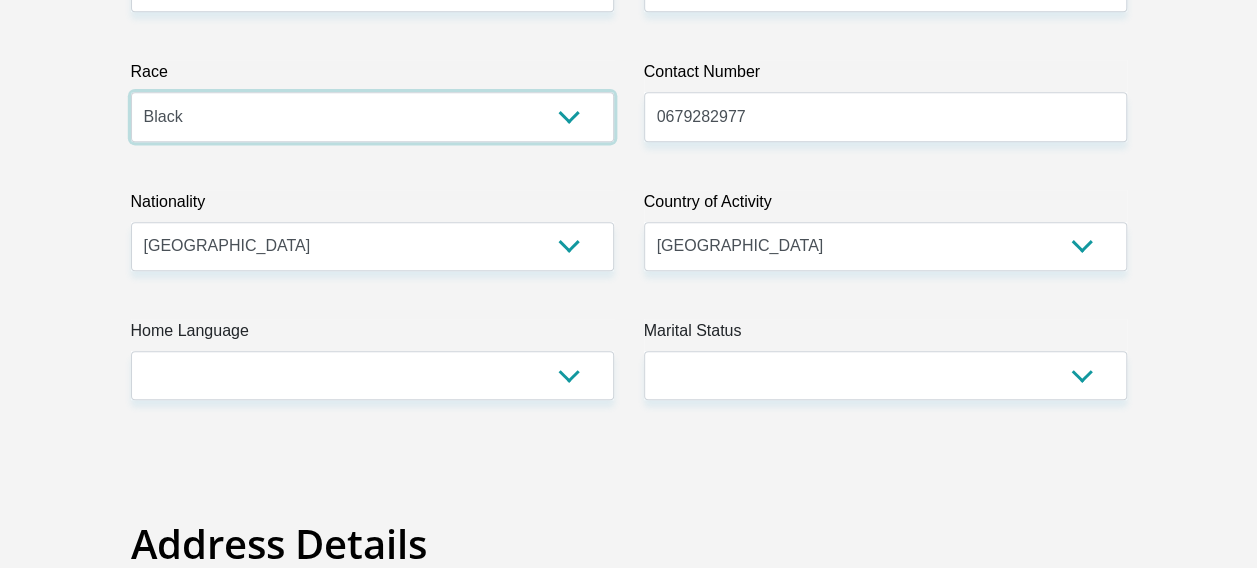 scroll, scrollTop: 587, scrollLeft: 0, axis: vertical 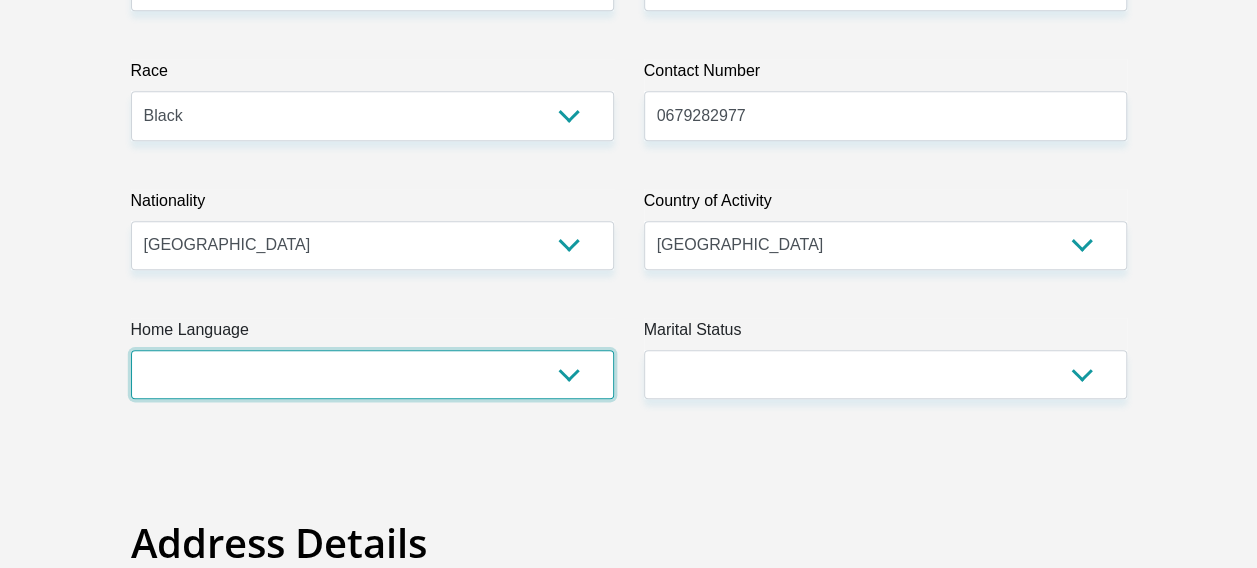 click on "Afrikaans
English
Sepedi
South Ndebele
Southern Sotho
Swati
Tsonga
Tswana
Venda
Xhosa
Zulu
Other" at bounding box center (372, 374) 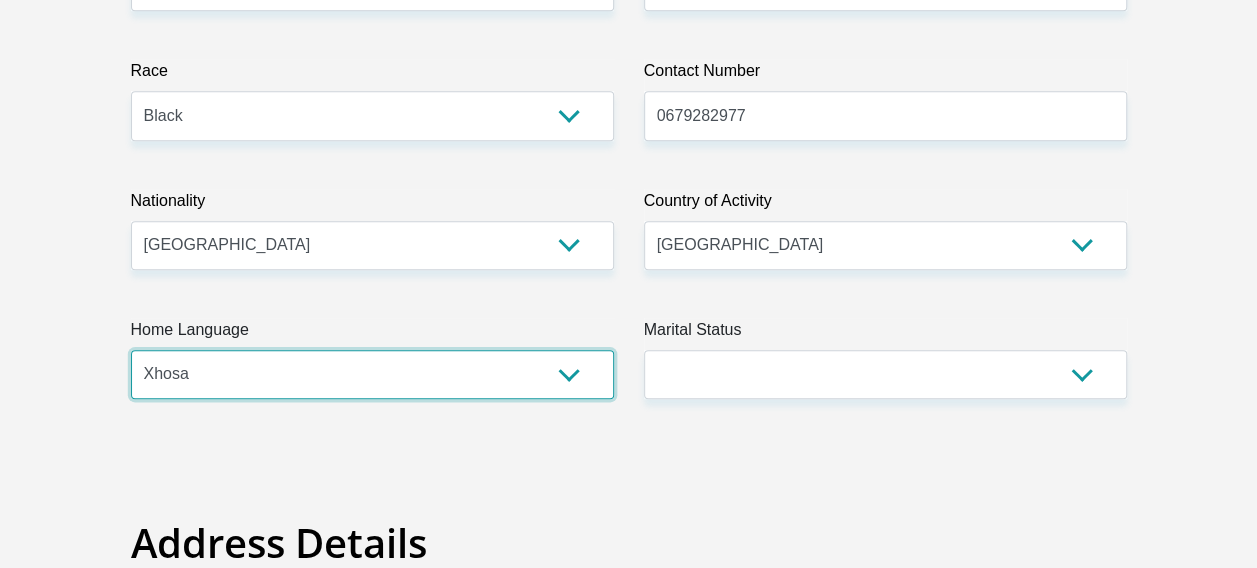 click on "Afrikaans
English
Sepedi
South Ndebele
Southern Sotho
Swati
Tsonga
Tswana
Venda
Xhosa
Zulu
Other" at bounding box center (372, 374) 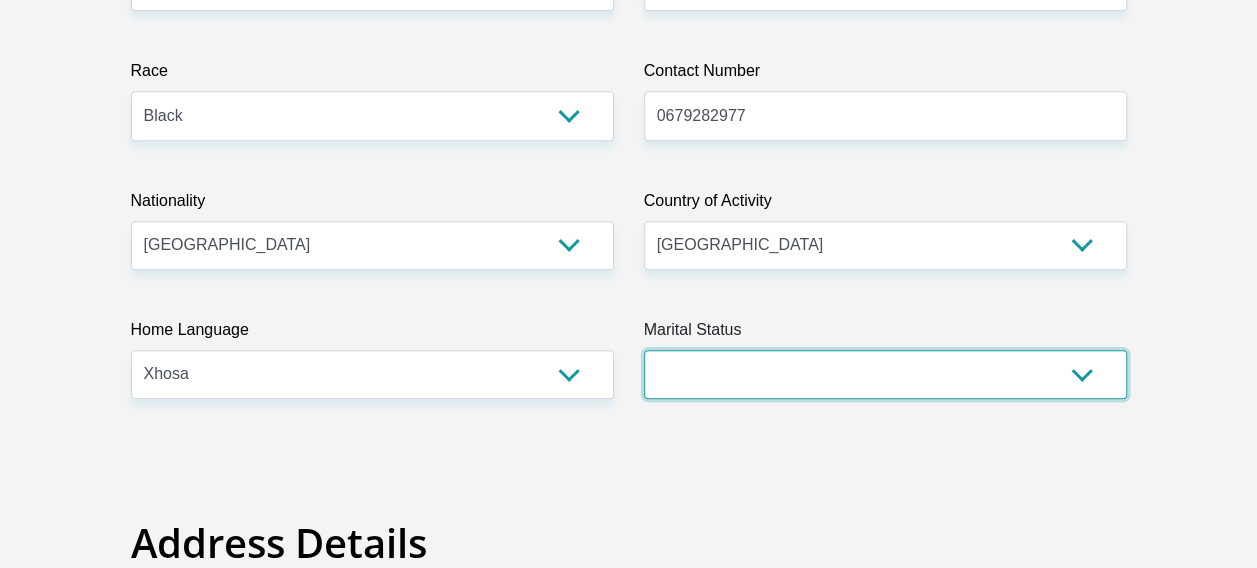 click on "Married ANC
Single
Divorced
Widowed
Married COP or Customary Law" at bounding box center (885, 374) 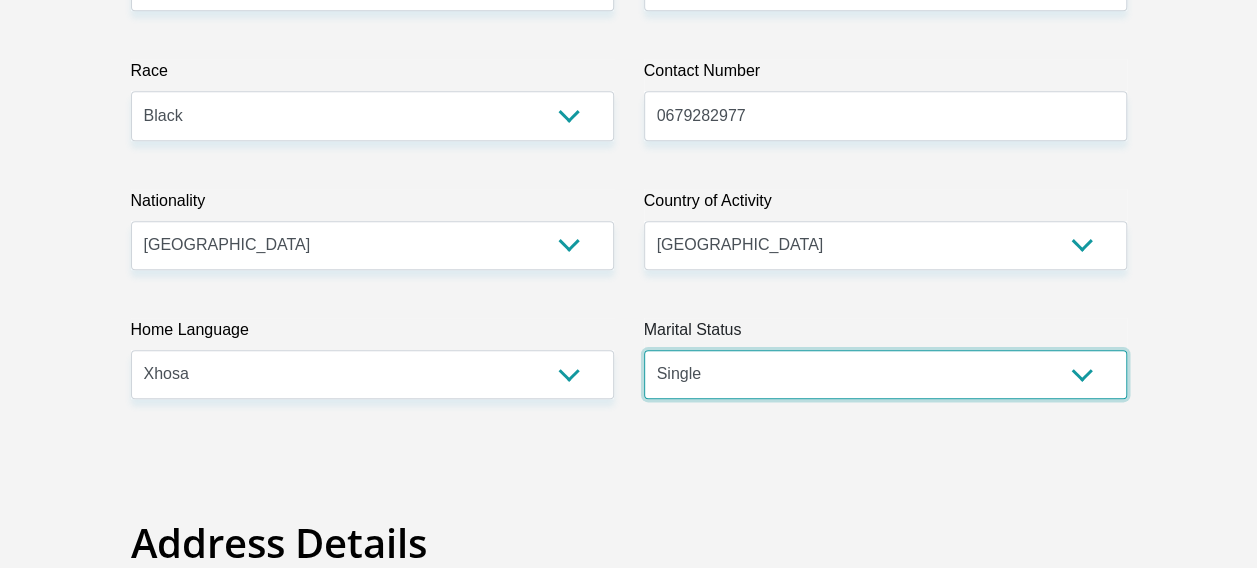 click on "Married ANC
Single
Divorced
Widowed
Married COP or Customary Law" at bounding box center [885, 374] 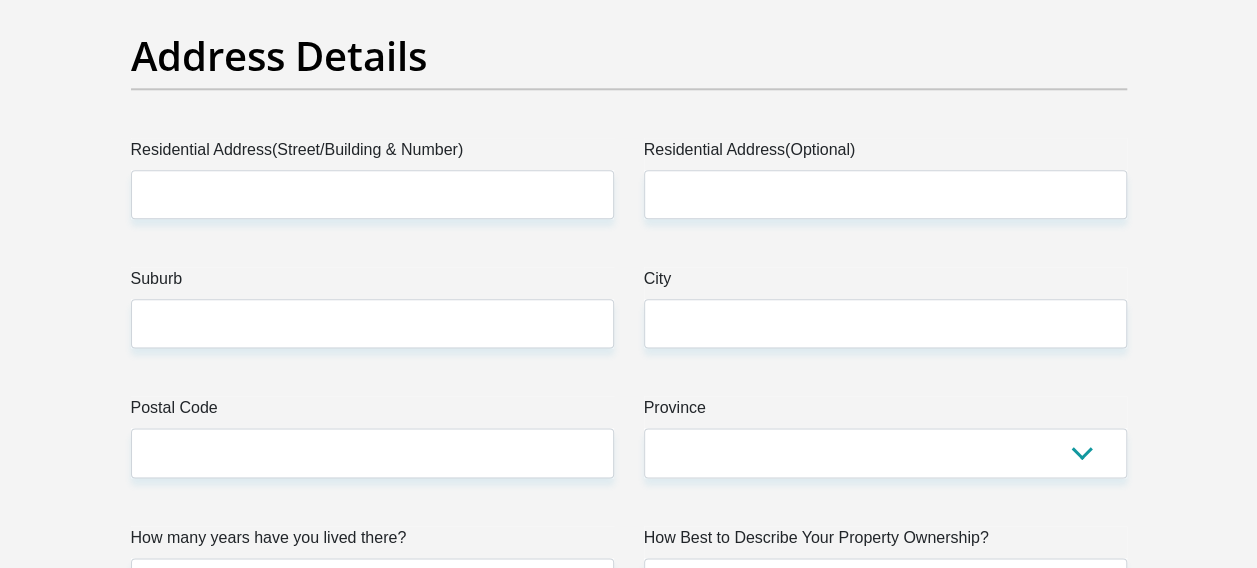 scroll, scrollTop: 1114, scrollLeft: 0, axis: vertical 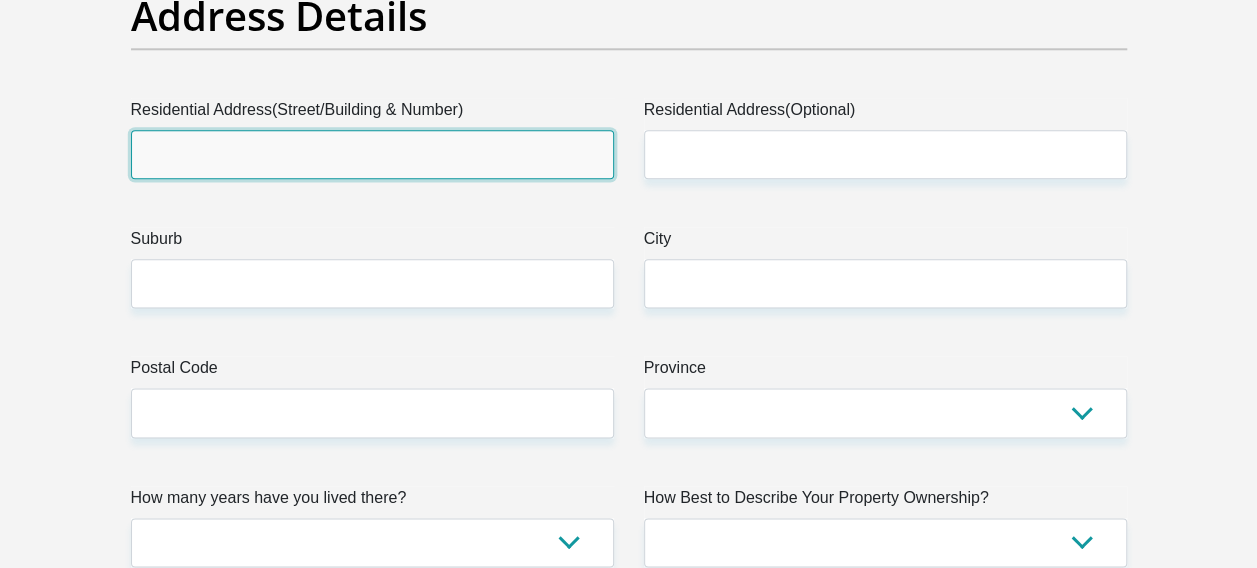 click on "Residential Address(Street/Building & Number)" at bounding box center (372, 154) 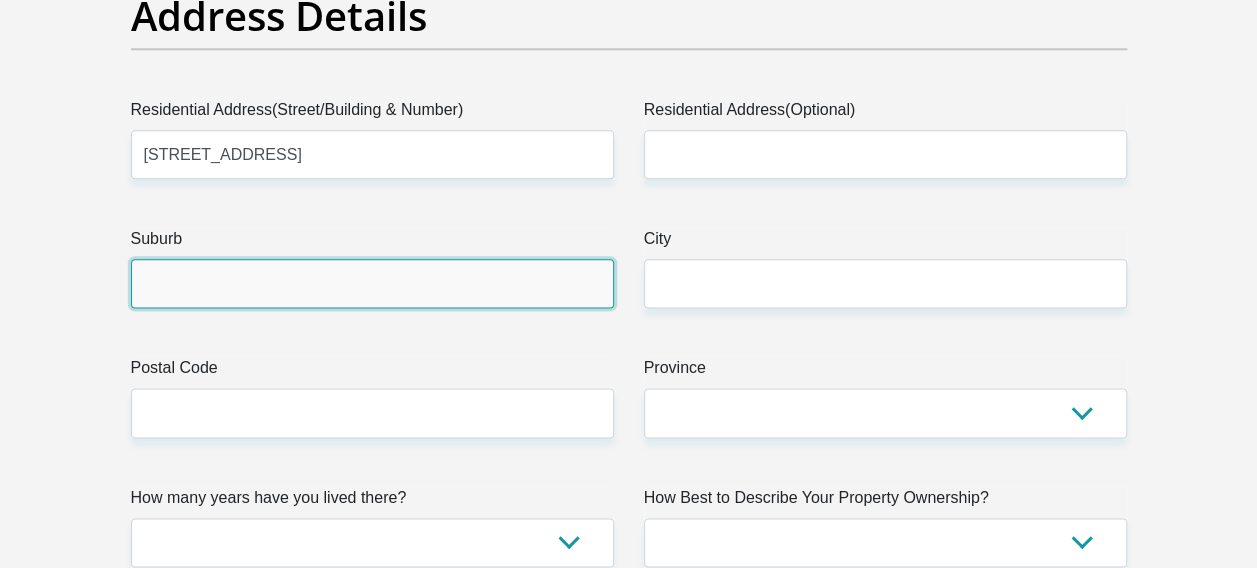type on "Tembisa" 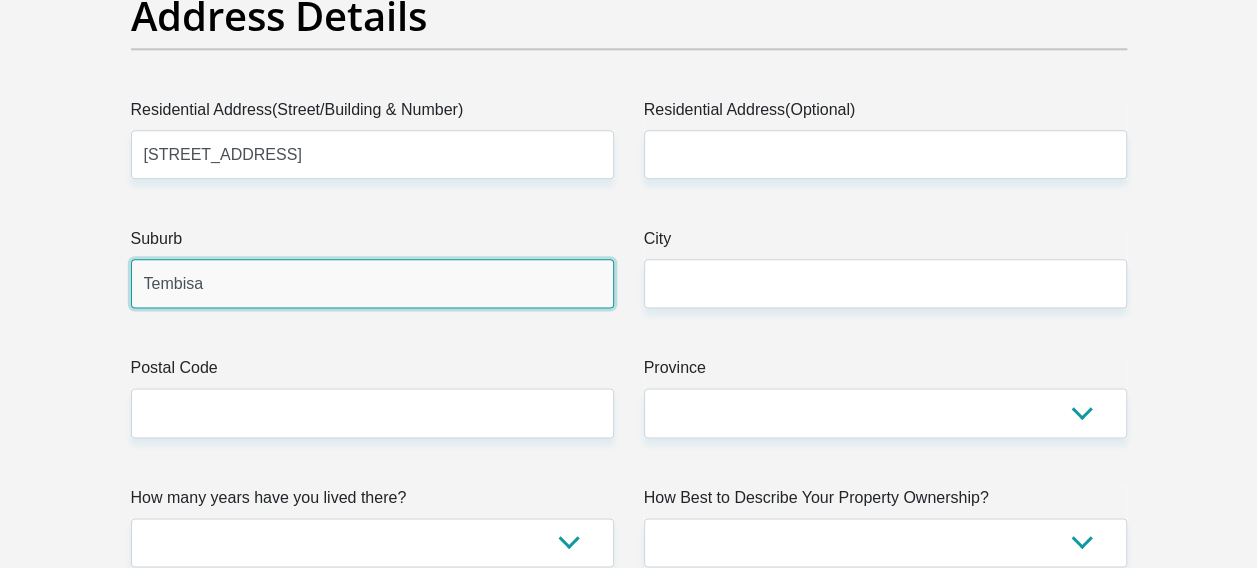 type on "Tembisa" 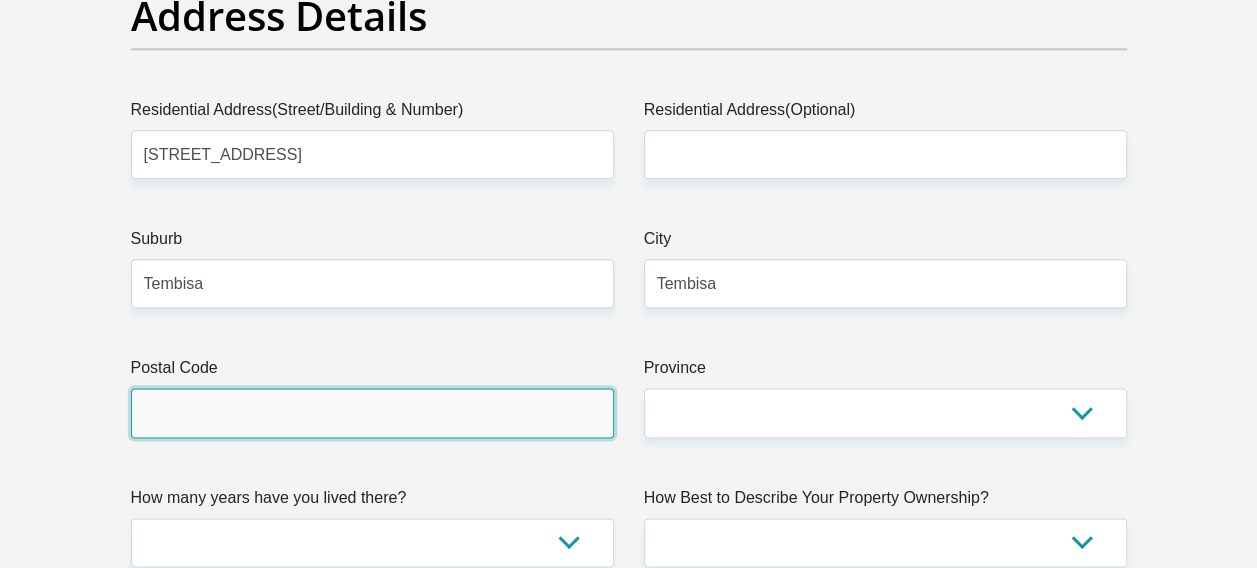 type on "1626" 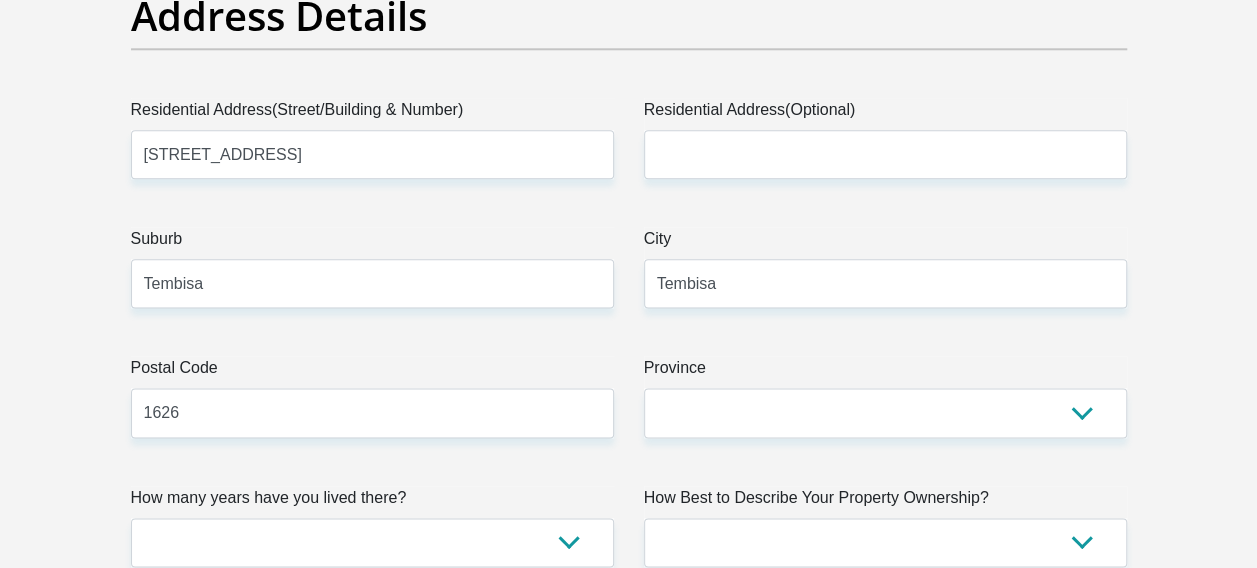 type on "mlungisi.mokoana@nokia.com" 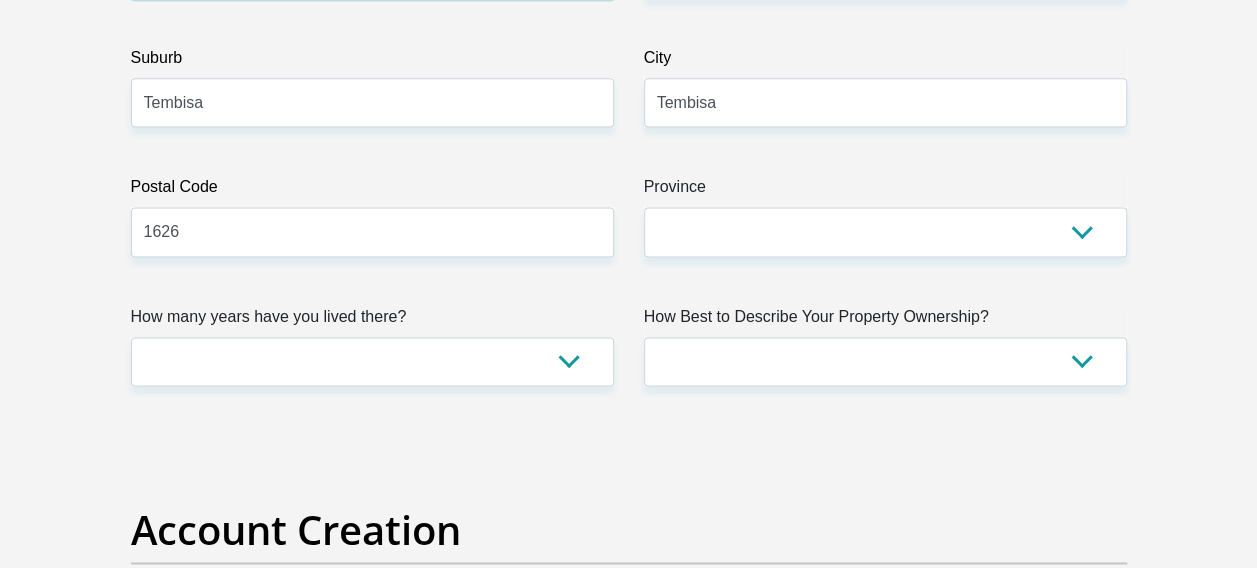 scroll, scrollTop: 1296, scrollLeft: 0, axis: vertical 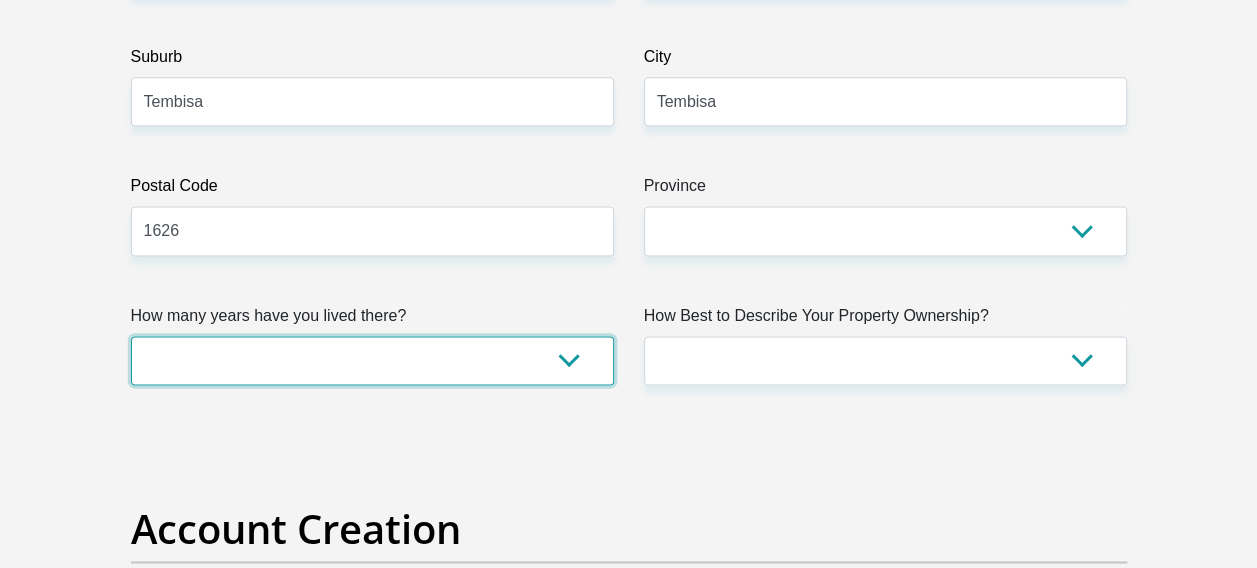 click on "less than 1 year
1-3 years
3-5 years
5+ years" at bounding box center (372, 360) 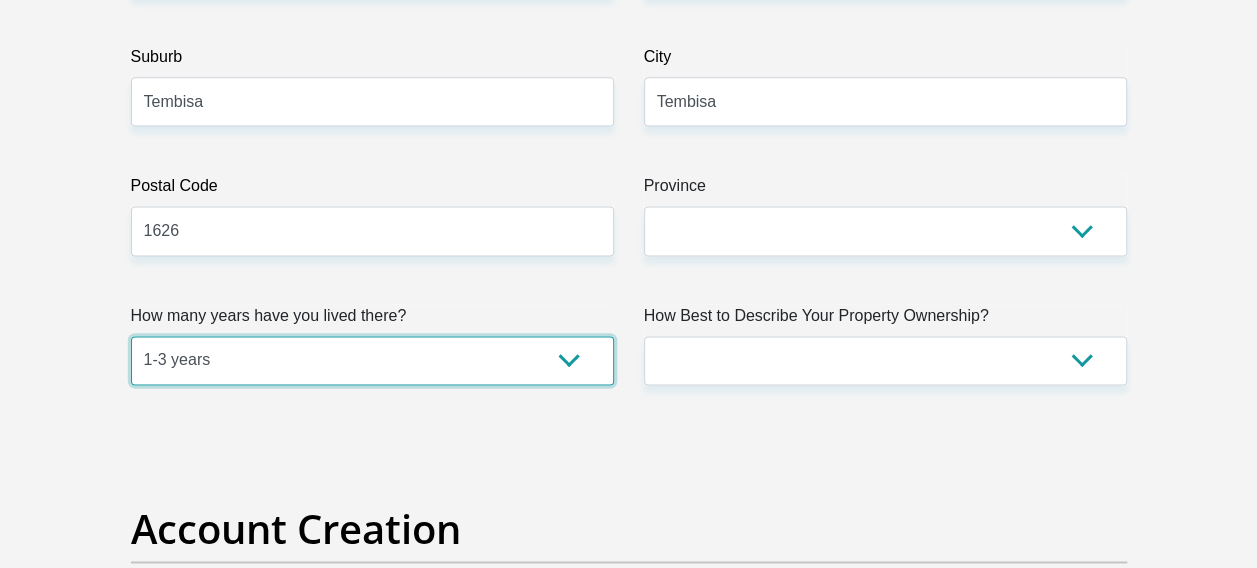 click on "less than 1 year
1-3 years
3-5 years
5+ years" at bounding box center (372, 360) 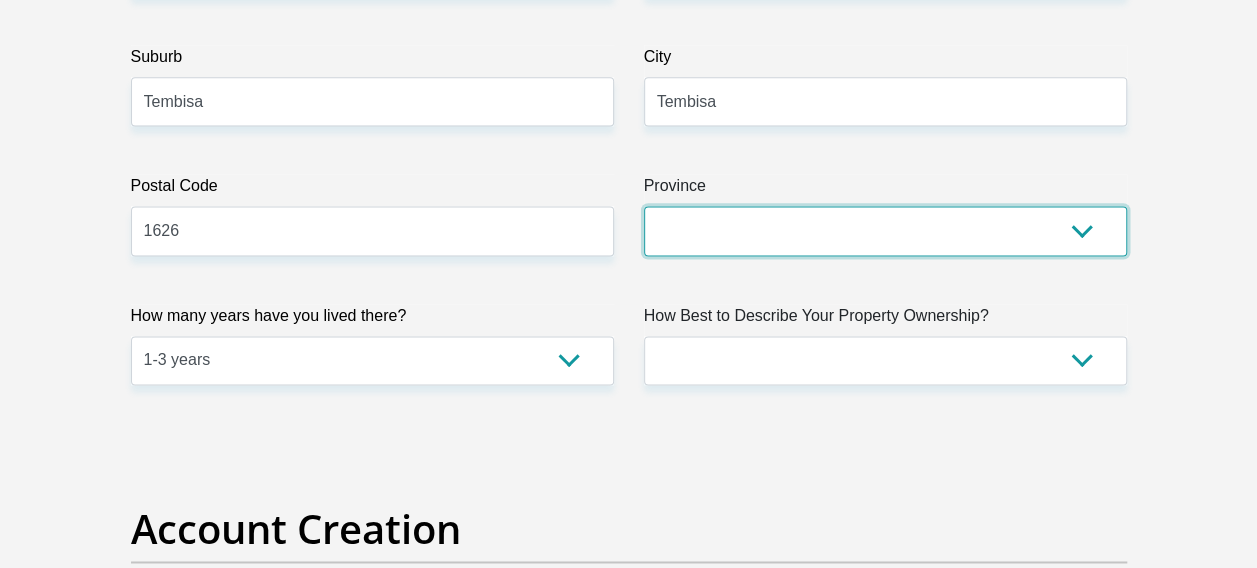 click on "Eastern Cape
Free State
Gauteng
KwaZulu-Natal
Limpopo
Mpumalanga
Northern Cape
North West
Western Cape" at bounding box center [885, 230] 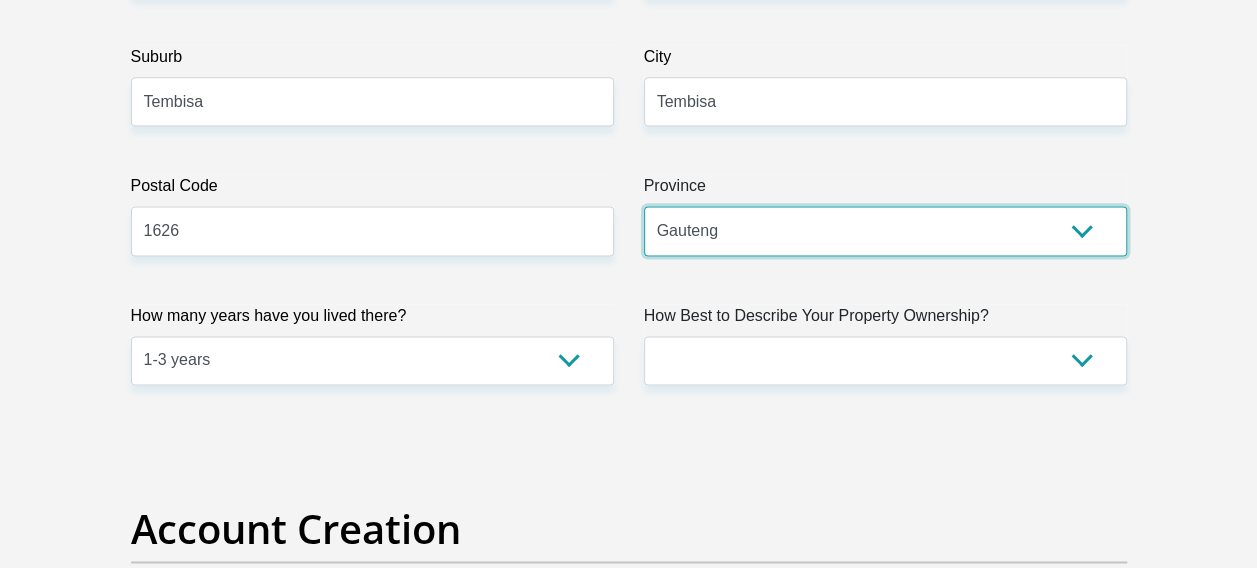 click on "Eastern Cape
Free State
Gauteng
KwaZulu-Natal
Limpopo
Mpumalanga
Northern Cape
North West
Western Cape" at bounding box center (885, 230) 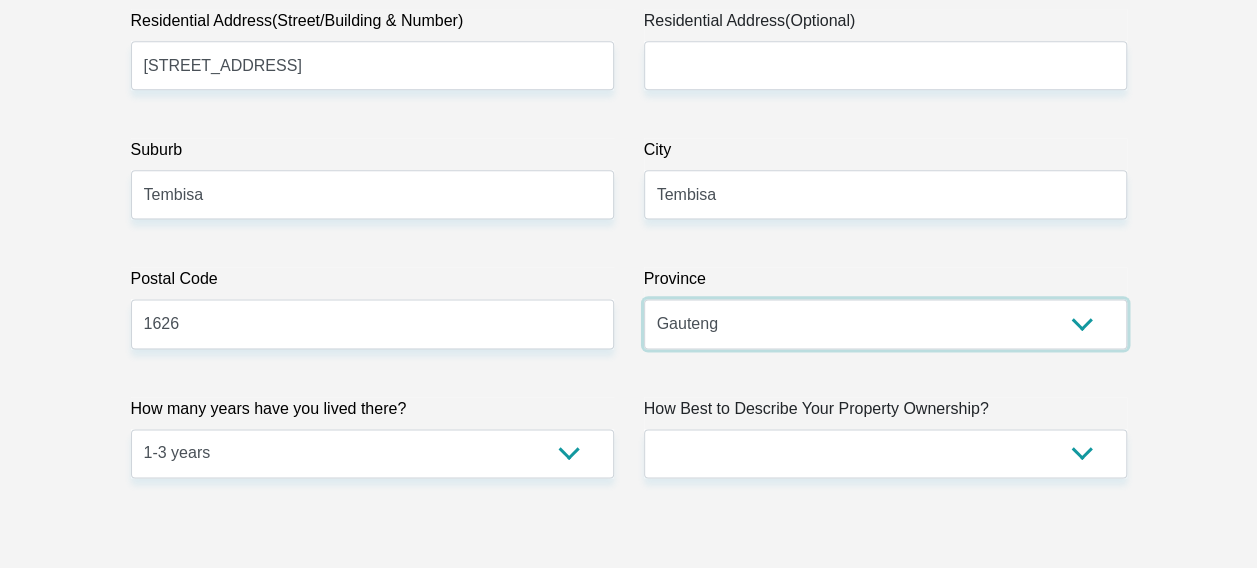 scroll, scrollTop: 1194, scrollLeft: 0, axis: vertical 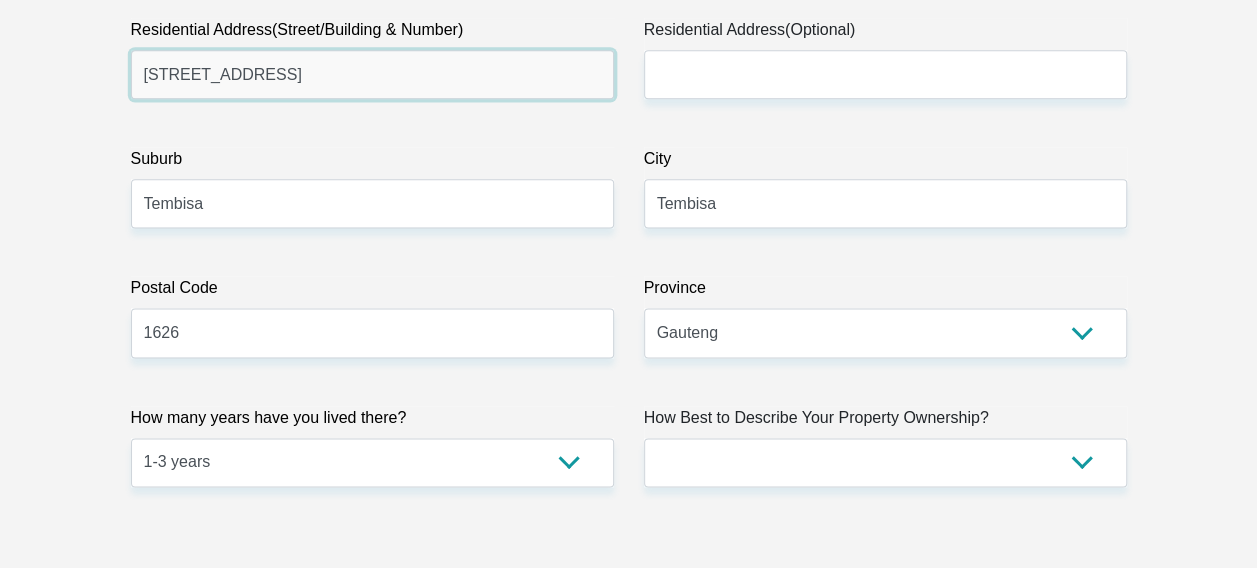click on "104 Church Street Esselen Park" at bounding box center [372, 74] 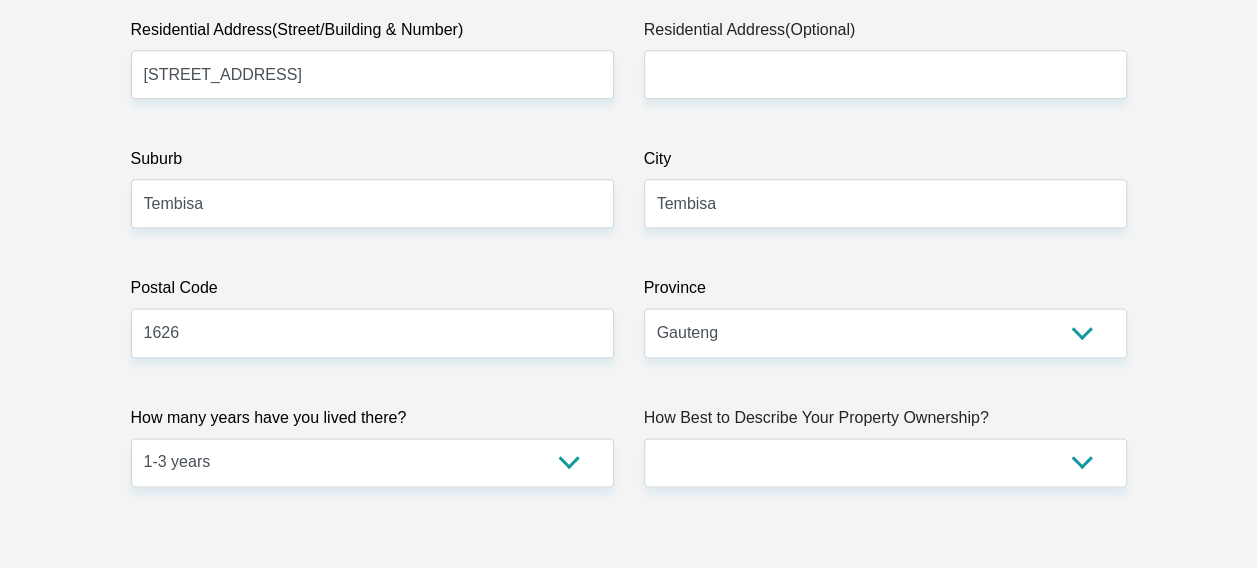 click on "Title
Mr
Ms
Mrs
Dr
Other
First Name
MlungisiJames
Surname
Mokoana
ID Number
0208095182084
Please input valid ID number
Race
Black
Coloured
Indian
White
Other
Contact Number
0679282977
Please input valid contact number
Nationality
South Africa
Afghanistan
Aland Islands  Albania" at bounding box center [629, 2447] 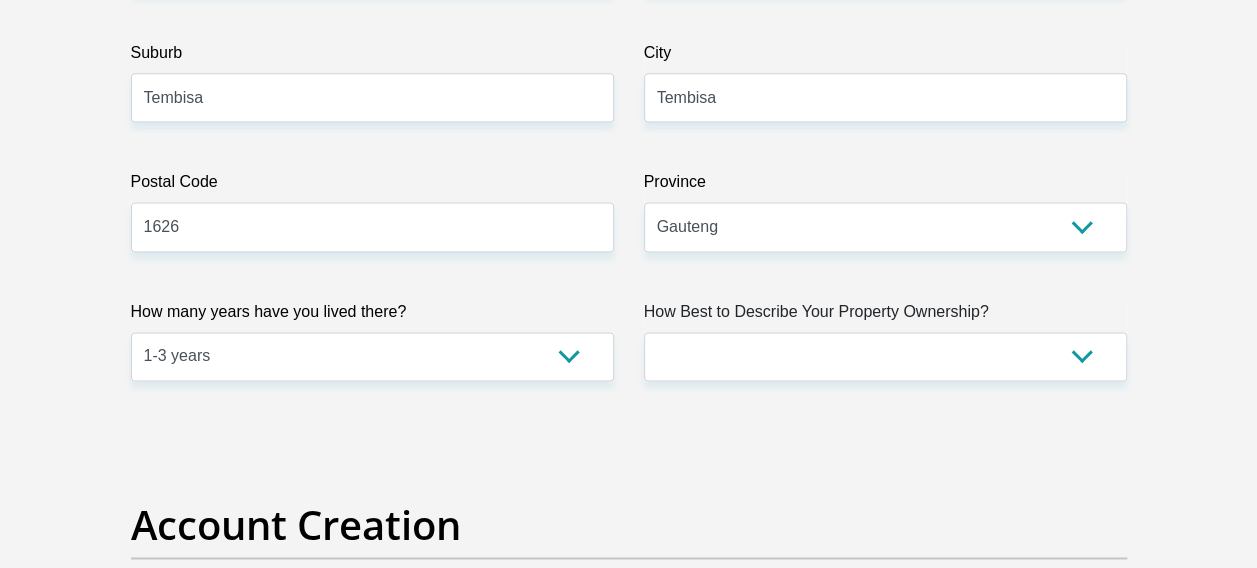 scroll, scrollTop: 1302, scrollLeft: 0, axis: vertical 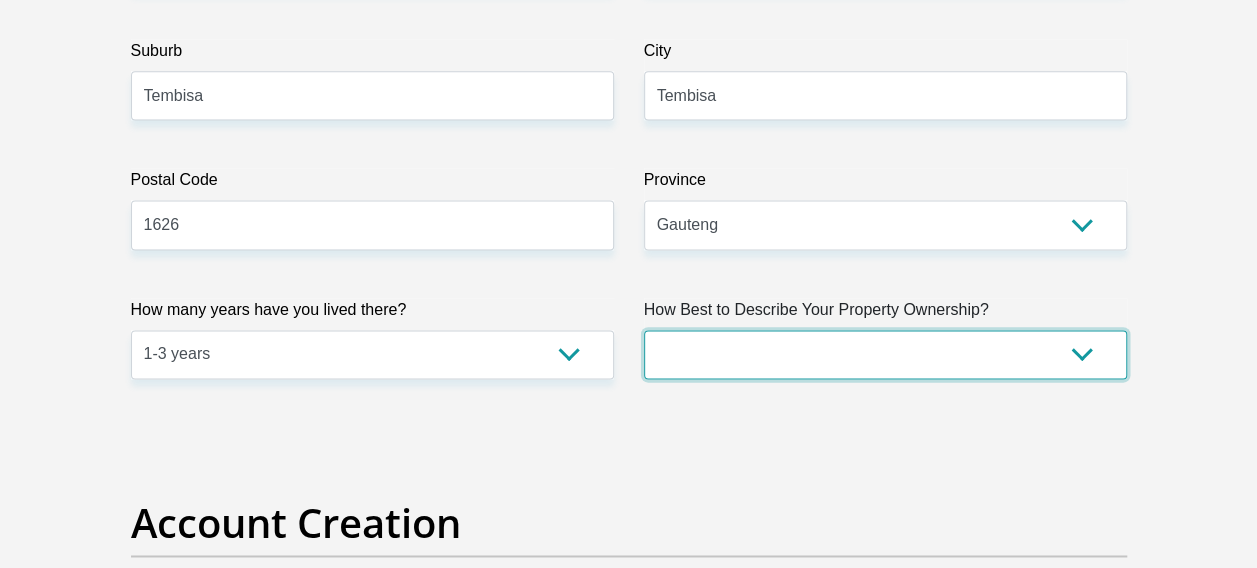 click on "Owned
Rented
Family Owned
Company Dwelling" at bounding box center [885, 354] 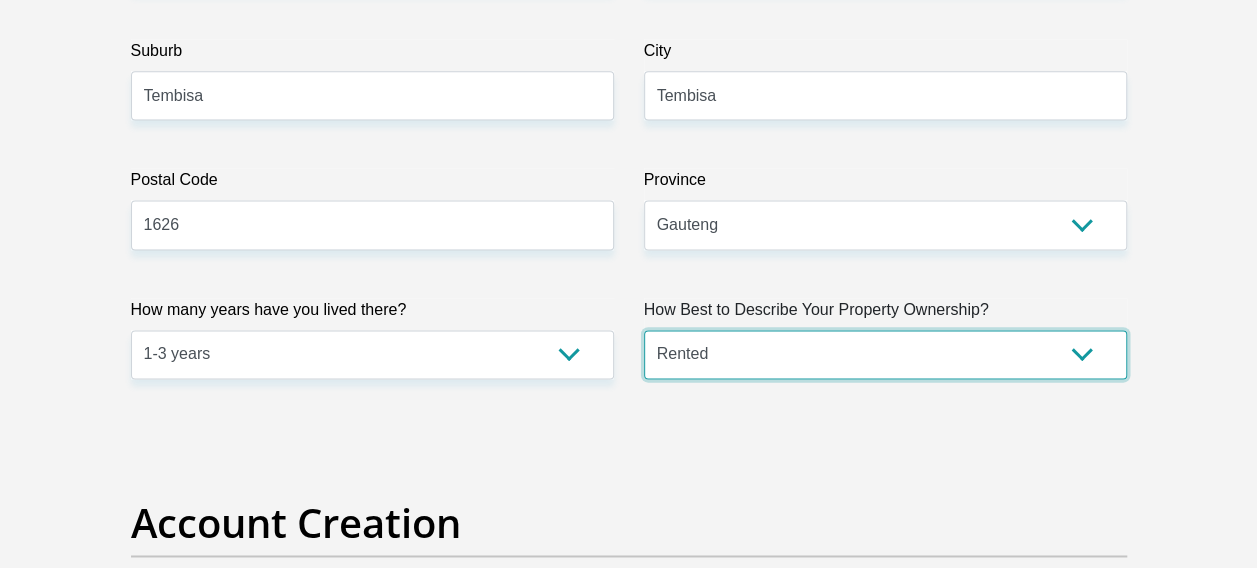 click on "Owned
Rented
Family Owned
Company Dwelling" at bounding box center [885, 354] 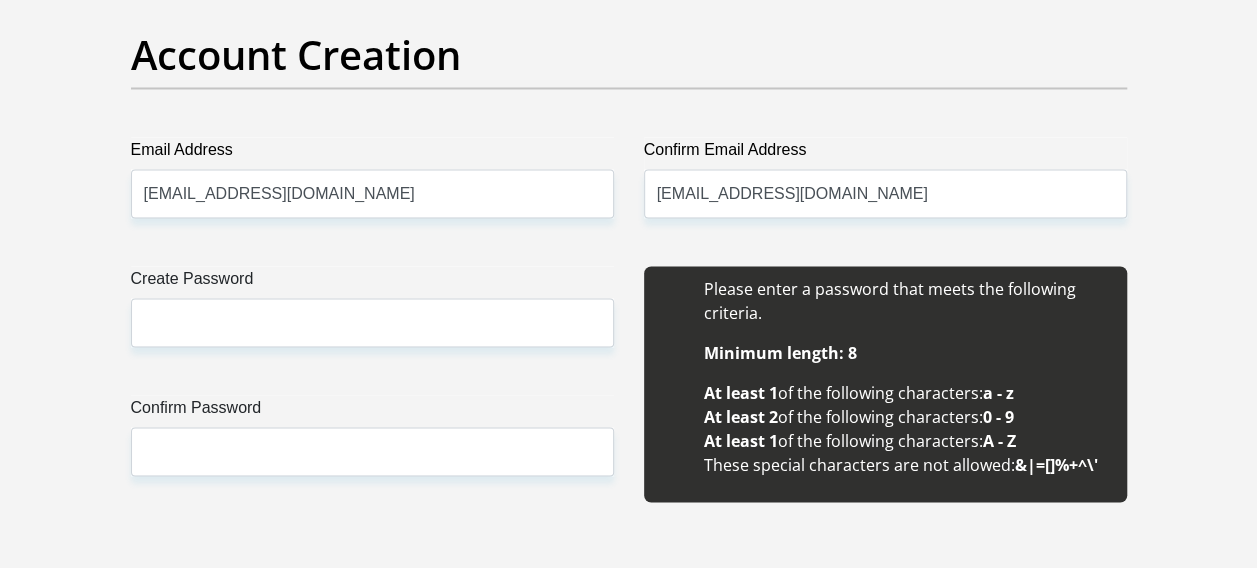 scroll, scrollTop: 1774, scrollLeft: 0, axis: vertical 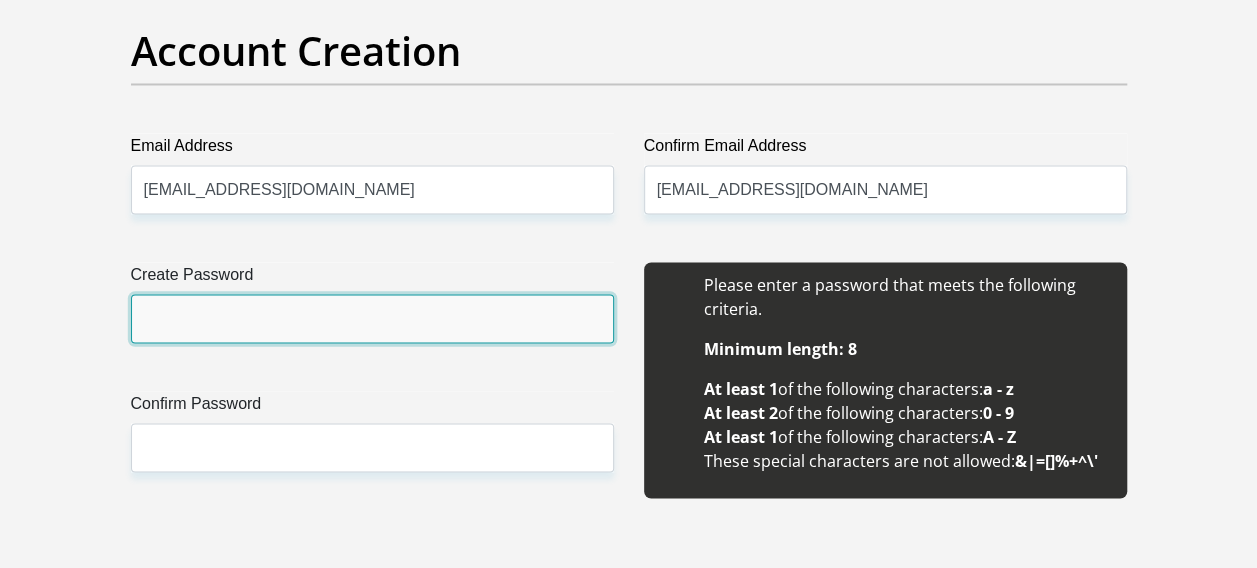 click on "Create Password" at bounding box center [372, 318] 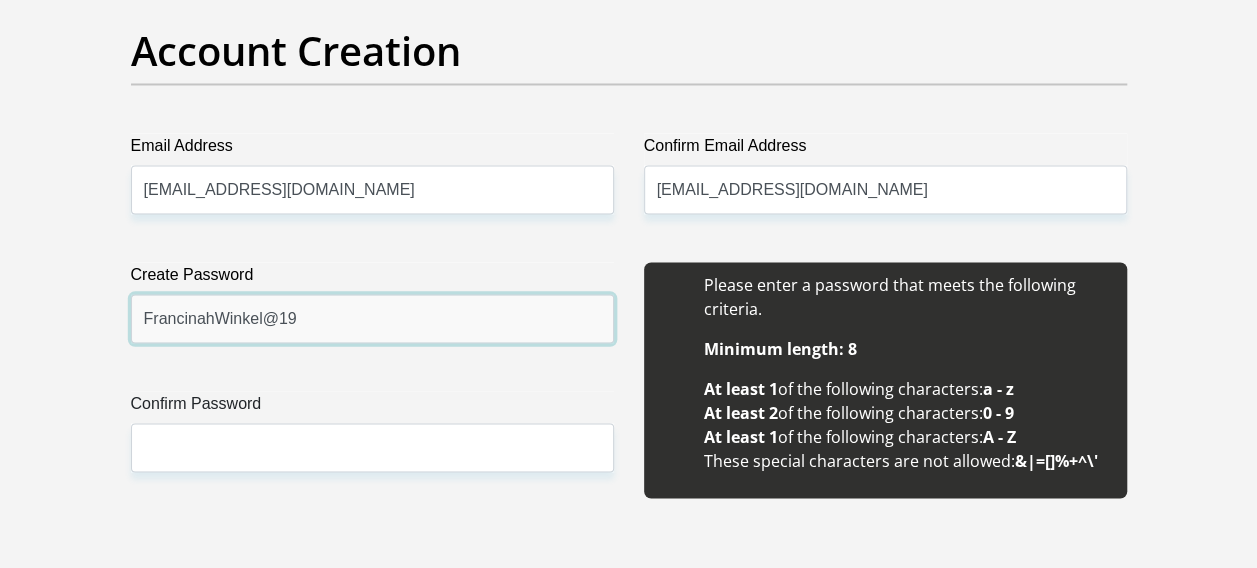 type on "FrancinahWinkel@19" 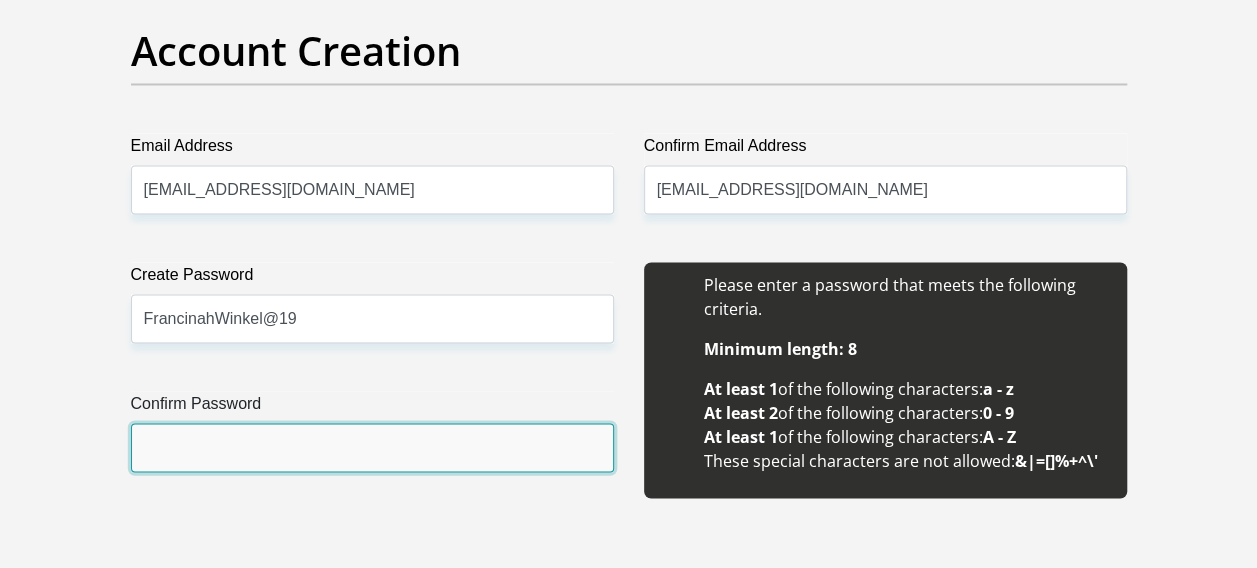 click on "Confirm Password" at bounding box center (372, 447) 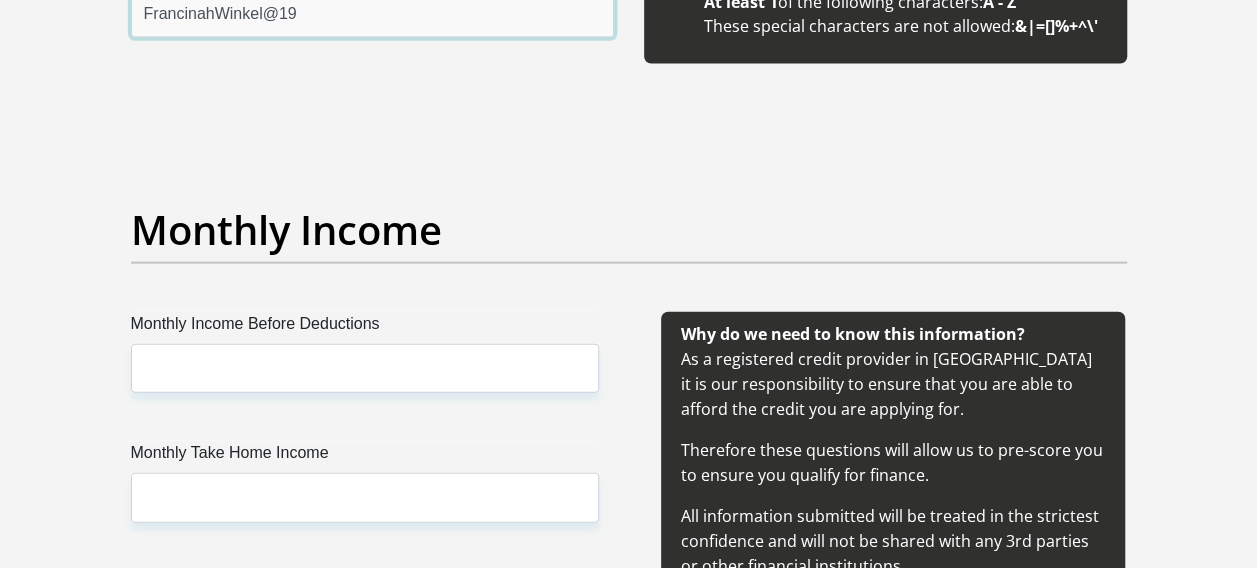 scroll, scrollTop: 2209, scrollLeft: 0, axis: vertical 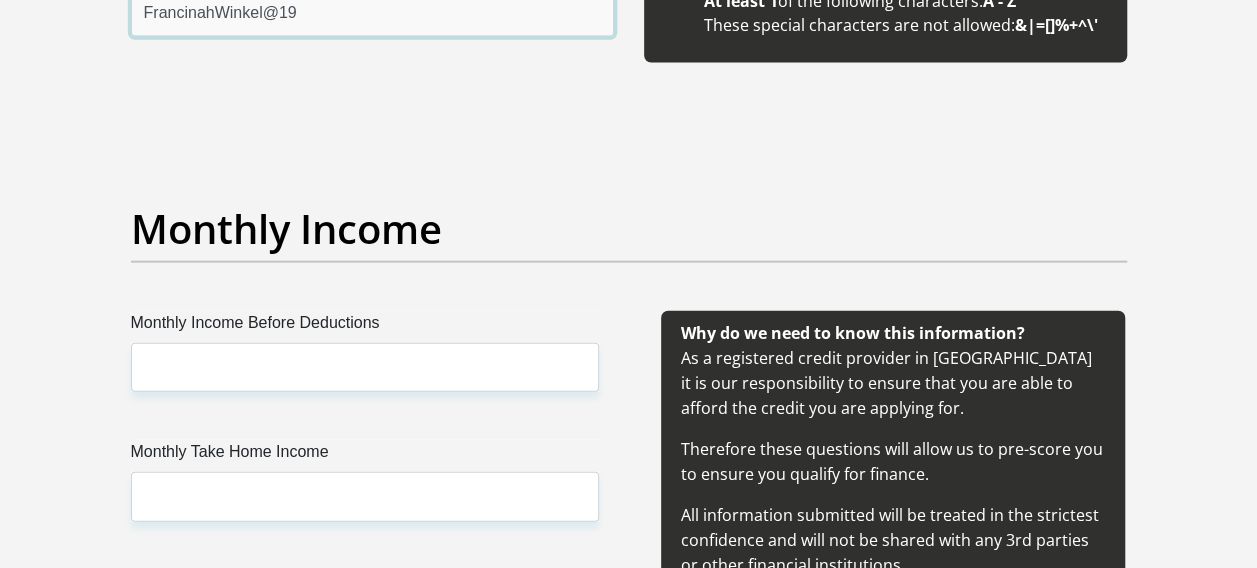 type on "FrancinahWinkel@19" 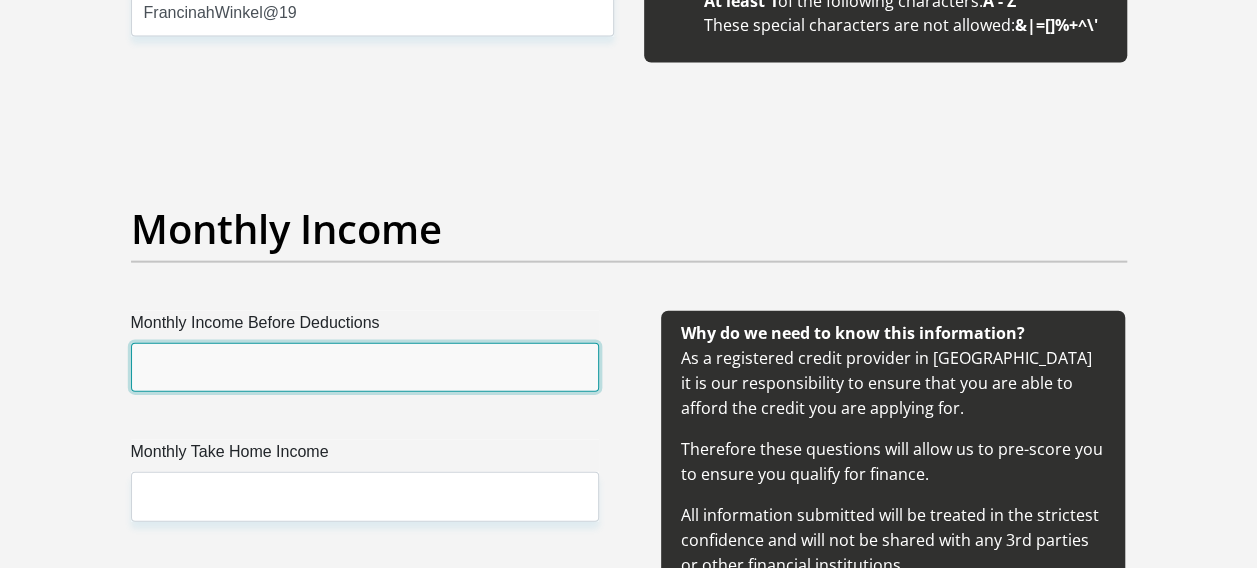 click on "Monthly Income Before Deductions" at bounding box center (365, 367) 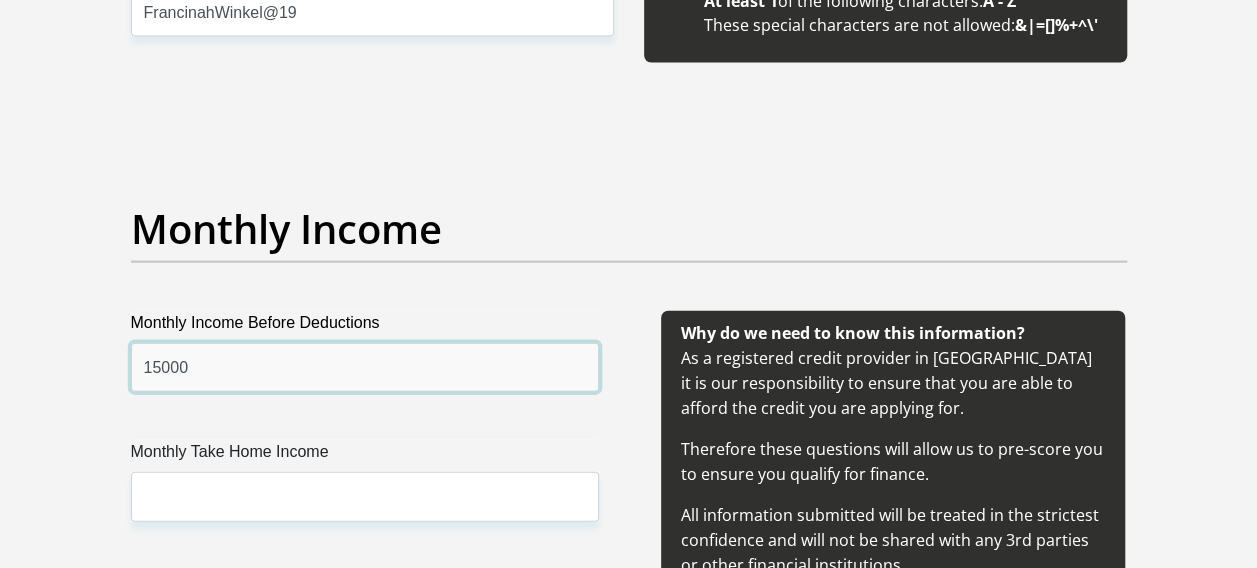 type on "15000" 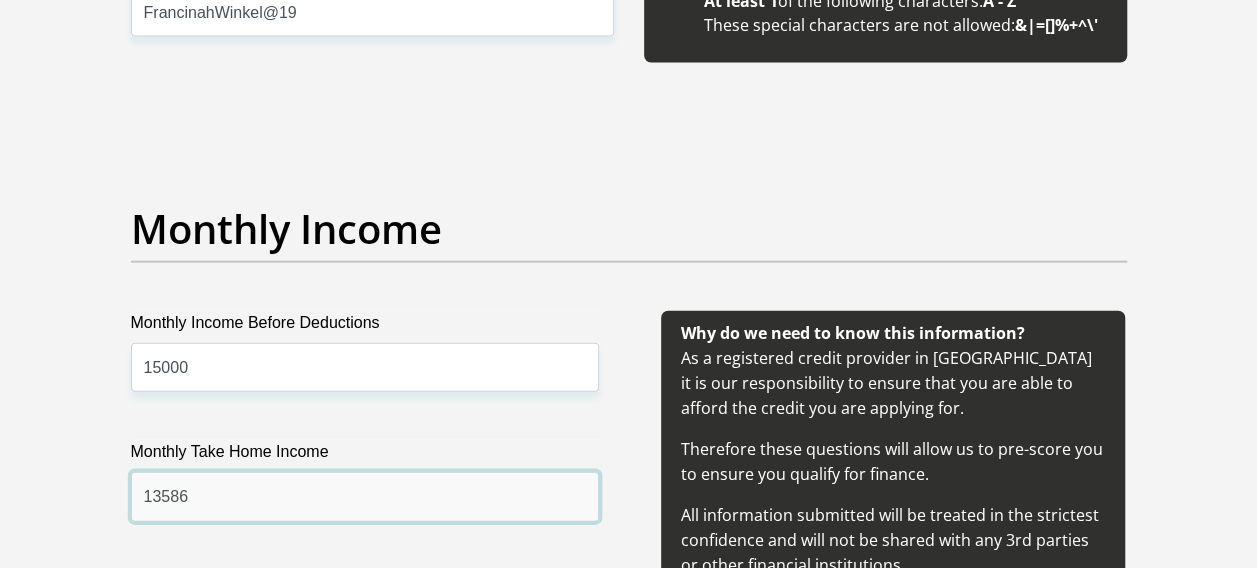 type on "13586" 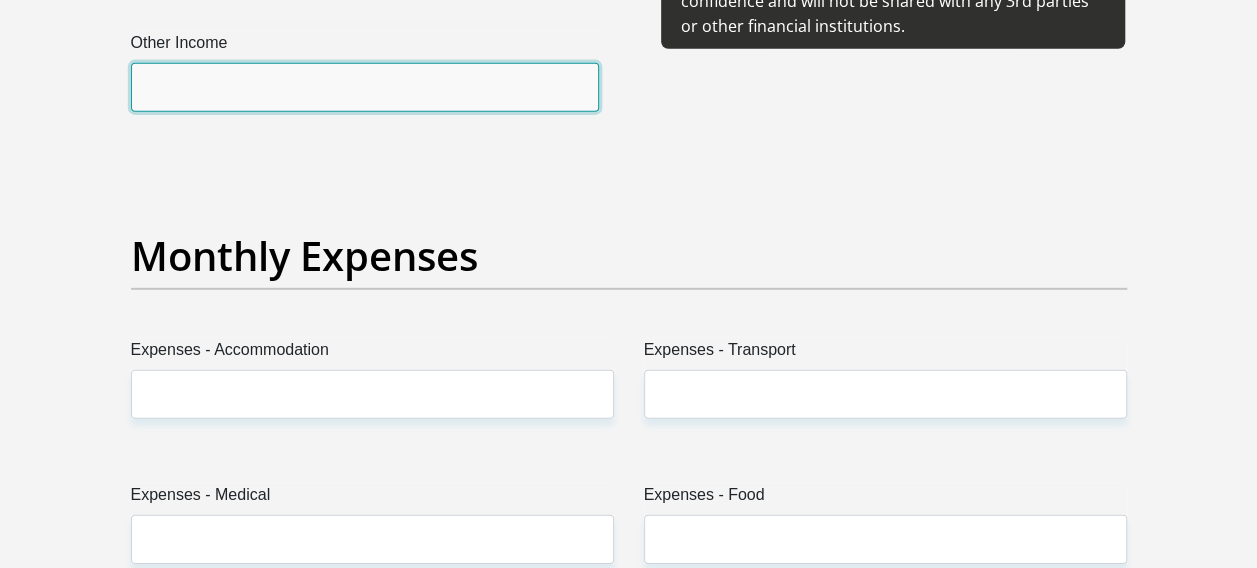 scroll, scrollTop: 2750, scrollLeft: 0, axis: vertical 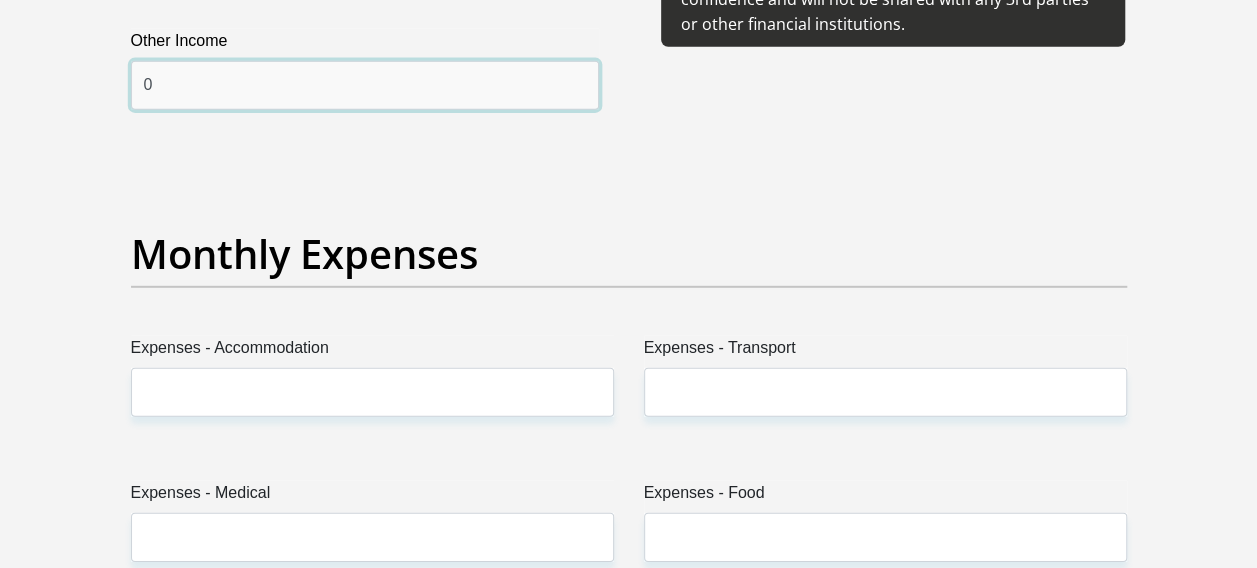 type on "0" 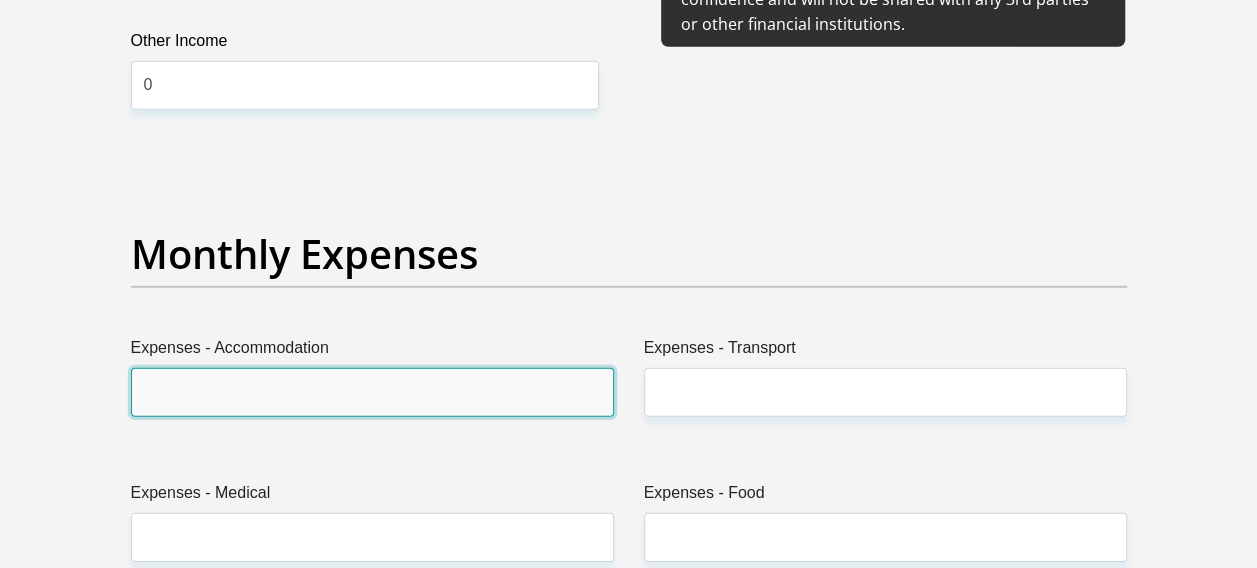 click on "Expenses - Accommodation" at bounding box center [372, 392] 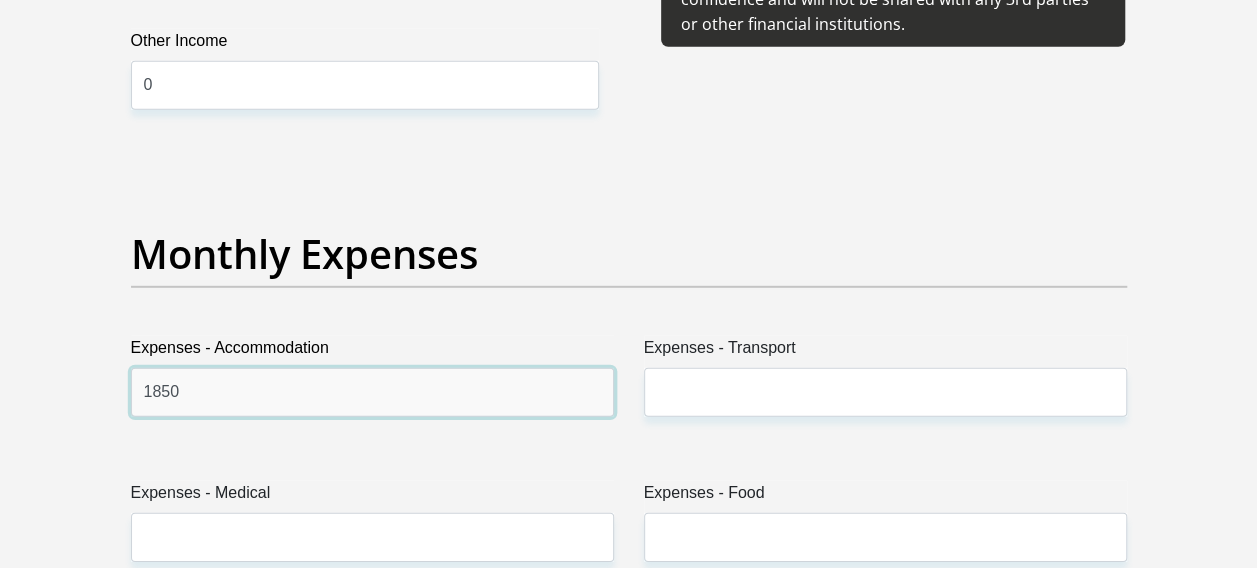 type on "1850" 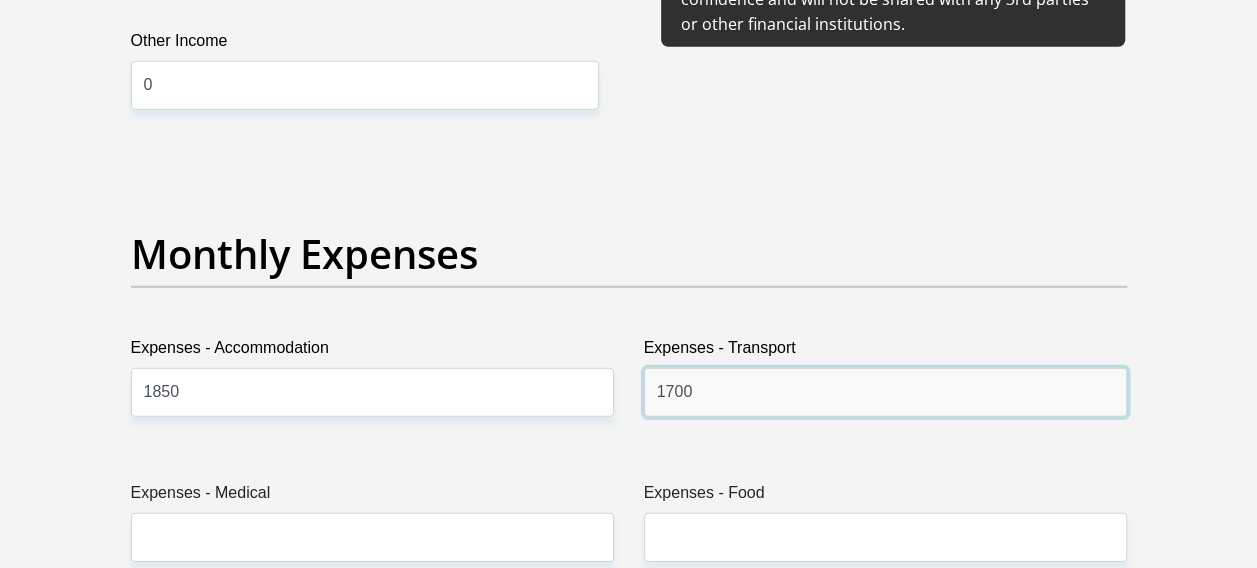type on "1700" 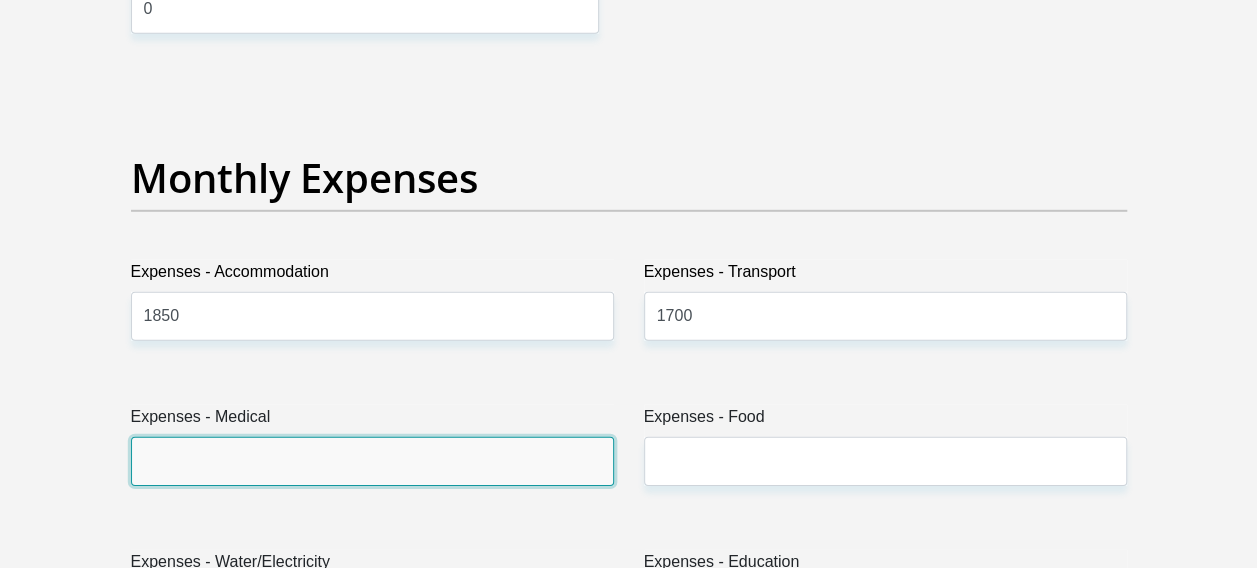 scroll, scrollTop: 2827, scrollLeft: 0, axis: vertical 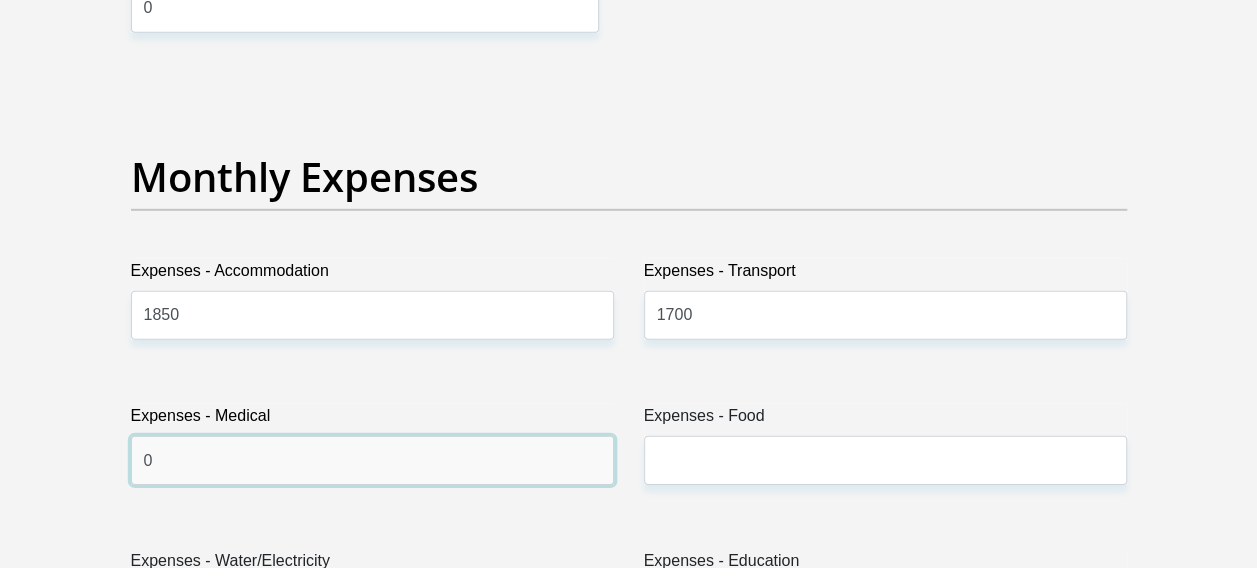 type on "0" 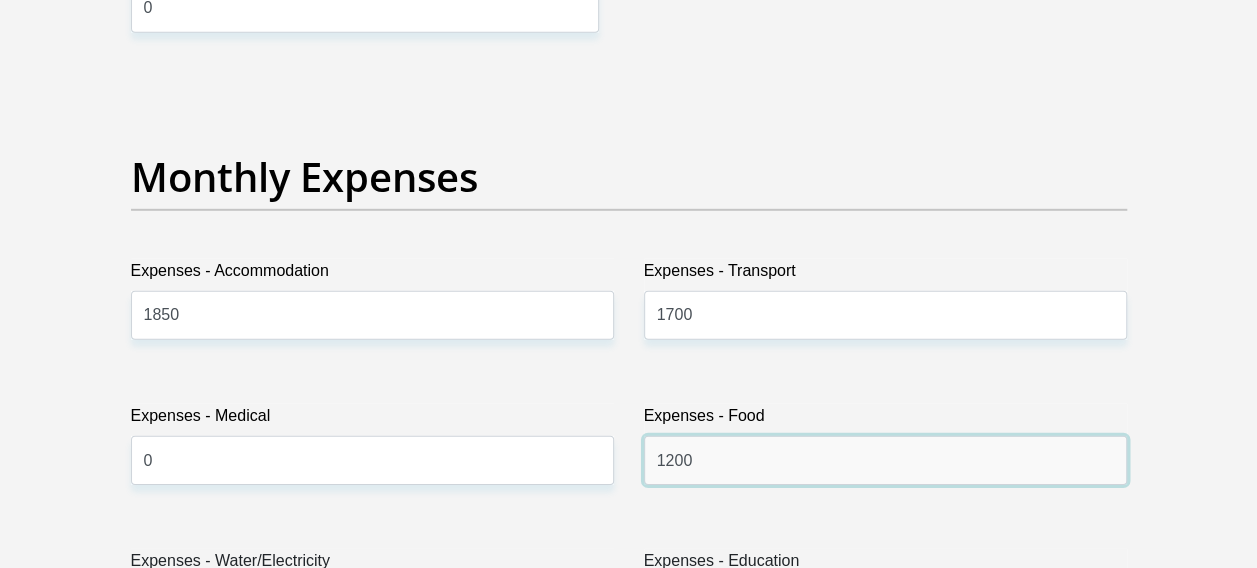 type on "1200" 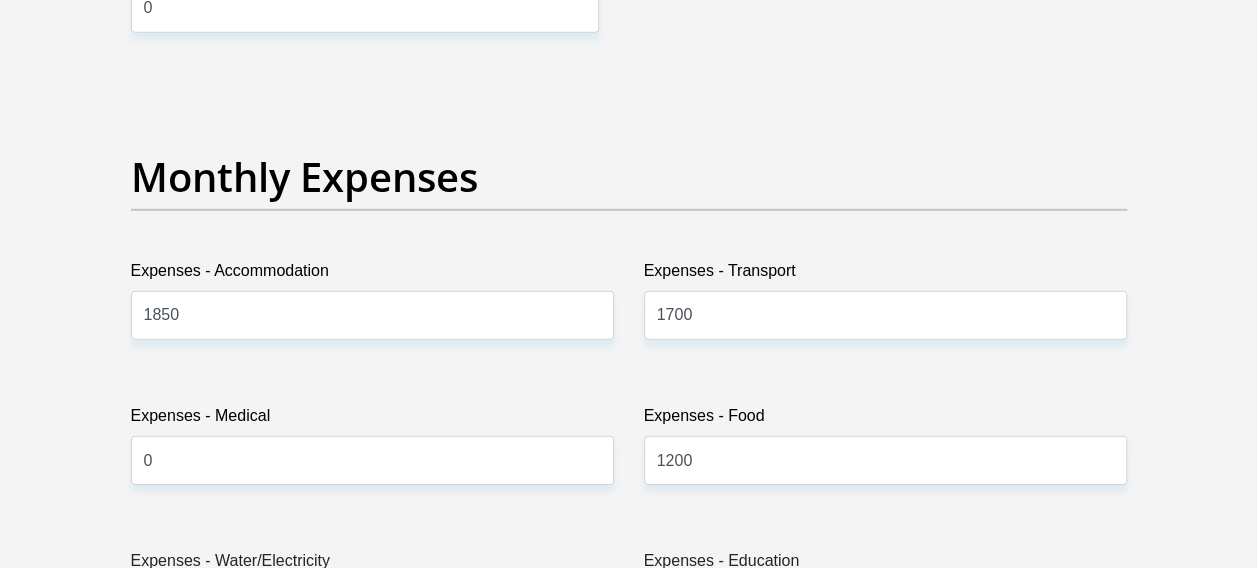 scroll, scrollTop: 3145, scrollLeft: 0, axis: vertical 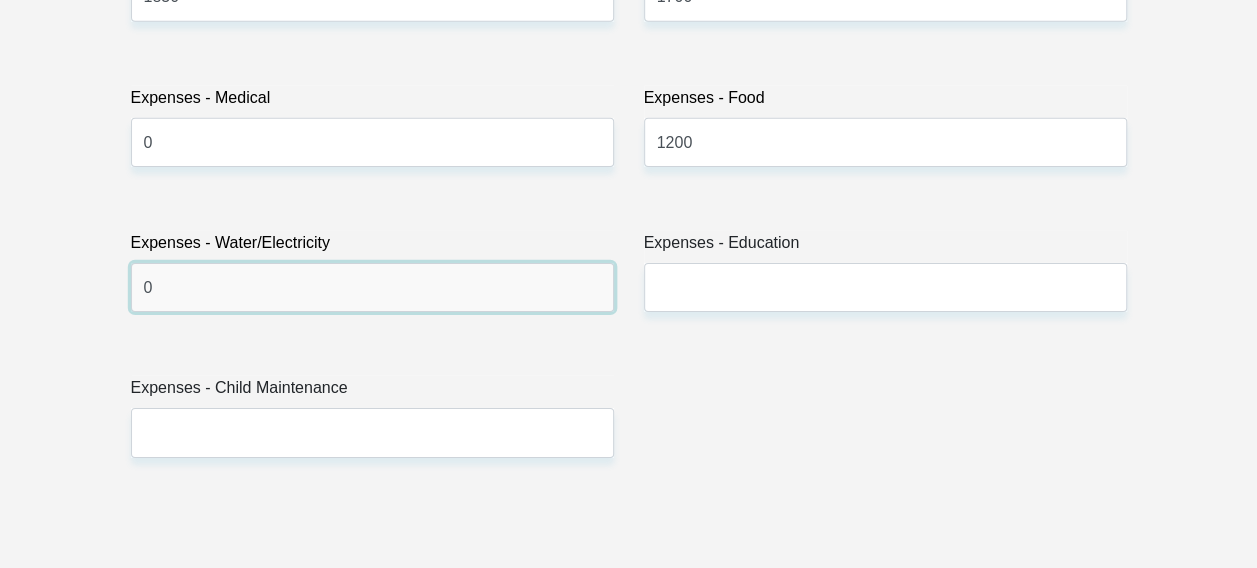 type on "0" 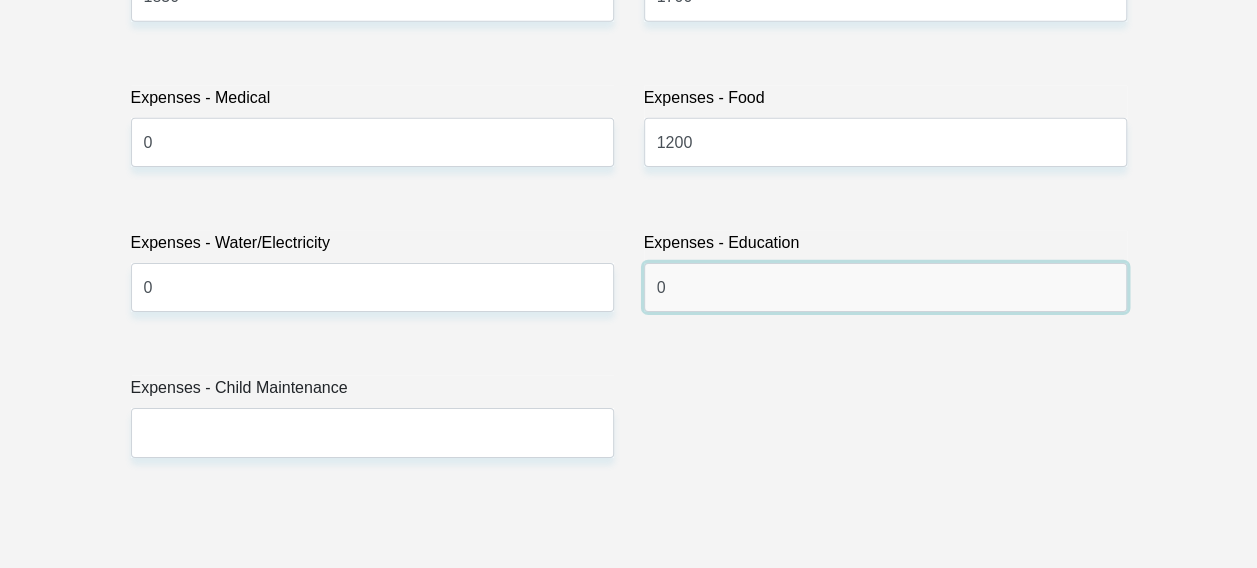 type on "0" 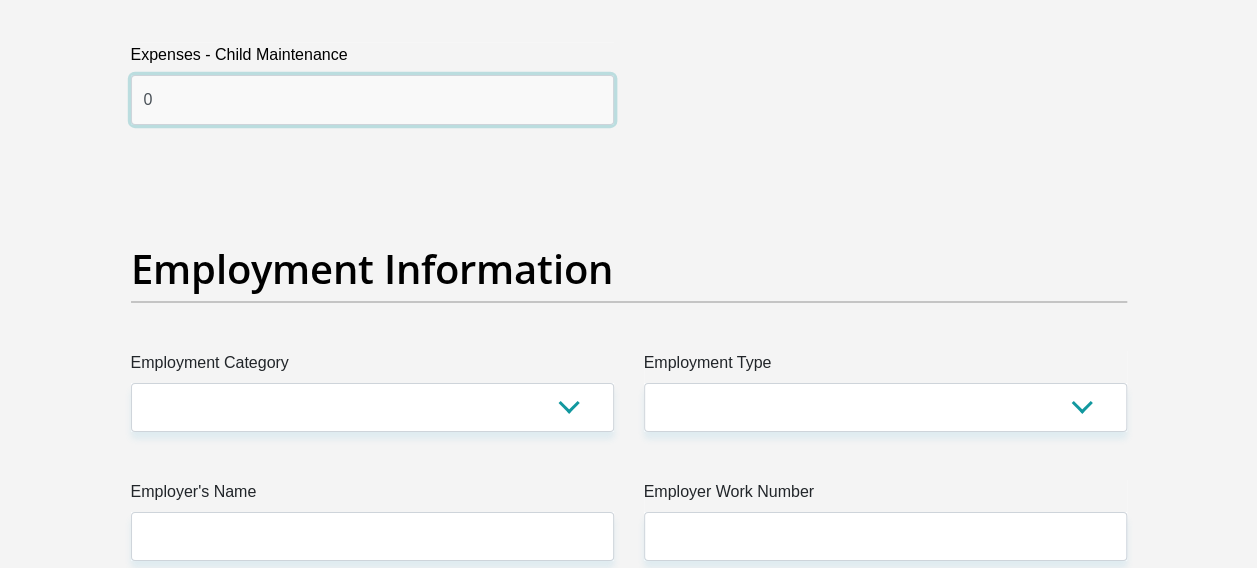 scroll, scrollTop: 3482, scrollLeft: 0, axis: vertical 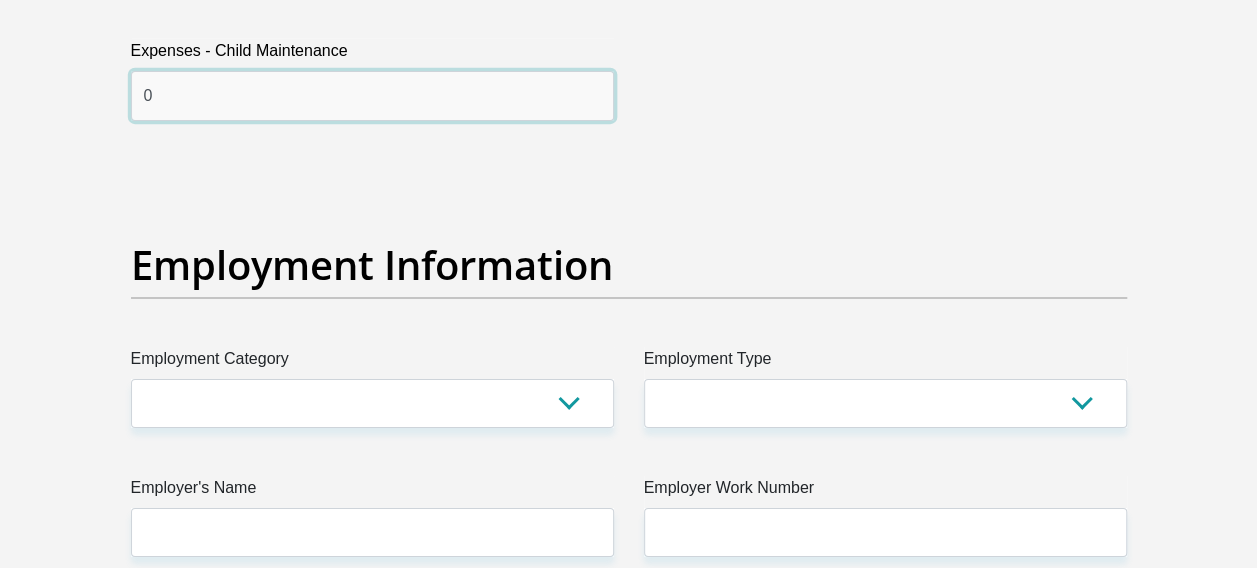 type on "0" 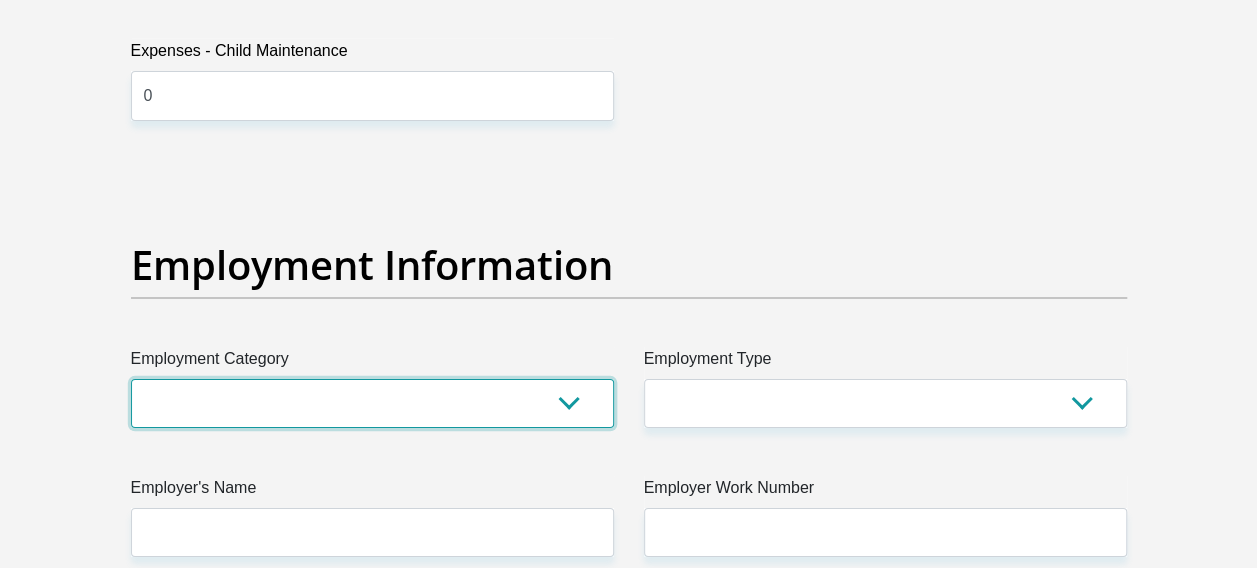 click on "AGRICULTURE
ALCOHOL & TOBACCO
CONSTRUCTION MATERIALS
METALLURGY
EQUIPMENT FOR RENEWABLE ENERGY
SPECIALIZED CONTRACTORS
CAR
GAMING (INCL. INTERNET
OTHER WHOLESALE
UNLICENSED PHARMACEUTICALS
CURRENCY EXCHANGE HOUSES
OTHER FINANCIAL INSTITUTIONS & INSURANCE
REAL ESTATE AGENTS
OIL & GAS
OTHER MATERIALS (E.G. IRON ORE)
PRECIOUS STONES & PRECIOUS METALS
POLITICAL ORGANIZATIONS
RELIGIOUS ORGANIZATIONS(NOT SECTS)
ACTI. HAVING BUSINESS DEAL WITH PUBLIC ADMINISTRATION
LAUNDROMATS" at bounding box center [372, 403] 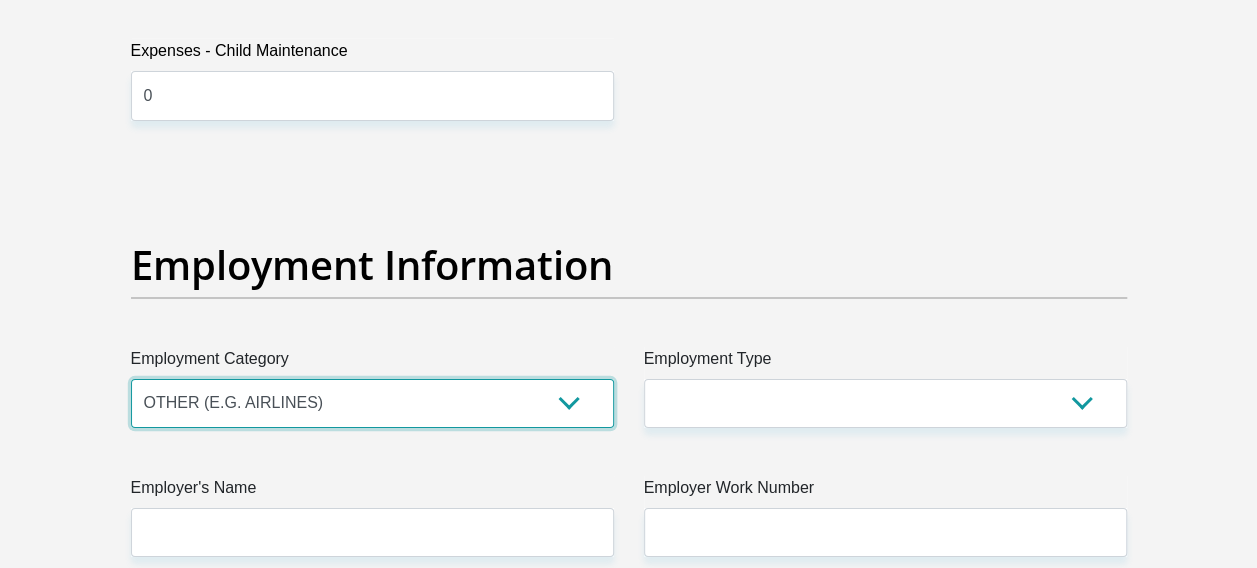 click on "AGRICULTURE
ALCOHOL & TOBACCO
CONSTRUCTION MATERIALS
METALLURGY
EQUIPMENT FOR RENEWABLE ENERGY
SPECIALIZED CONTRACTORS
CAR
GAMING (INCL. INTERNET
OTHER WHOLESALE
UNLICENSED PHARMACEUTICALS
CURRENCY EXCHANGE HOUSES
OTHER FINANCIAL INSTITUTIONS & INSURANCE
REAL ESTATE AGENTS
OIL & GAS
OTHER MATERIALS (E.G. IRON ORE)
PRECIOUS STONES & PRECIOUS METALS
POLITICAL ORGANIZATIONS
RELIGIOUS ORGANIZATIONS(NOT SECTS)
ACTI. HAVING BUSINESS DEAL WITH PUBLIC ADMINISTRATION
LAUNDROMATS" at bounding box center [372, 403] 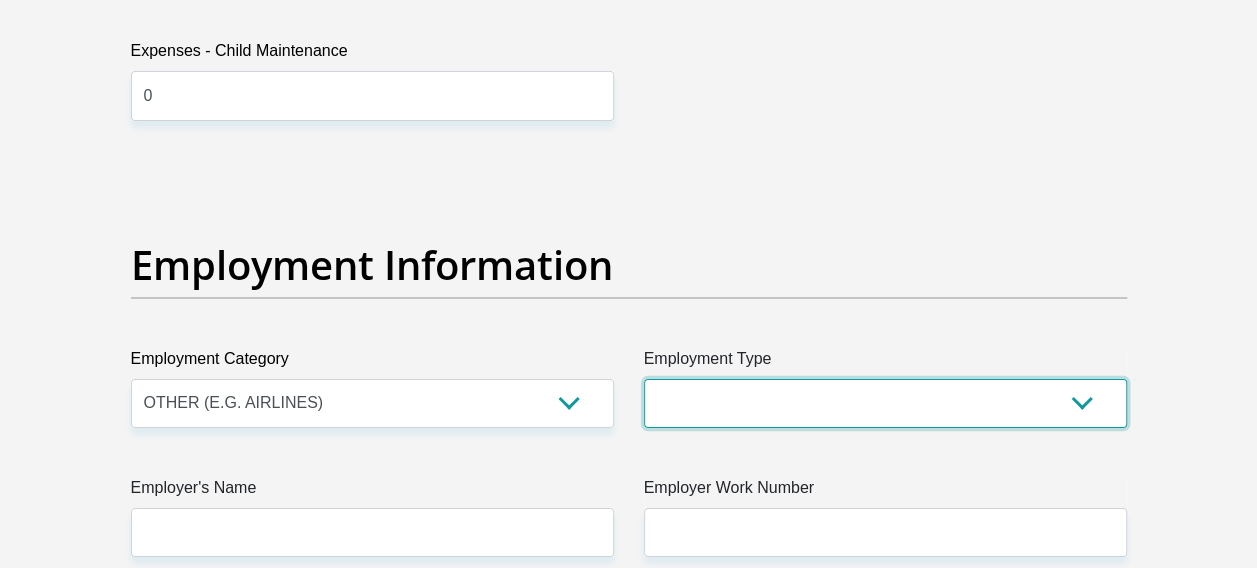 click on "College/Lecturer
Craft Seller
Creative
Driver
Executive
Farmer
Forces - Non Commissioned
Forces - Officer
Hawker
Housewife
Labourer
Licenced Professional
Manager
Miner
Non Licenced Professional
Office Staff/Clerk
Outside Worker
Pensioner
Permanent Teacher
Production/Manufacturing
Sales
Self-Employed
Semi-Professional Worker
Service Industry  Social Worker  Student" at bounding box center [885, 403] 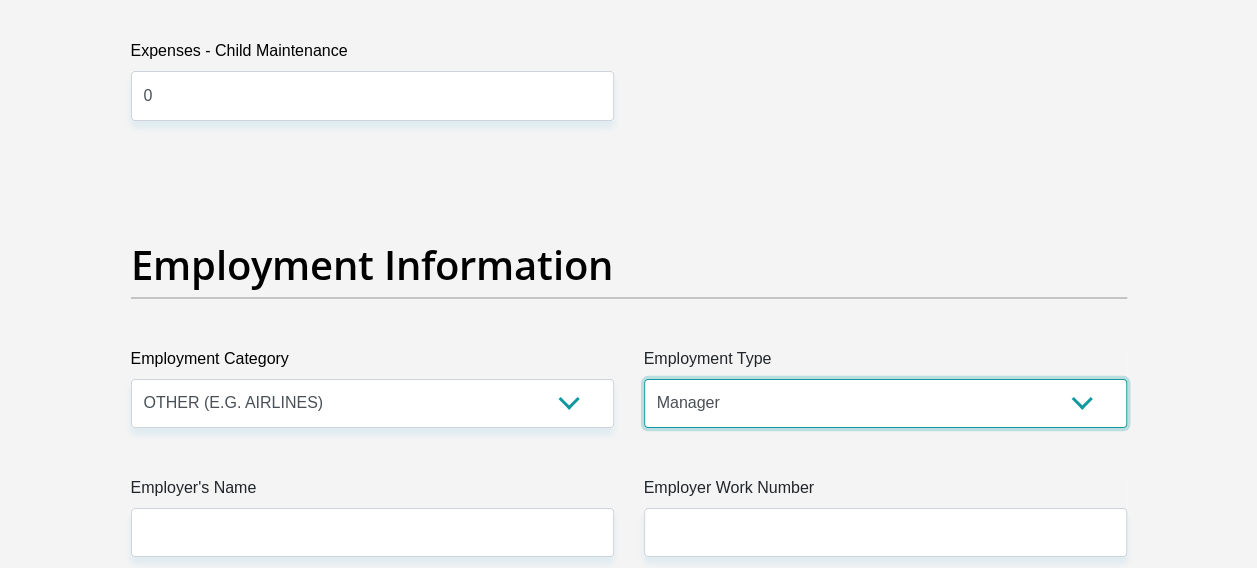 click on "College/Lecturer
Craft Seller
Creative
Driver
Executive
Farmer
Forces - Non Commissioned
Forces - Officer
Hawker
Housewife
Labourer
Licenced Professional
Manager
Miner
Non Licenced Professional
Office Staff/Clerk
Outside Worker
Pensioner
Permanent Teacher
Production/Manufacturing
Sales
Self-Employed
Semi-Professional Worker
Service Industry  Social Worker  Student" at bounding box center [885, 403] 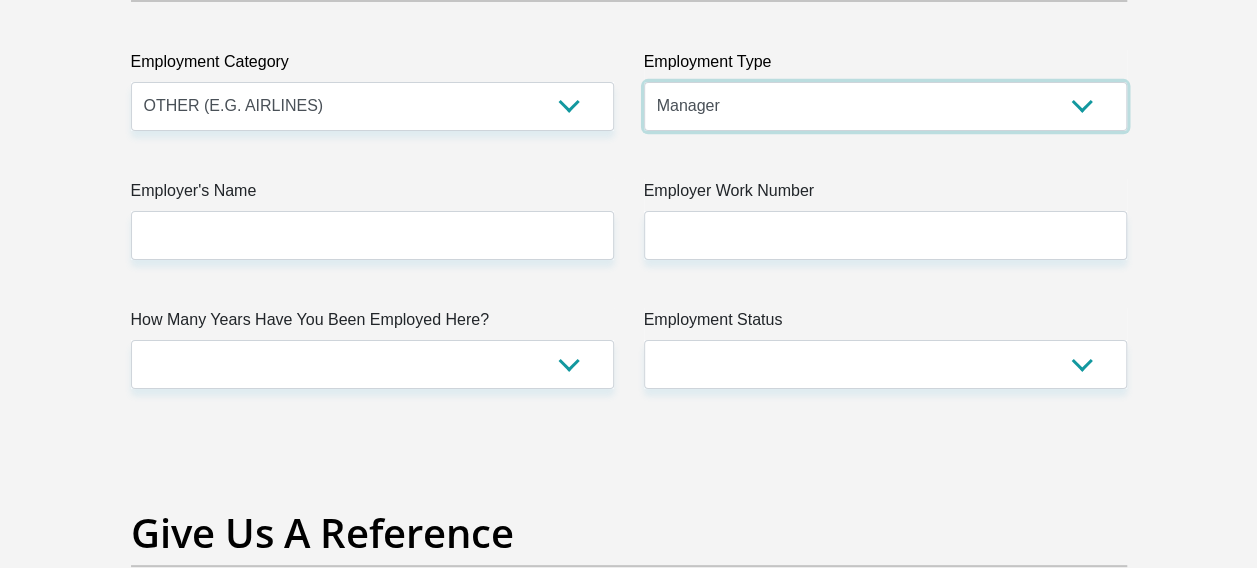 scroll, scrollTop: 3780, scrollLeft: 0, axis: vertical 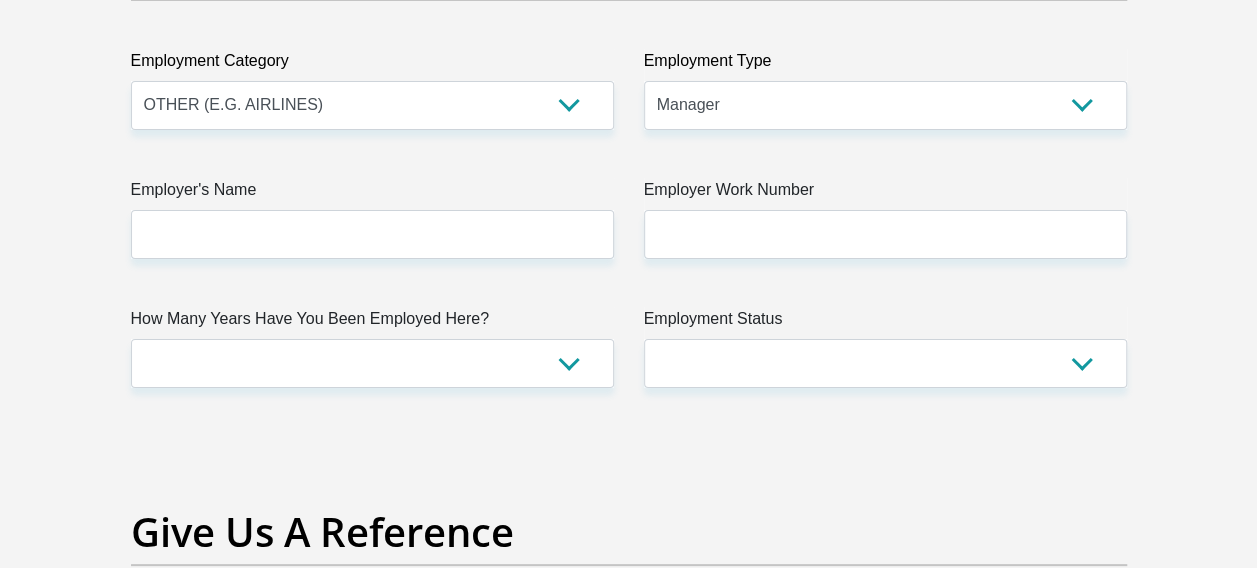 click on "Title
Mr
Ms
Mrs
Dr
Other
First Name
MlungisiJames
Surname
Mokoana
ID Number
0208095182084
Please input valid ID number
Race
Black
Coloured
Indian
White
Other
Contact Number
0679282977
Please input valid contact number
Nationality
South Africa
Afghanistan
Aland Islands  Albania" at bounding box center [629, -139] 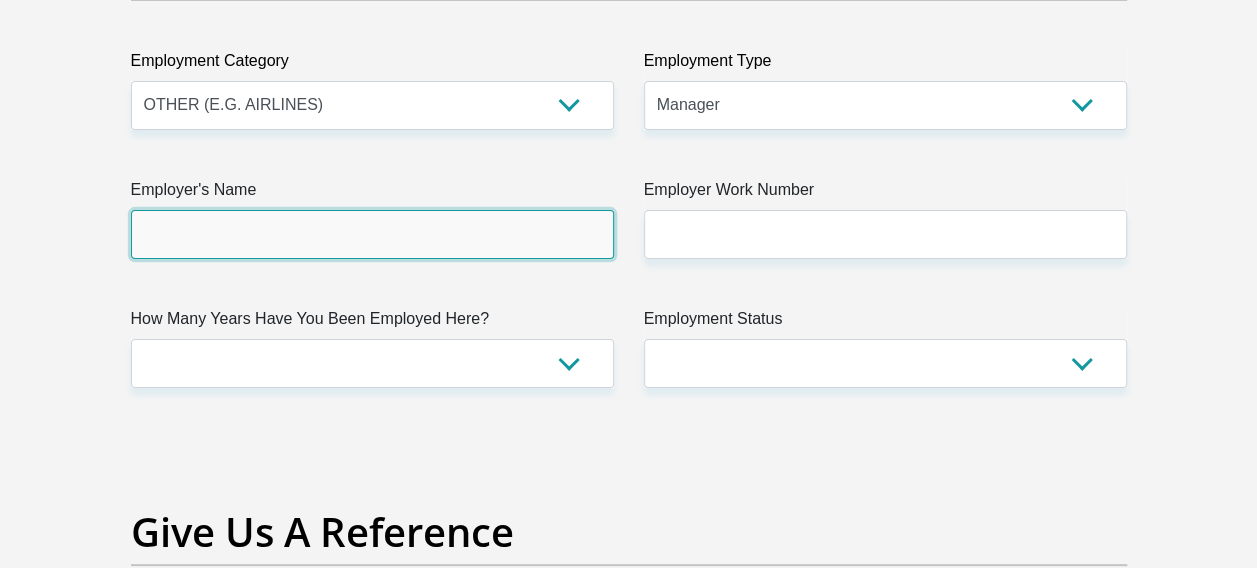 click on "Employer's Name" at bounding box center [372, 234] 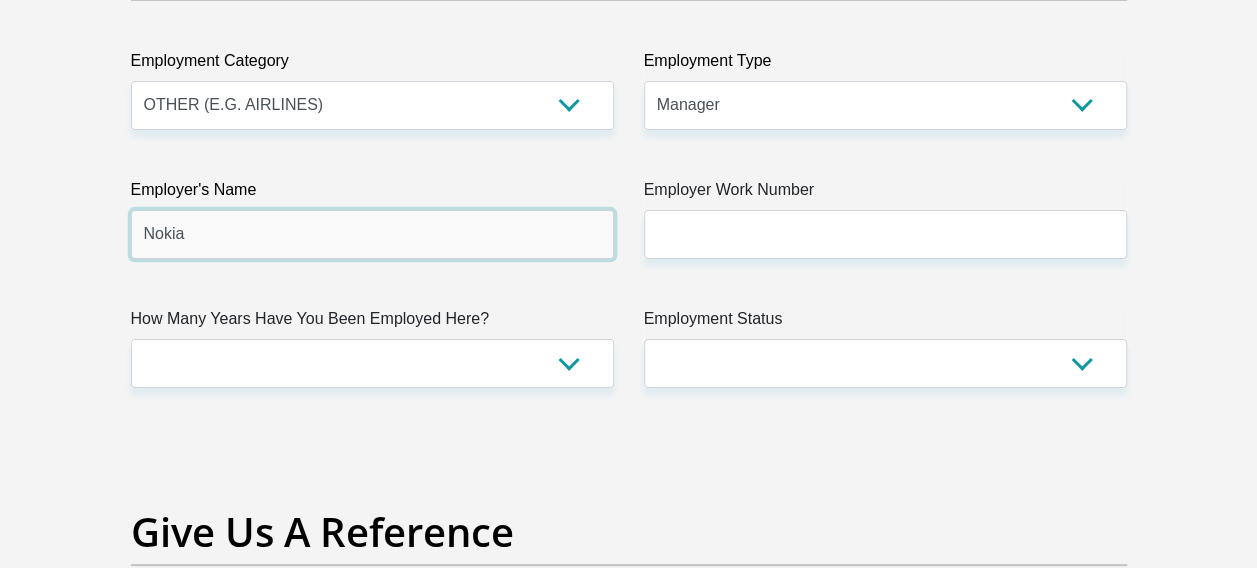 type on "Nokia" 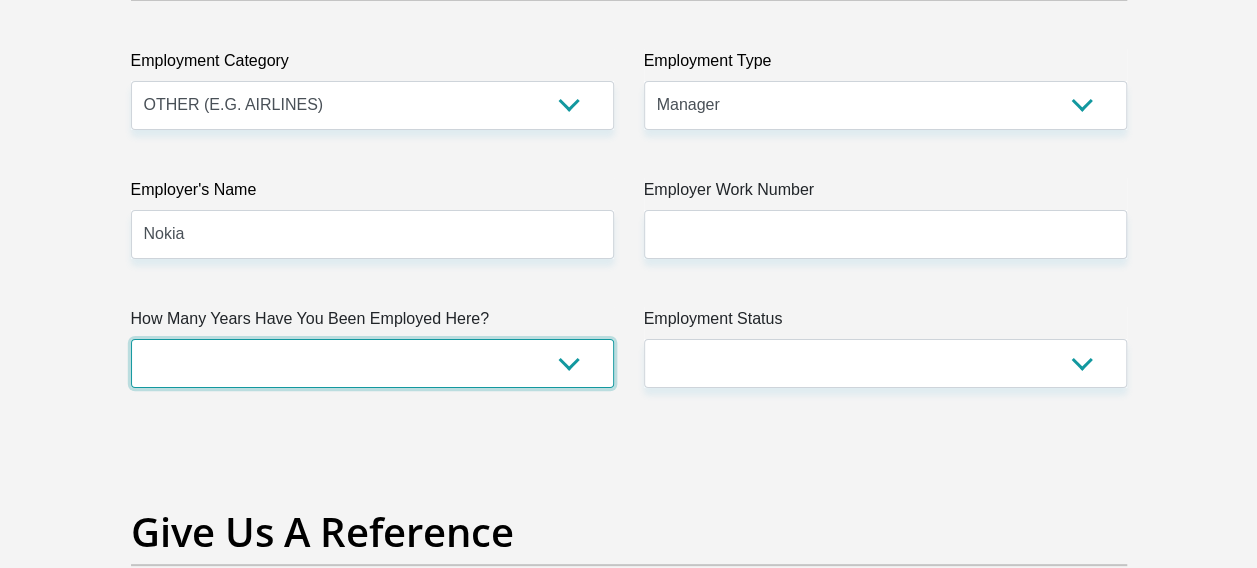click on "less than 1 year
1-3 years
3-5 years
5+ years" at bounding box center (372, 363) 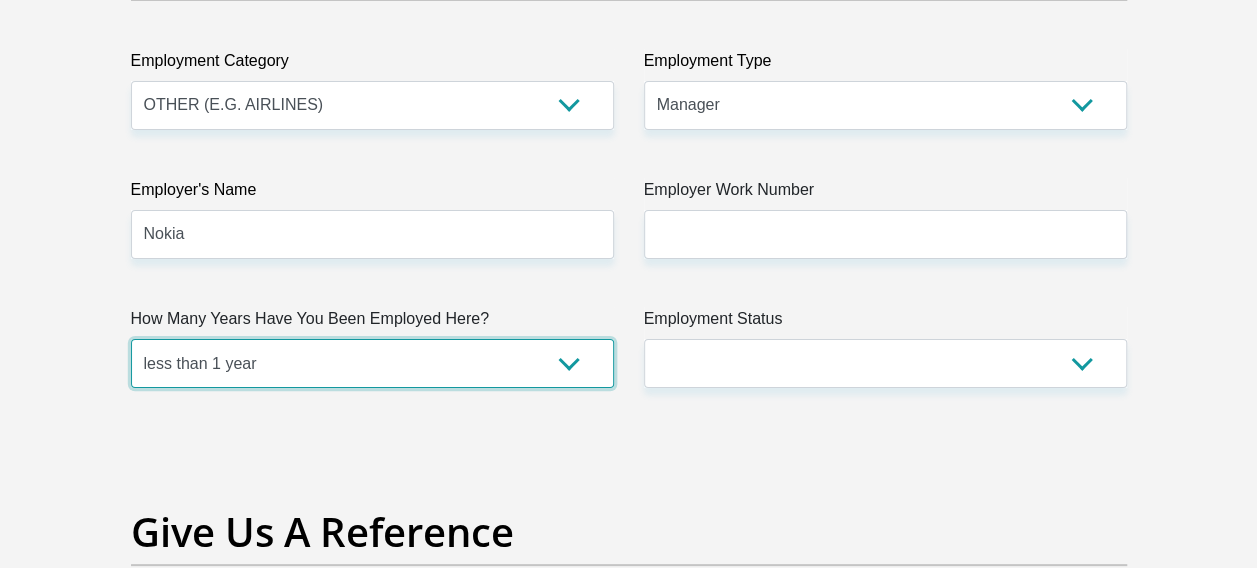 click on "less than 1 year
1-3 years
3-5 years
5+ years" at bounding box center (372, 363) 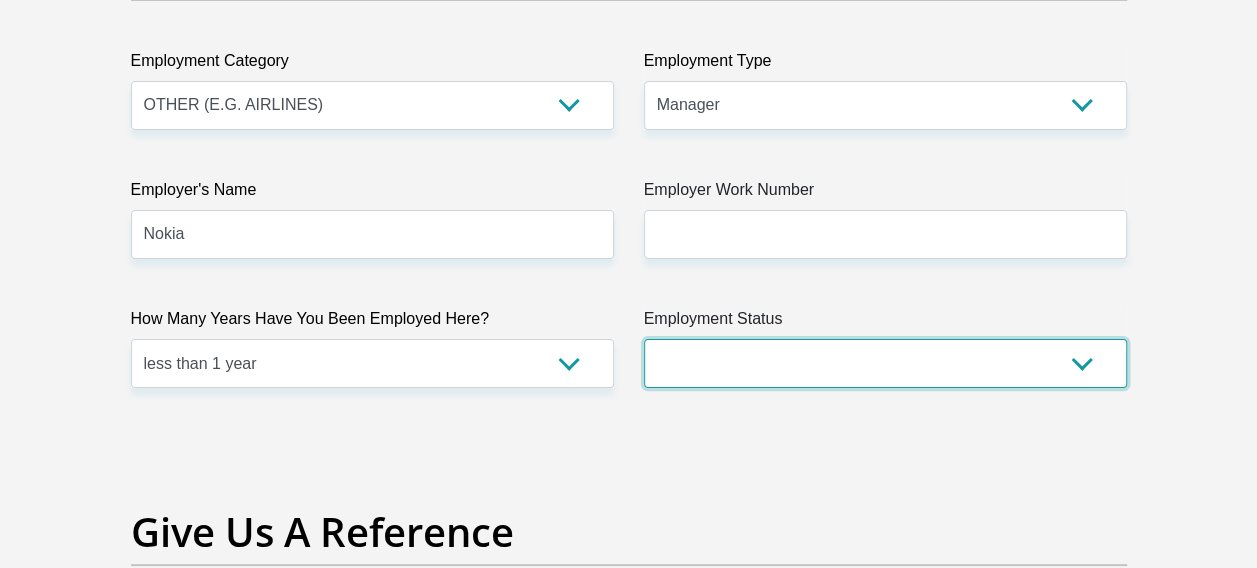 click on "Permanent/Full-time
Part-time/Casual
Contract Worker
Self-Employed
Housewife
Retired
Student
Medically Boarded
Disability
Unemployed" at bounding box center (885, 363) 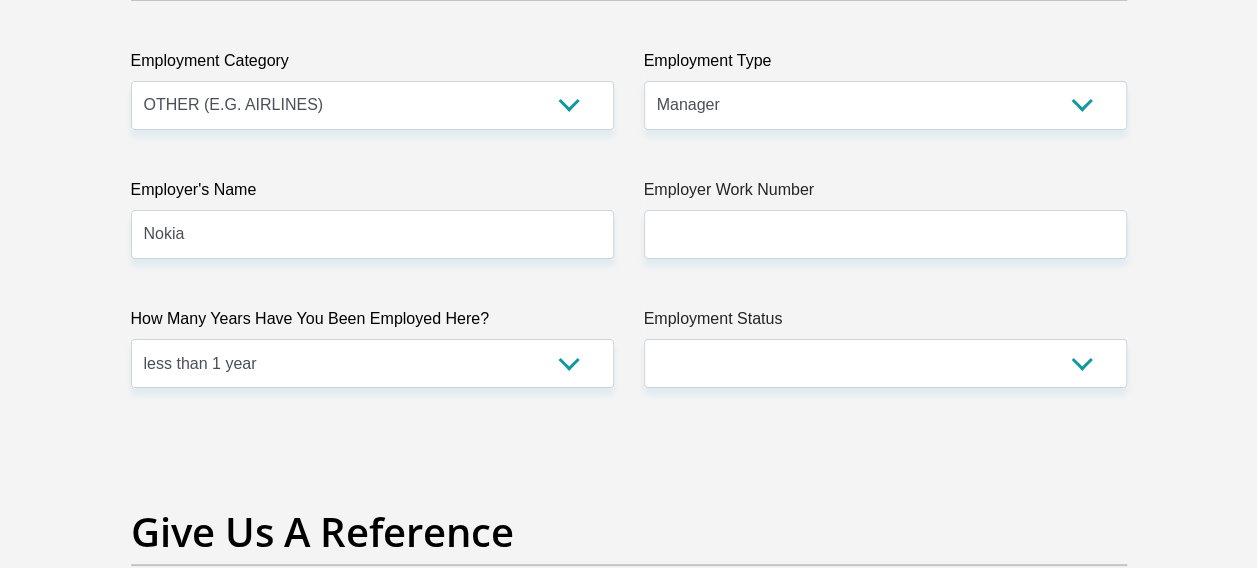 click on "Title
Mr
Ms
Mrs
Dr
Other
First Name
MlungisiJames
Surname
Mokoana
ID Number
0208095182084
Please input valid ID number
Race
Black
Coloured
Indian
White
Other
Contact Number
0679282977
Please input valid contact number
Nationality
South Africa
Afghanistan
Aland Islands  Albania" at bounding box center (629, -139) 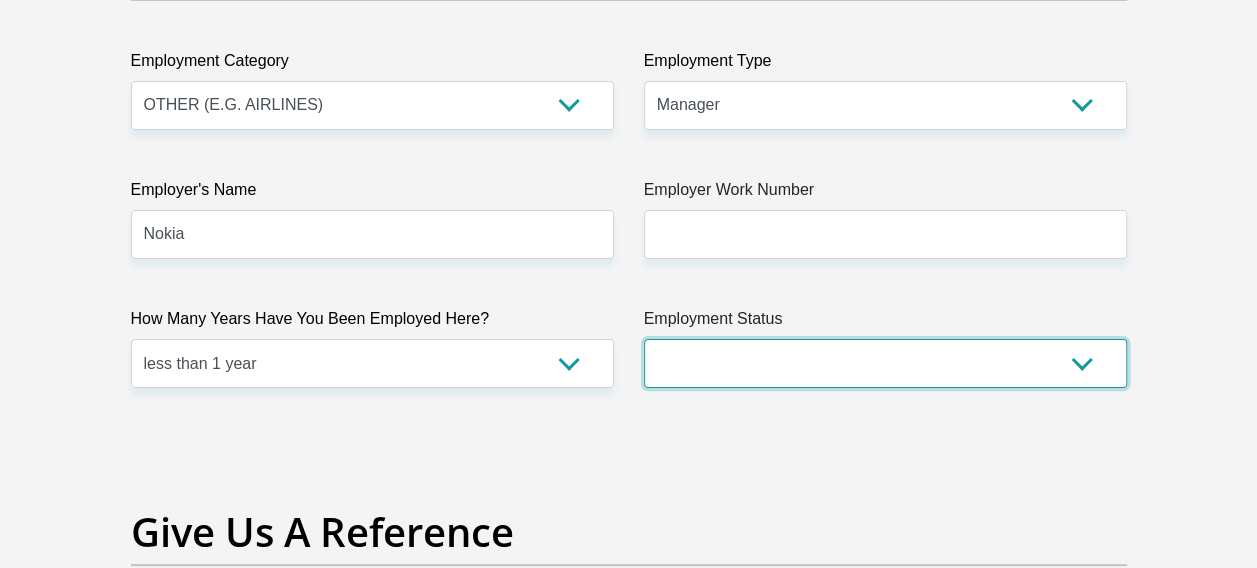 click on "Permanent/Full-time
Part-time/Casual
Contract Worker
Self-Employed
Housewife
Retired
Student
Medically Boarded
Disability
Unemployed" at bounding box center [885, 363] 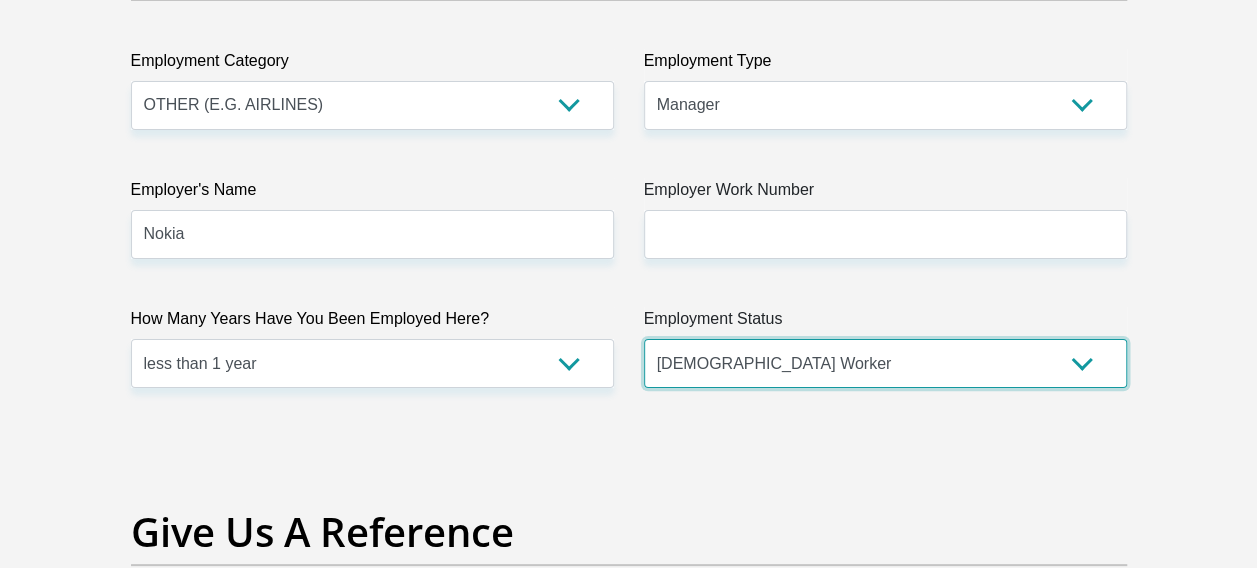 click on "Permanent/Full-time
Part-time/Casual
Contract Worker
Self-Employed
Housewife
Retired
Student
Medically Boarded
Disability
Unemployed" at bounding box center (885, 363) 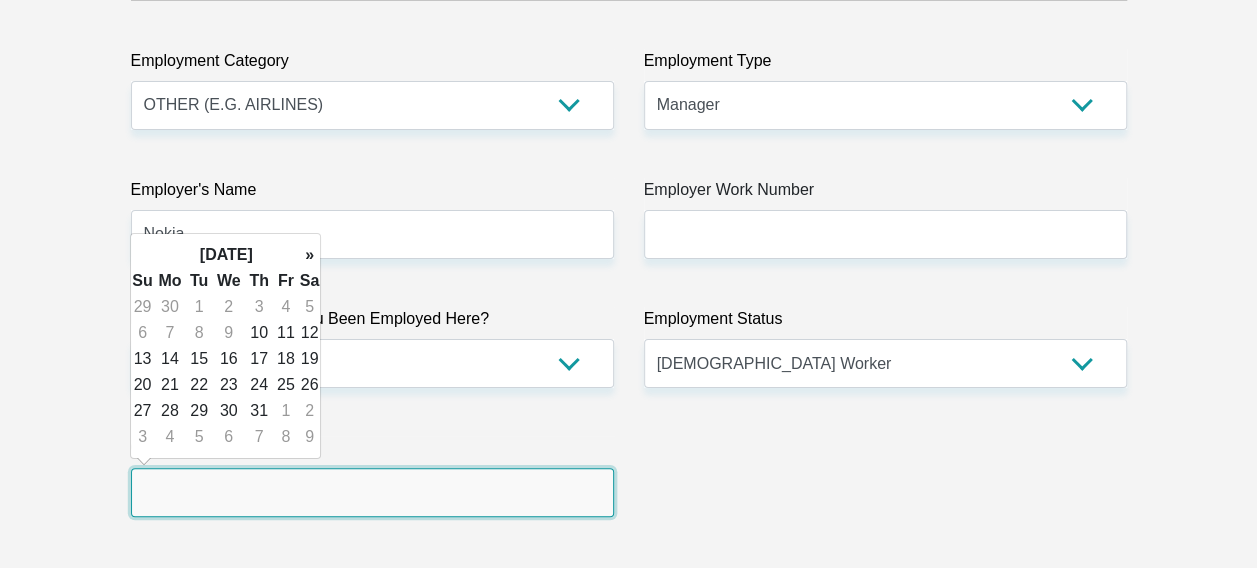 click at bounding box center [372, 492] 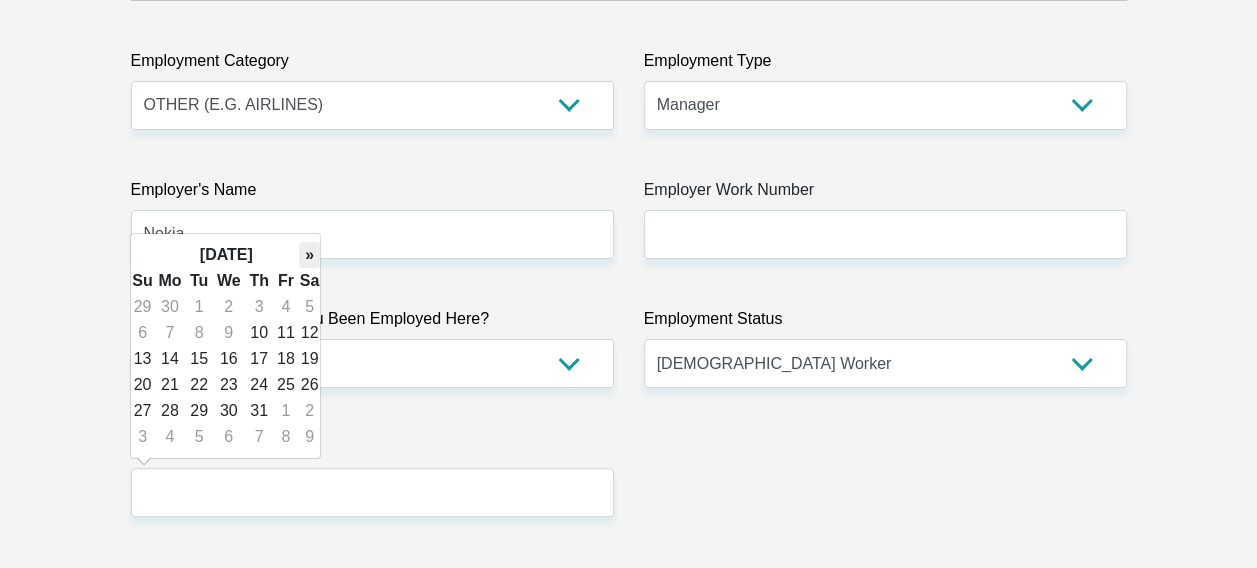 click on "»" at bounding box center (310, 255) 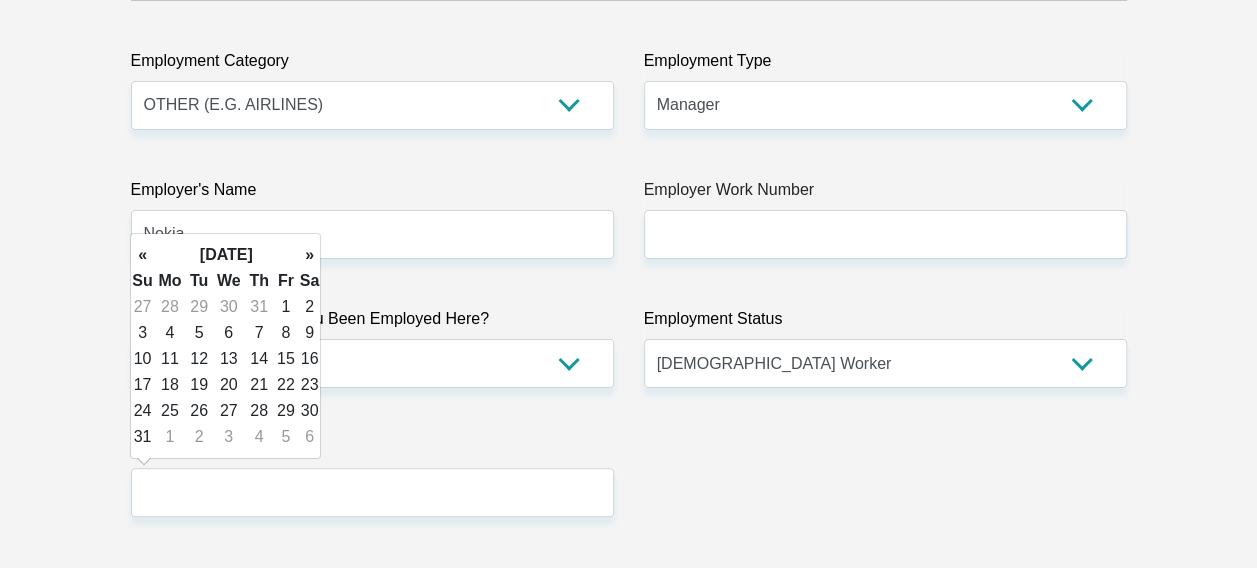 click on "»" at bounding box center (310, 255) 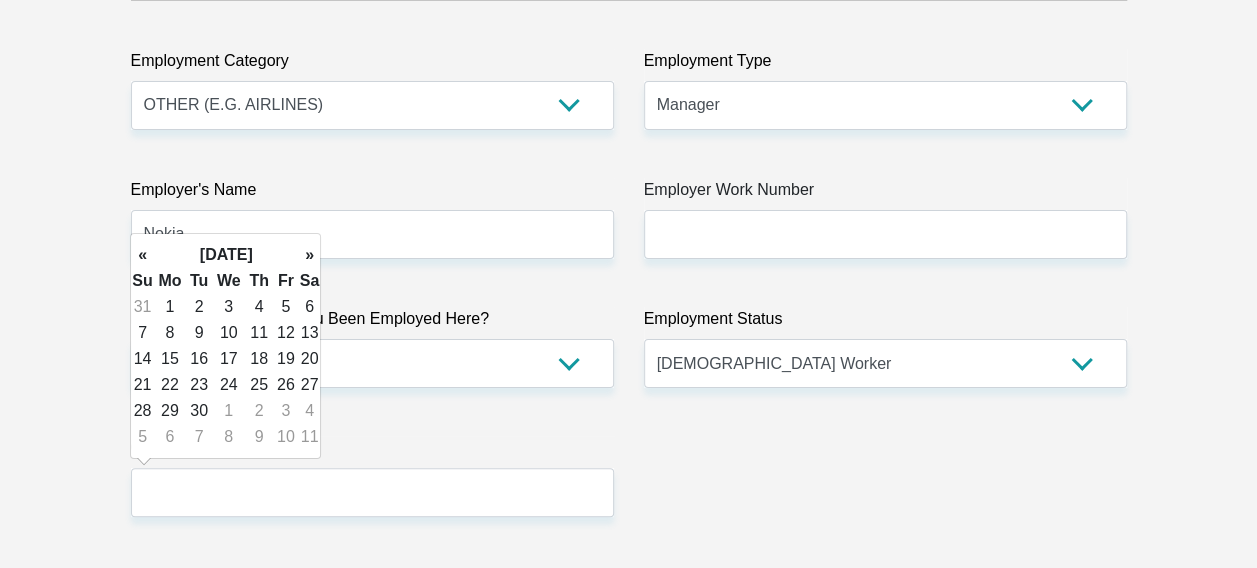 click on "»" at bounding box center [310, 255] 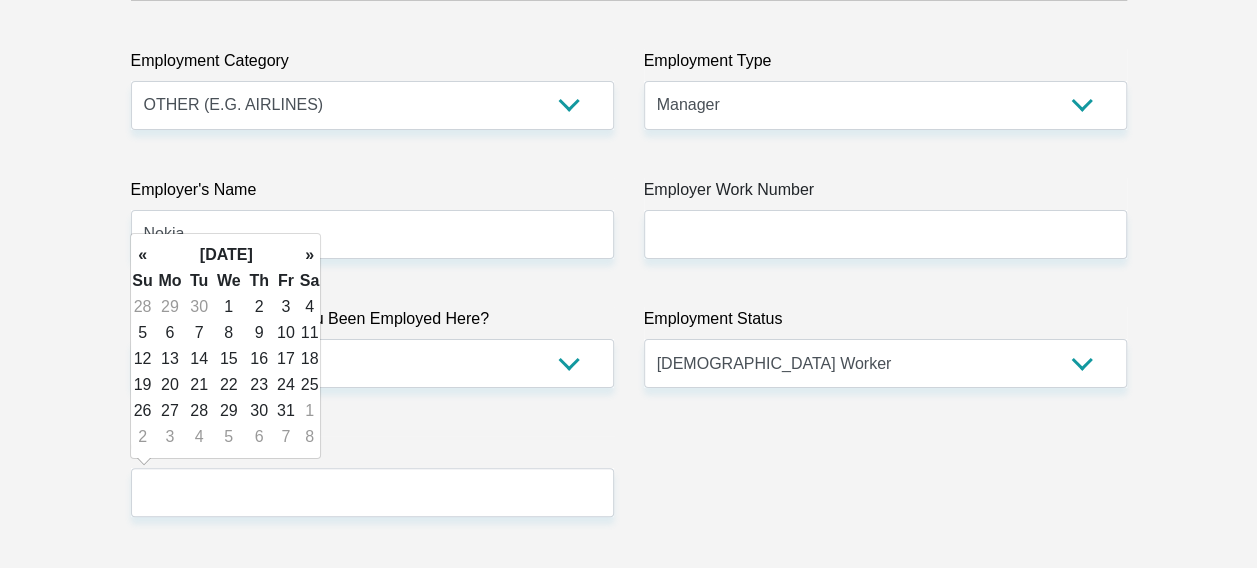 click on "»" at bounding box center [310, 255] 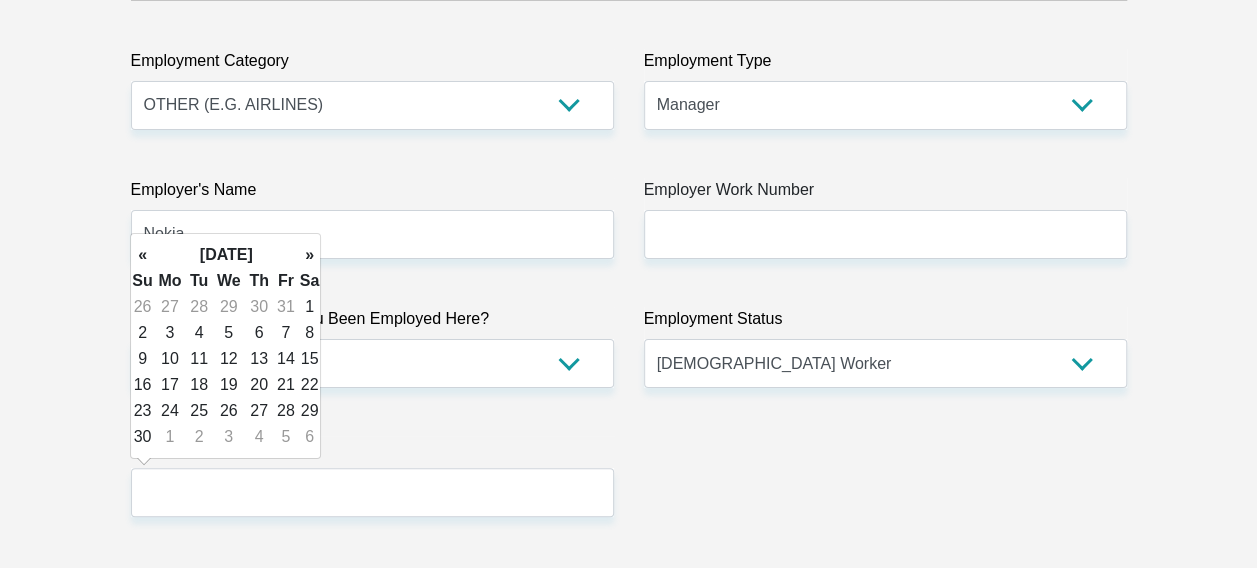 click on "»" at bounding box center [310, 255] 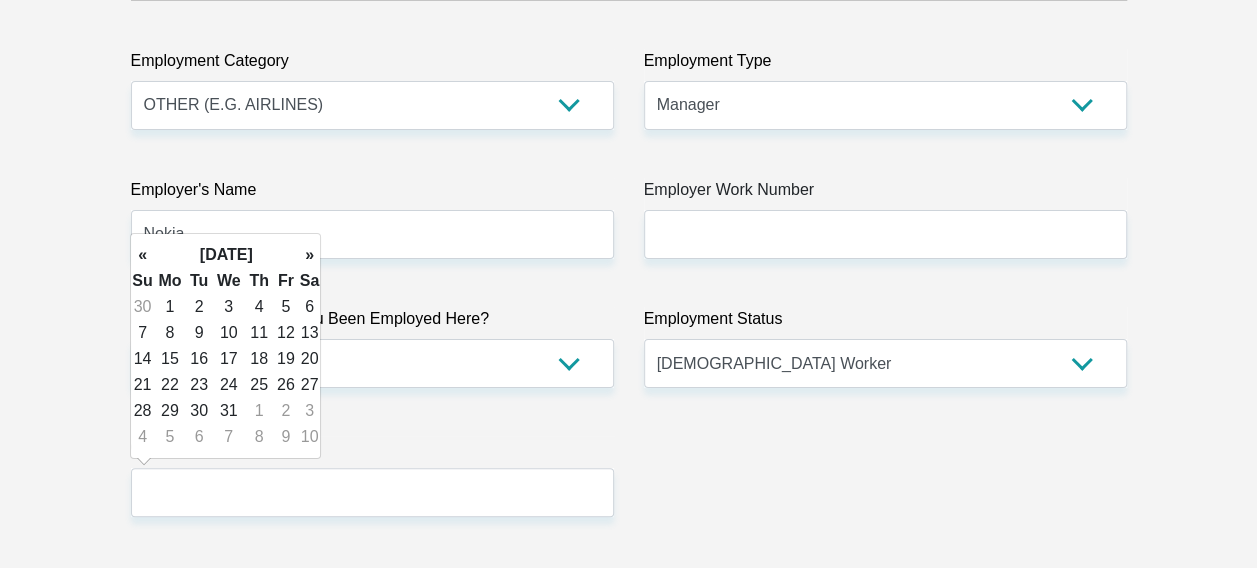 click on "»" at bounding box center (310, 255) 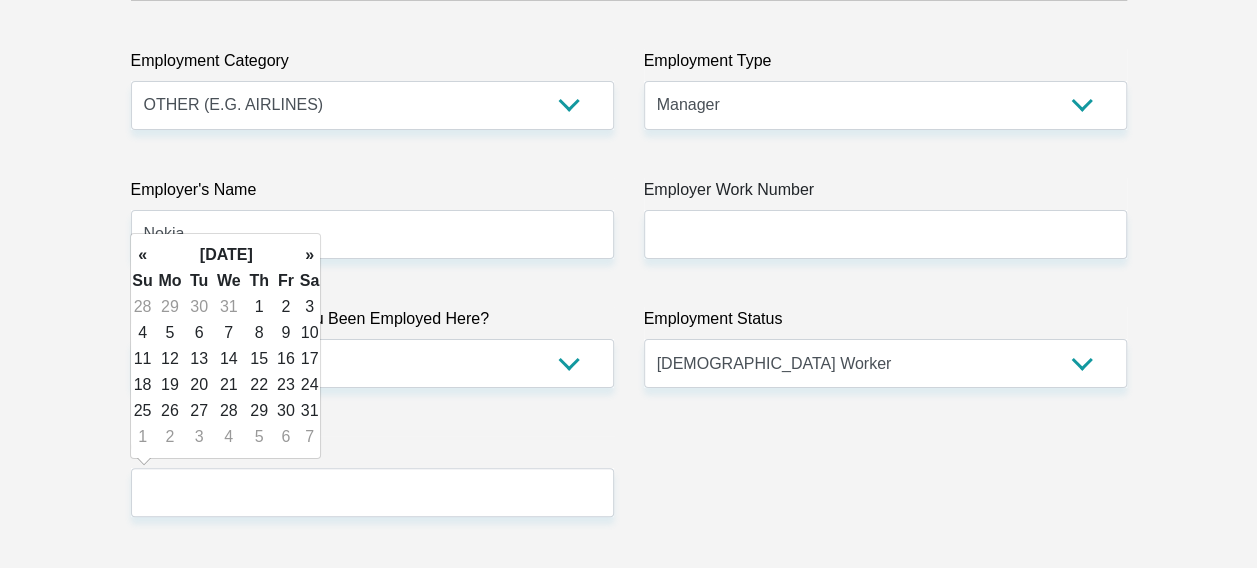 click on "»" at bounding box center (310, 255) 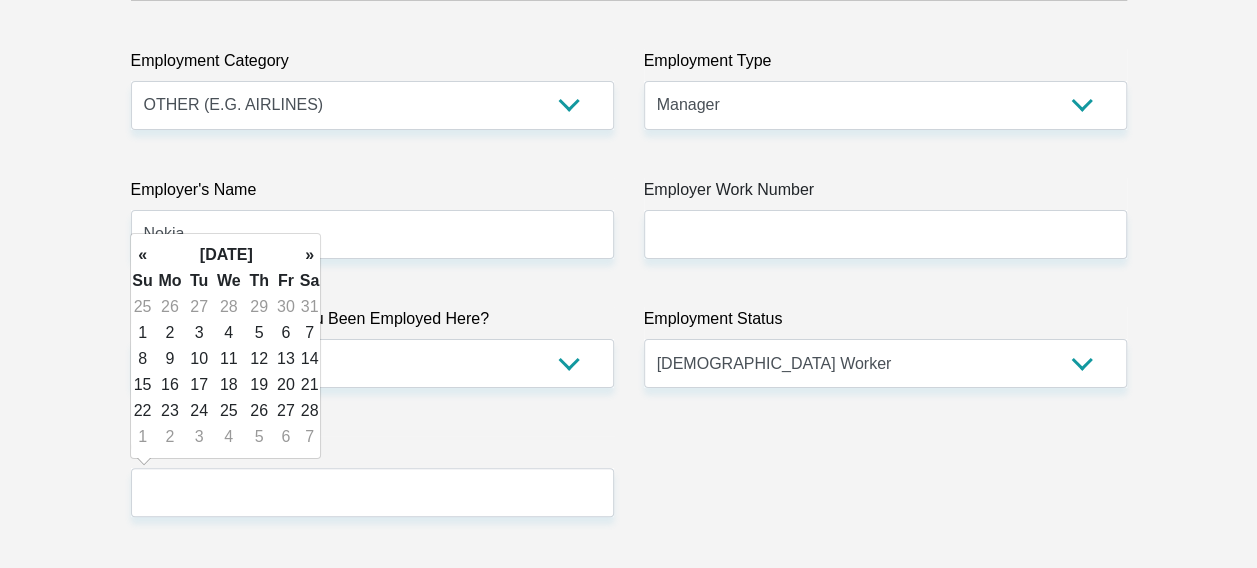 click on "»" at bounding box center (310, 255) 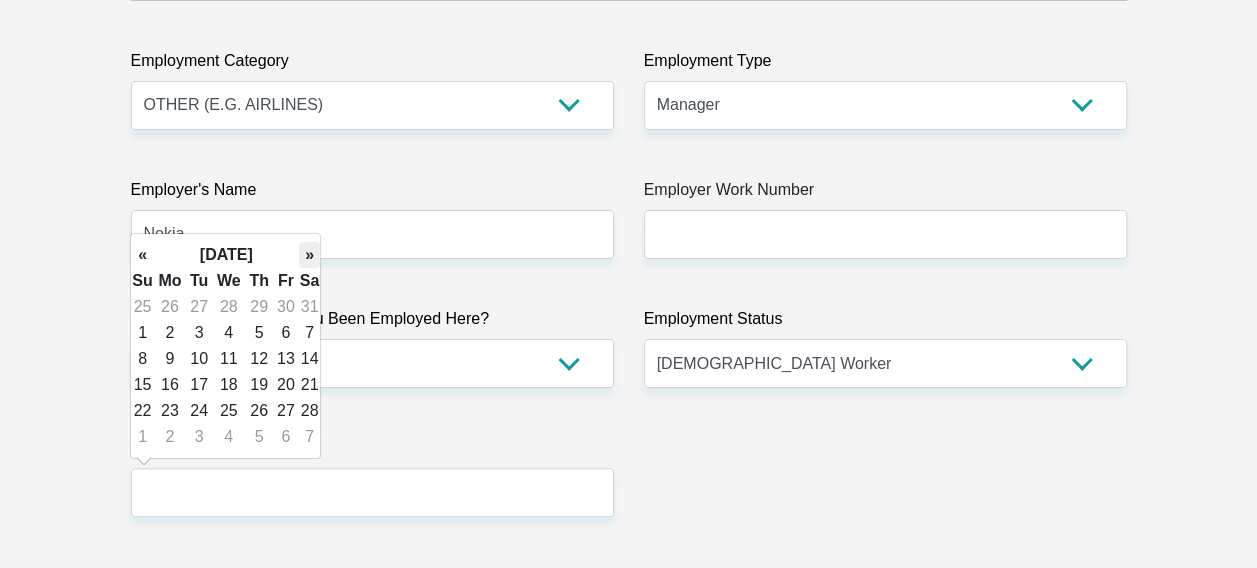 click on "»" at bounding box center (310, 255) 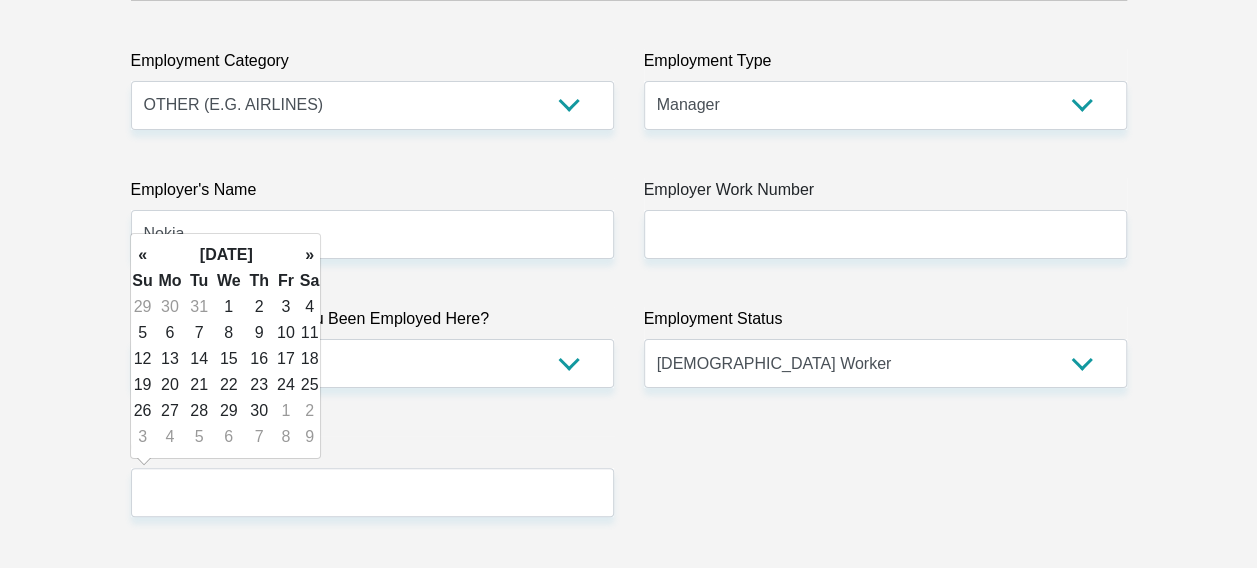 click on "»" at bounding box center [310, 255] 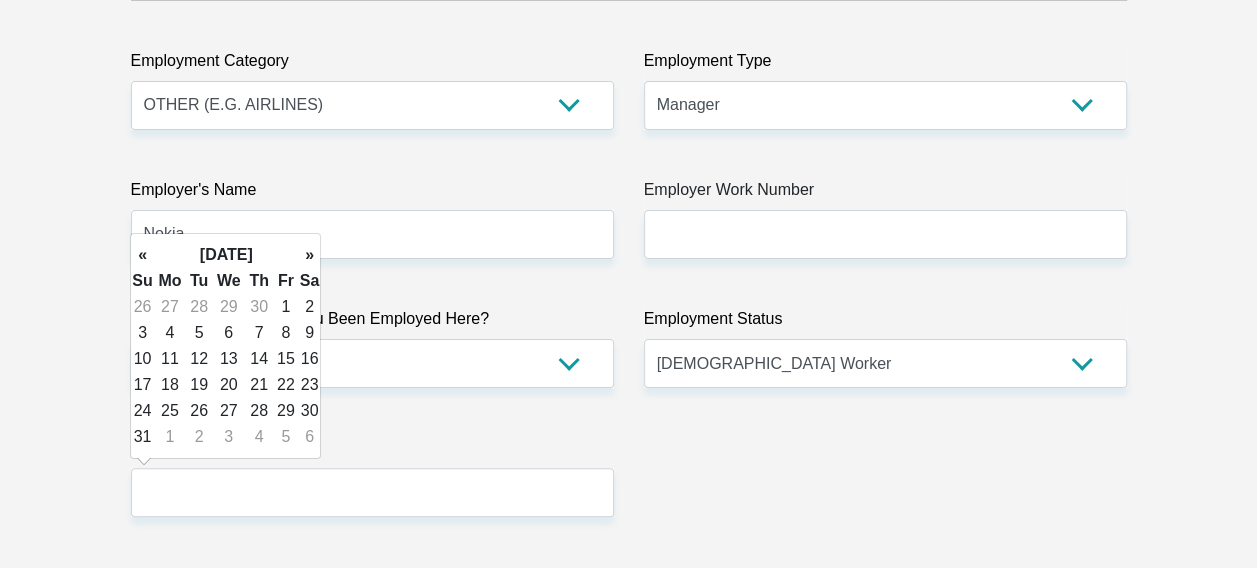 click on "»" at bounding box center [310, 255] 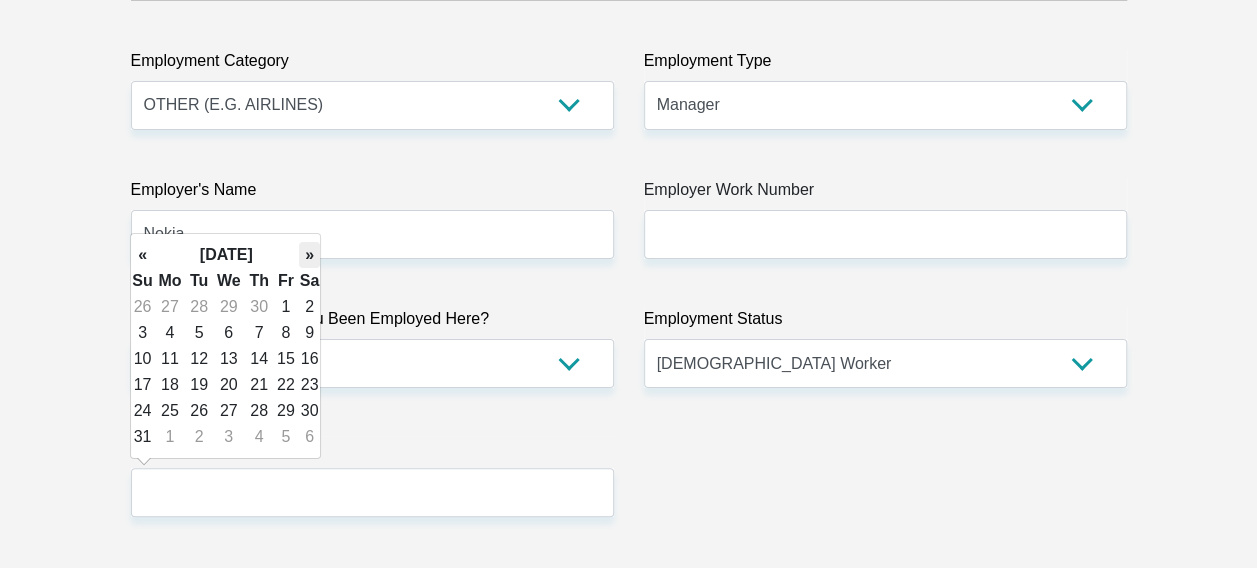 click on "»" at bounding box center [310, 255] 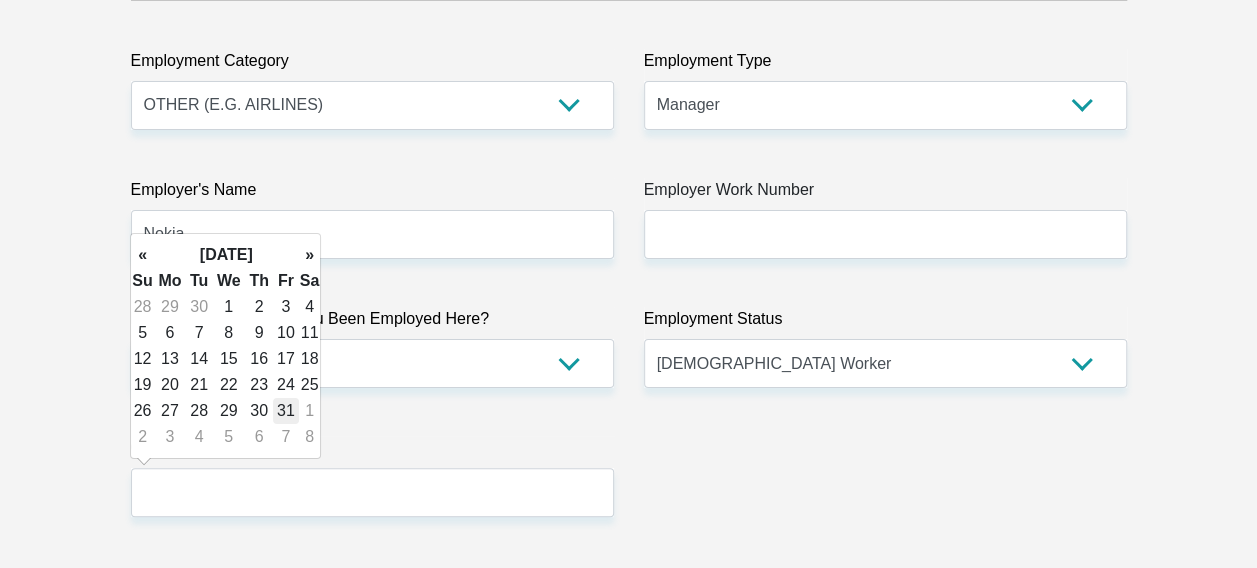 click on "31" at bounding box center (286, 411) 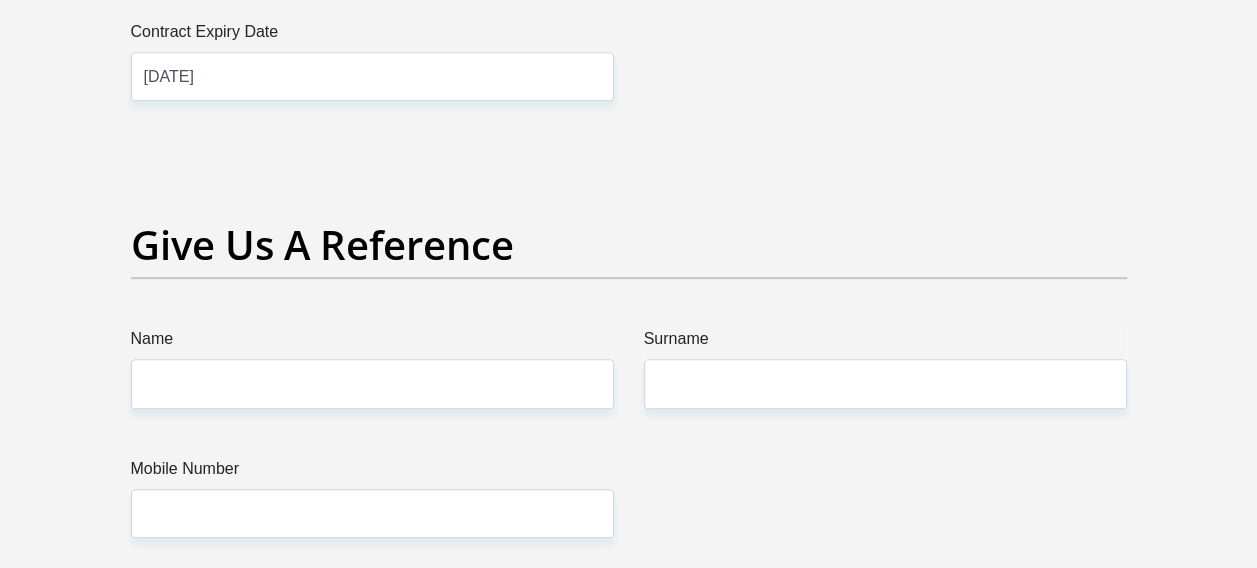 scroll, scrollTop: 4197, scrollLeft: 0, axis: vertical 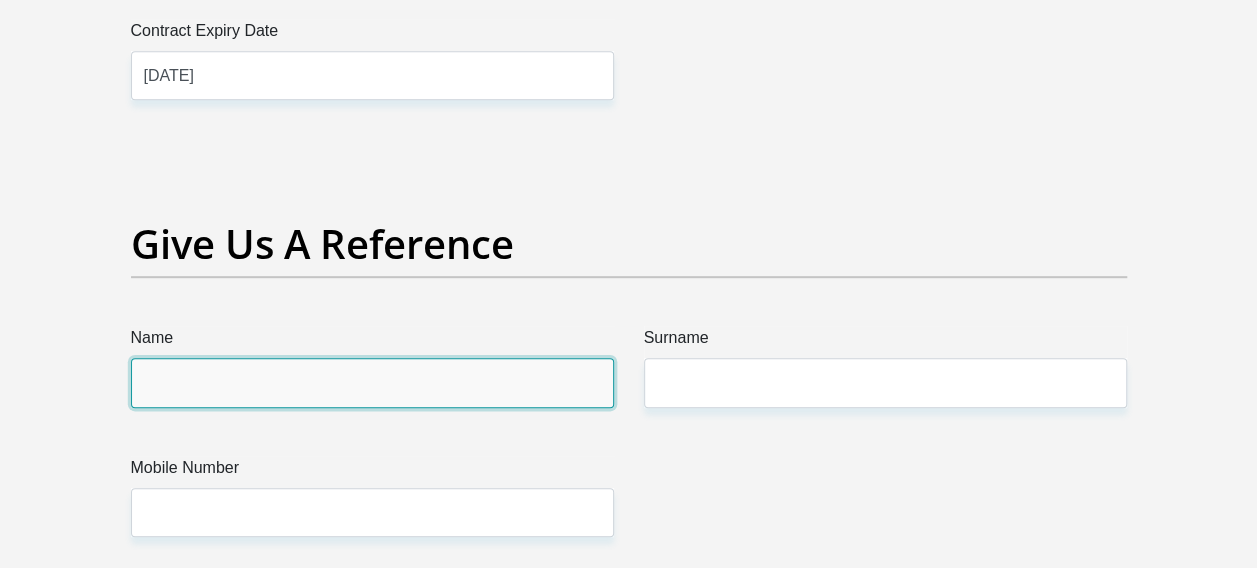click on "Name" at bounding box center (372, 382) 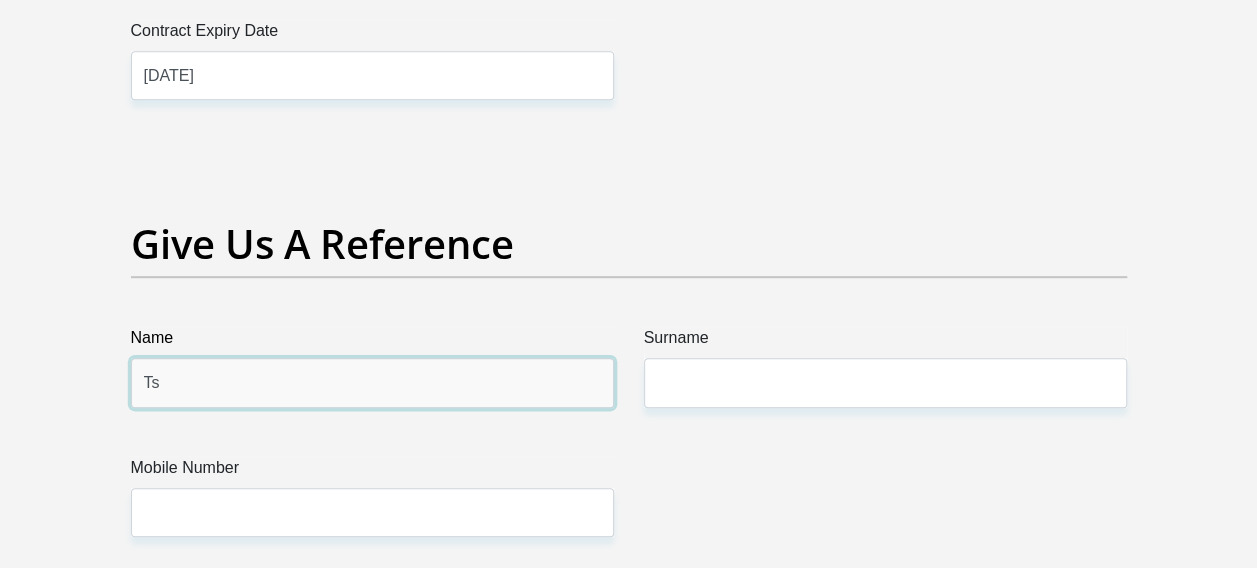 type on "T" 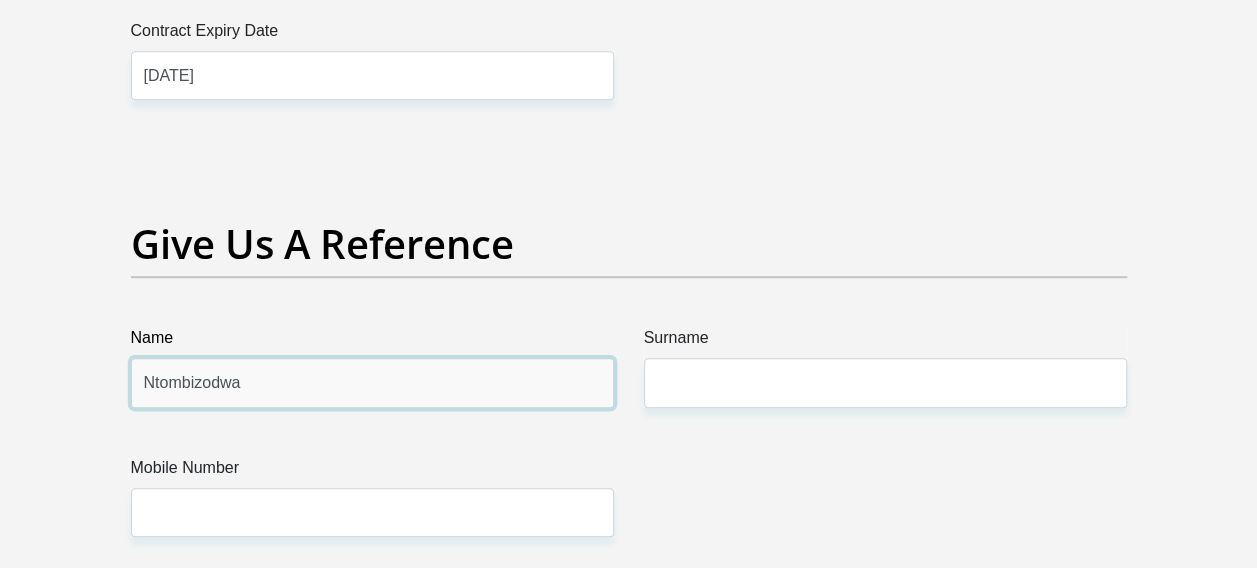 type on "Ntombizodwa" 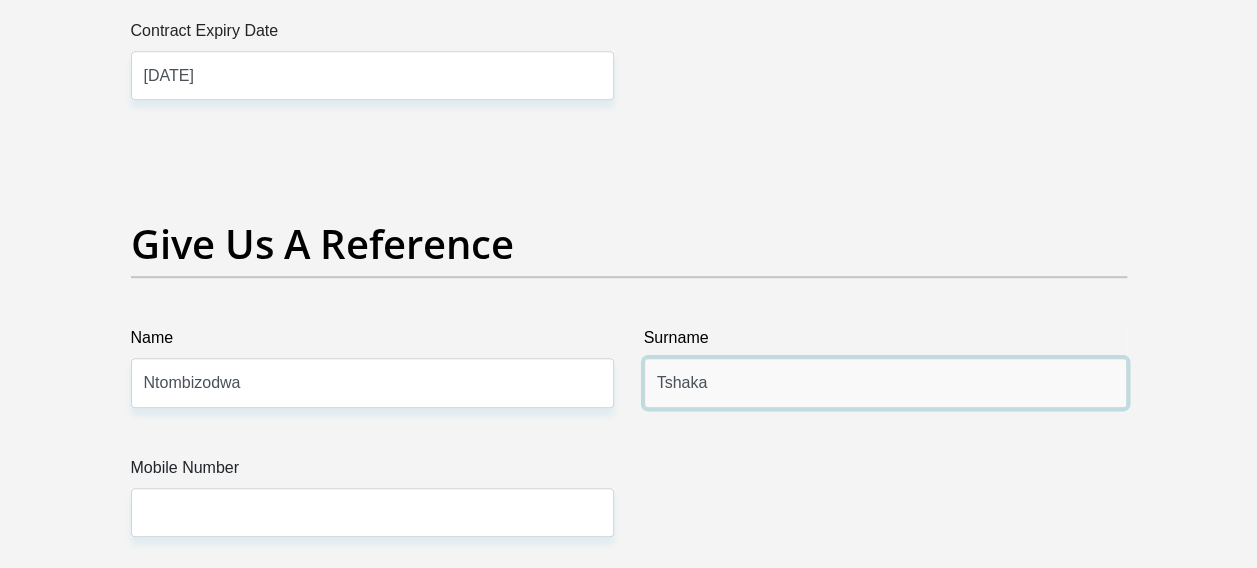 type on "Tshaka" 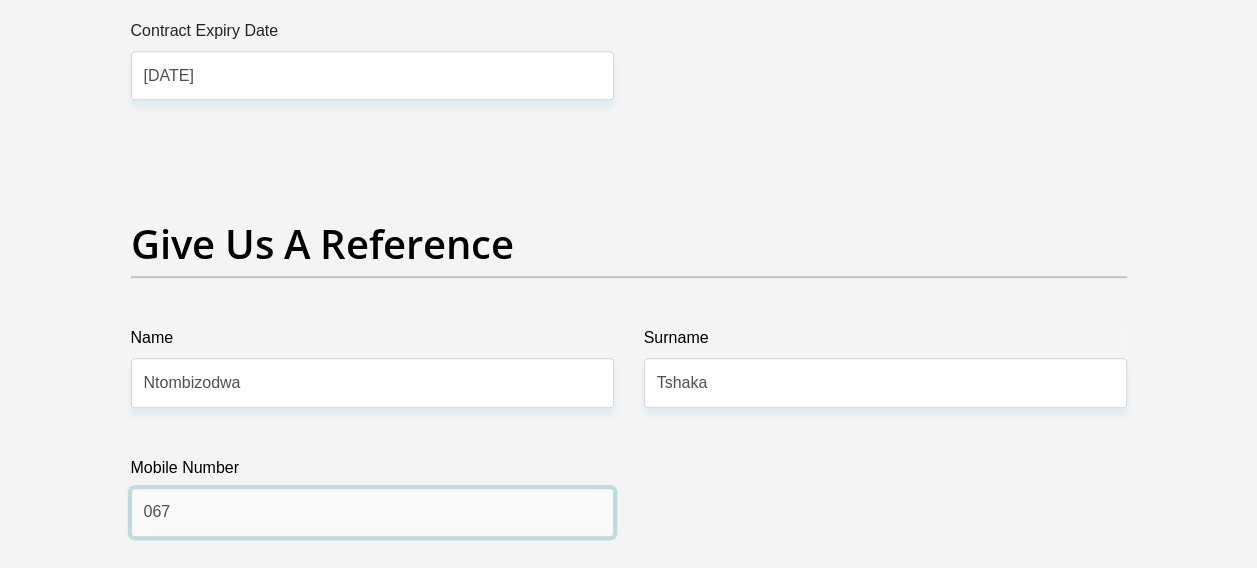 type on "0679282977" 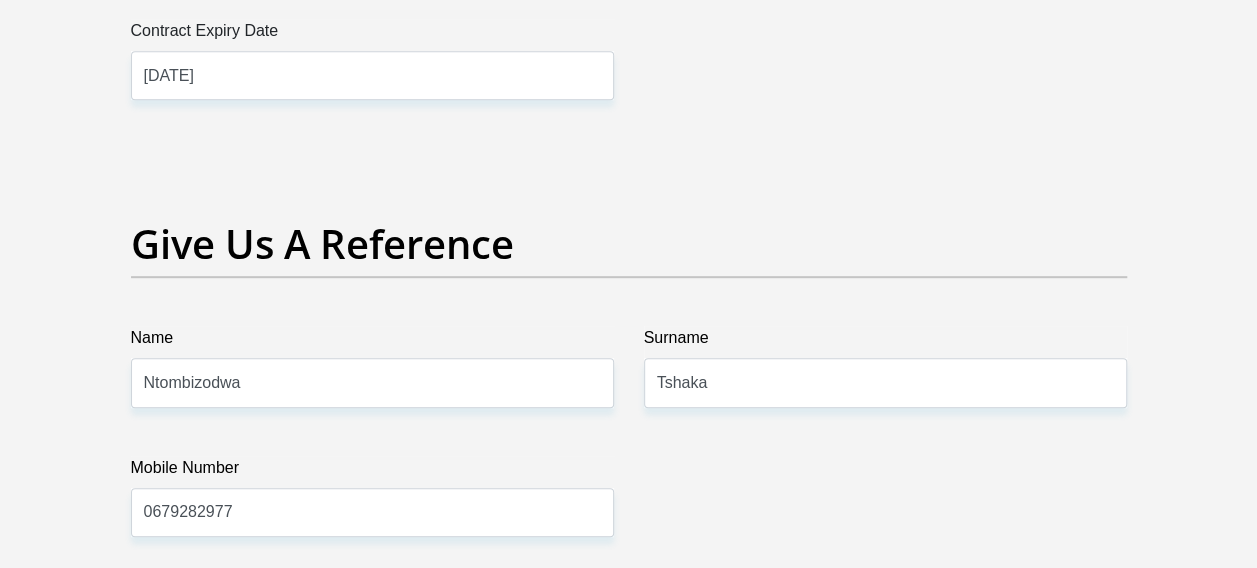 type on "0679282977" 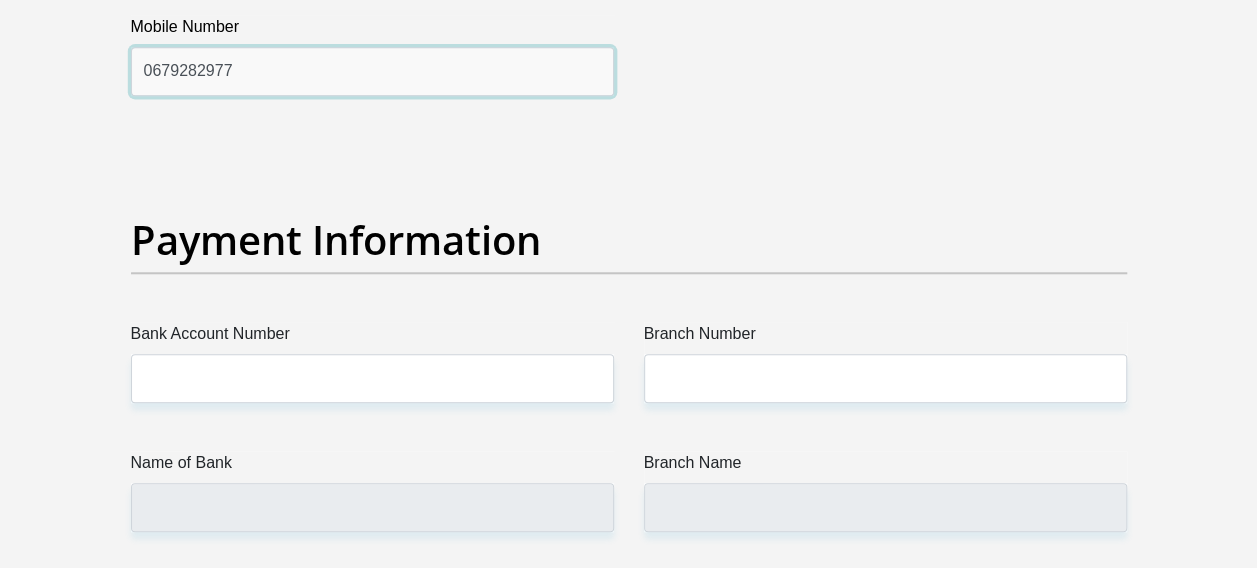 scroll, scrollTop: 4639, scrollLeft: 0, axis: vertical 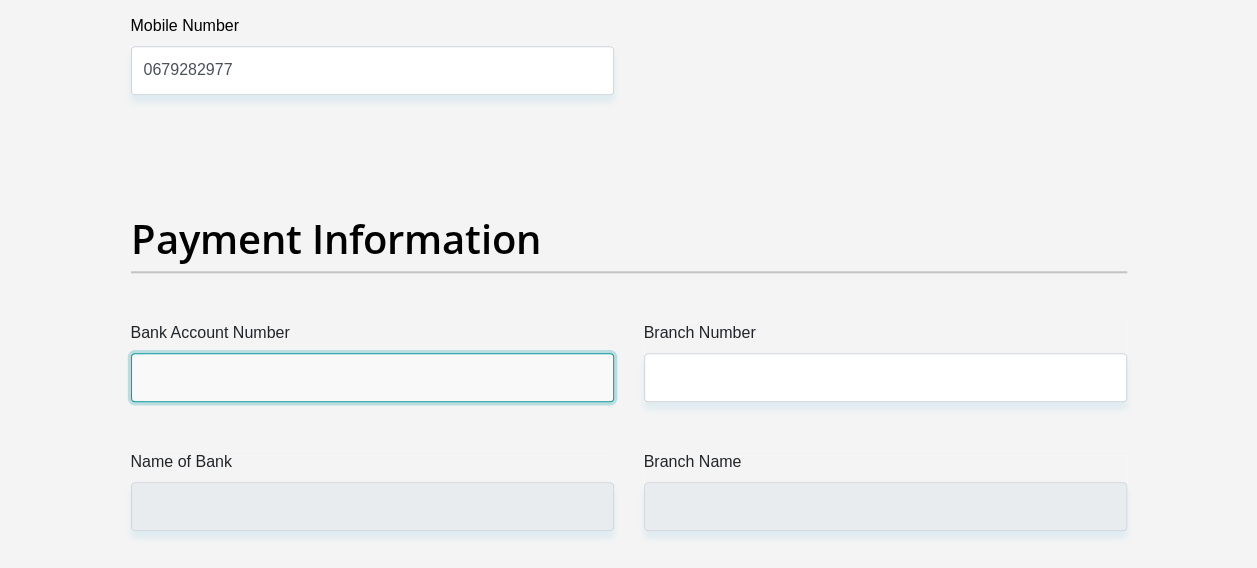 click on "Bank Account Number" at bounding box center (372, 377) 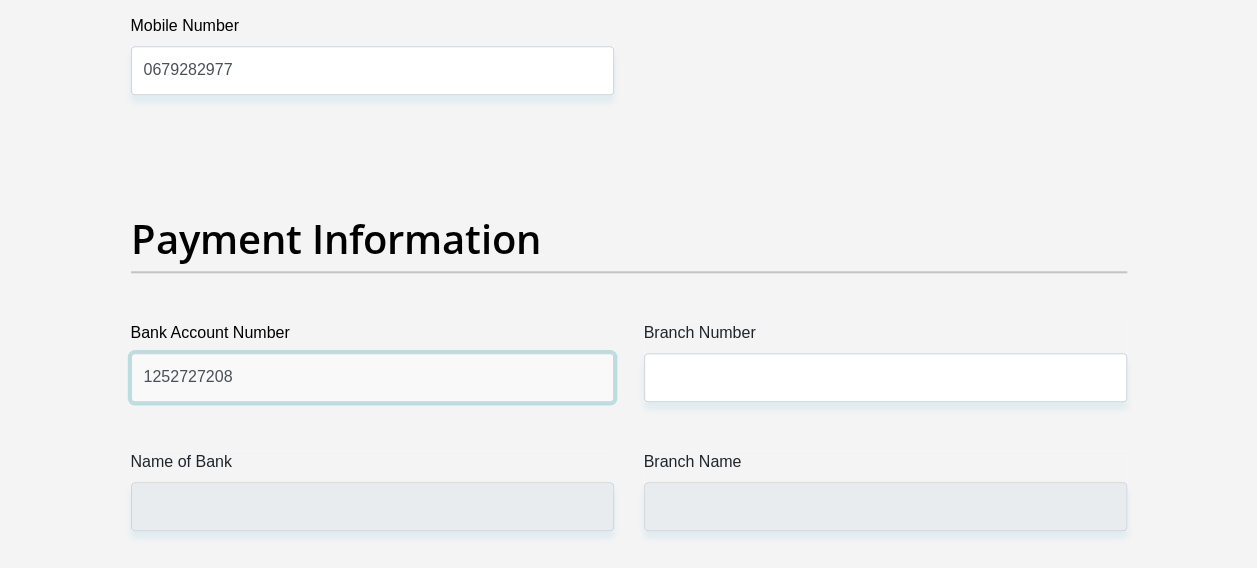 type on "1252727208" 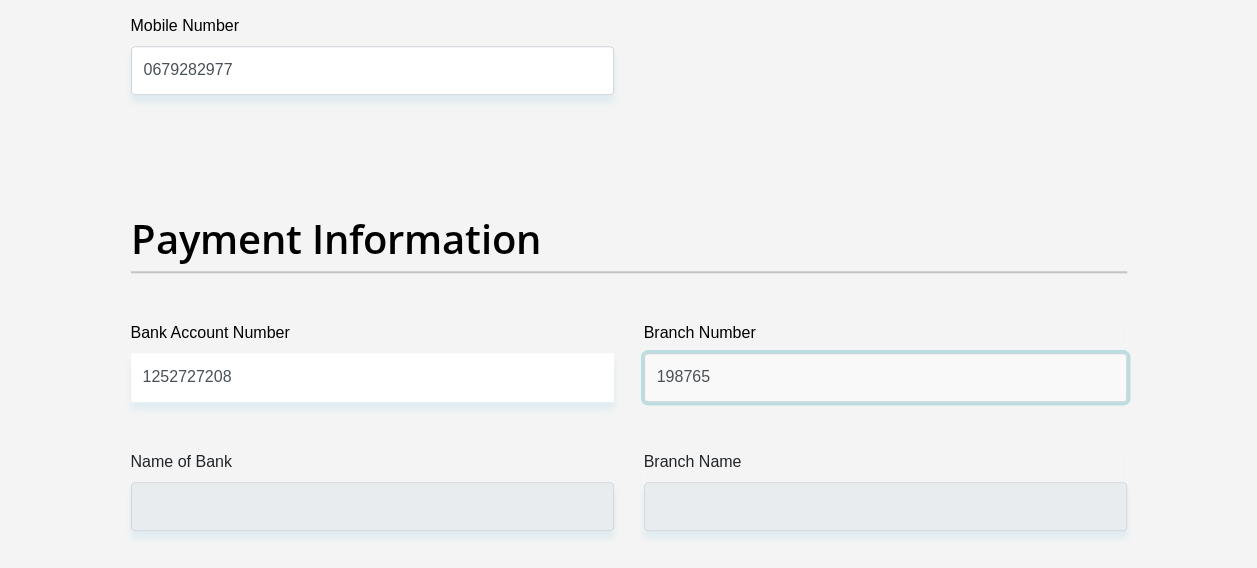 type on "198765" 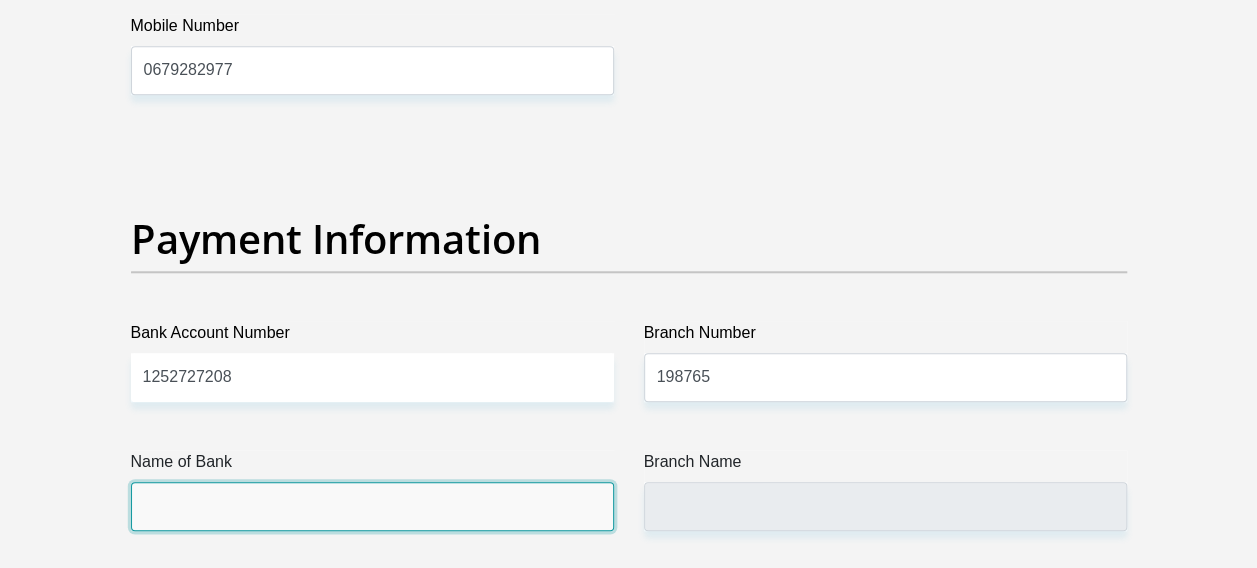 click on "Name of Bank" at bounding box center (372, 506) 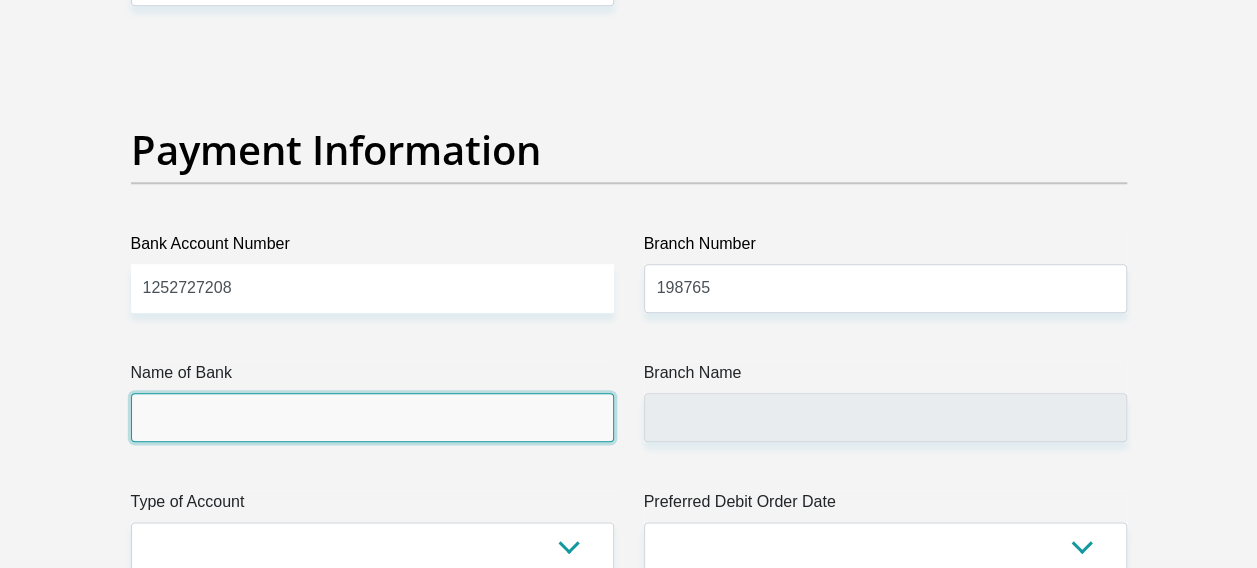 type on "NEDBANK" 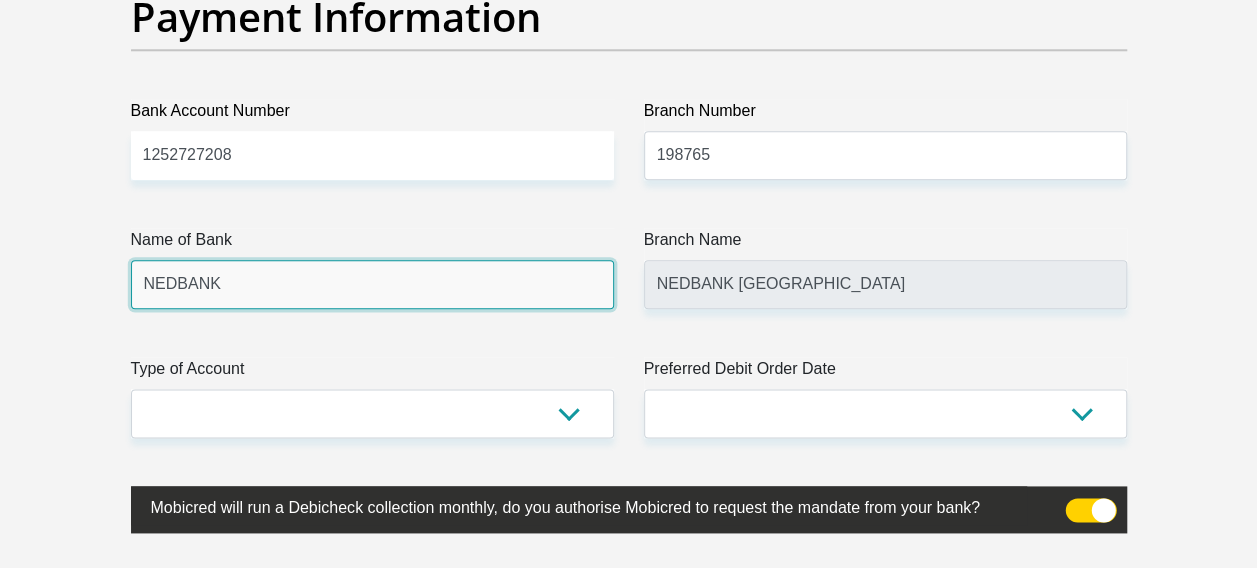 scroll, scrollTop: 4871, scrollLeft: 0, axis: vertical 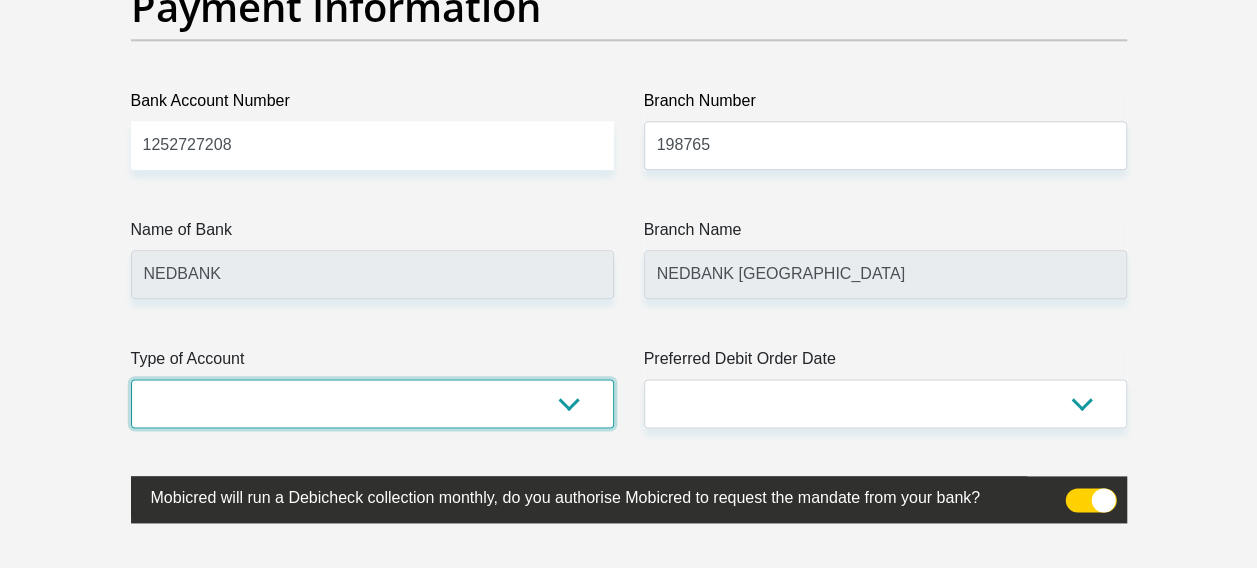 click on "Cheque
Savings" at bounding box center (372, 403) 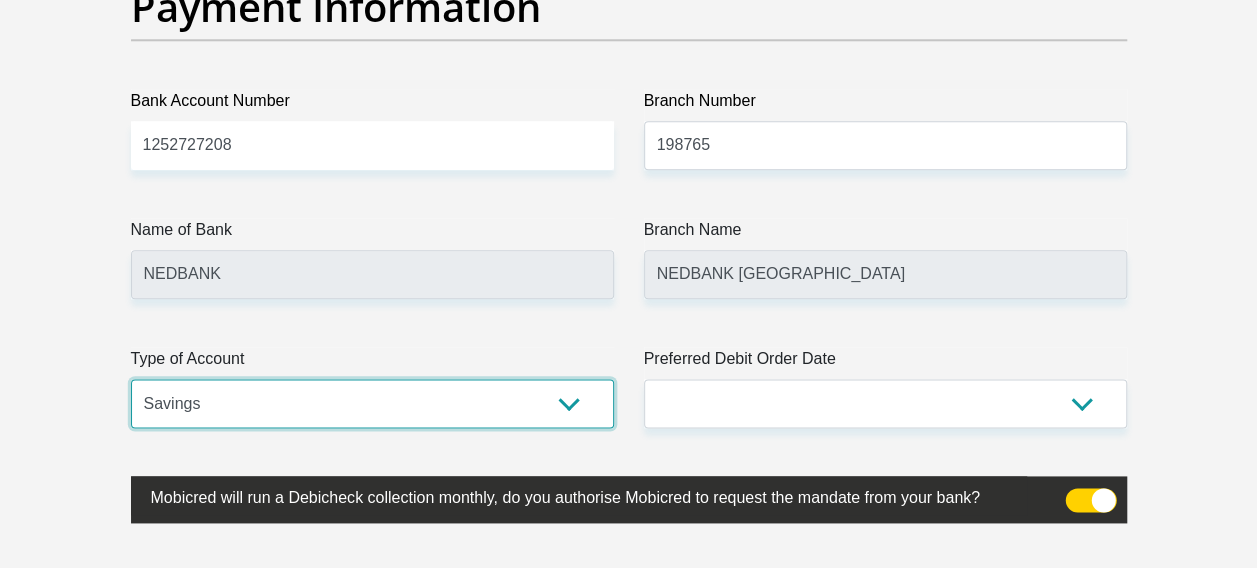 click on "Cheque
Savings" at bounding box center (372, 403) 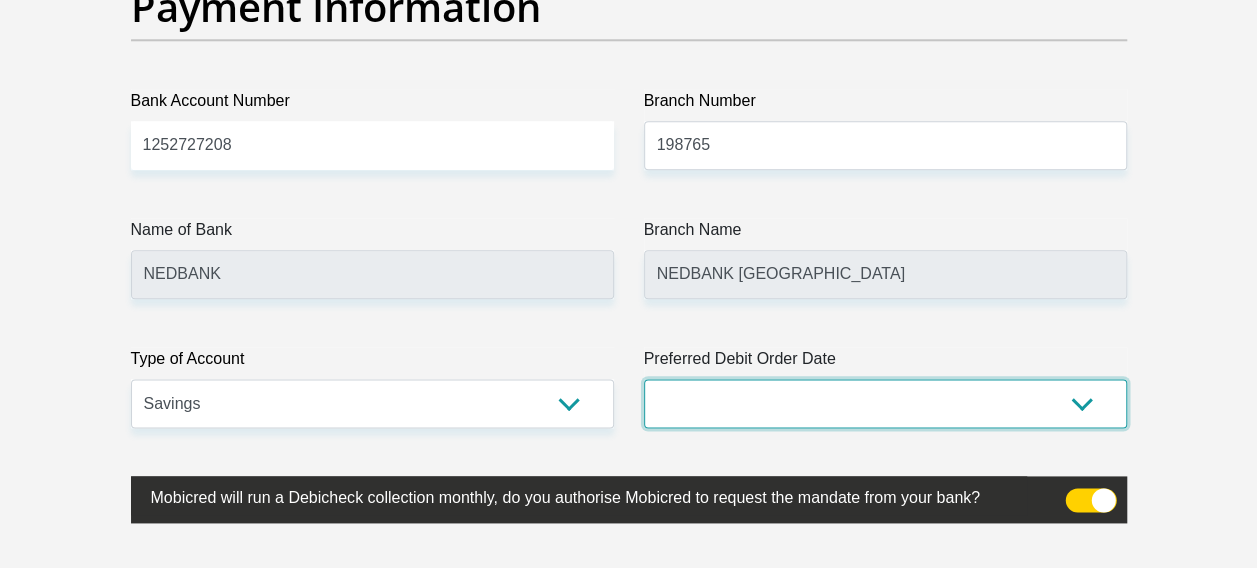 click on "1st
2nd
3rd
4th
5th
7th
18th
19th
20th
21st
22nd
23rd
24th
25th
26th
27th
28th
29th
30th" at bounding box center (885, 403) 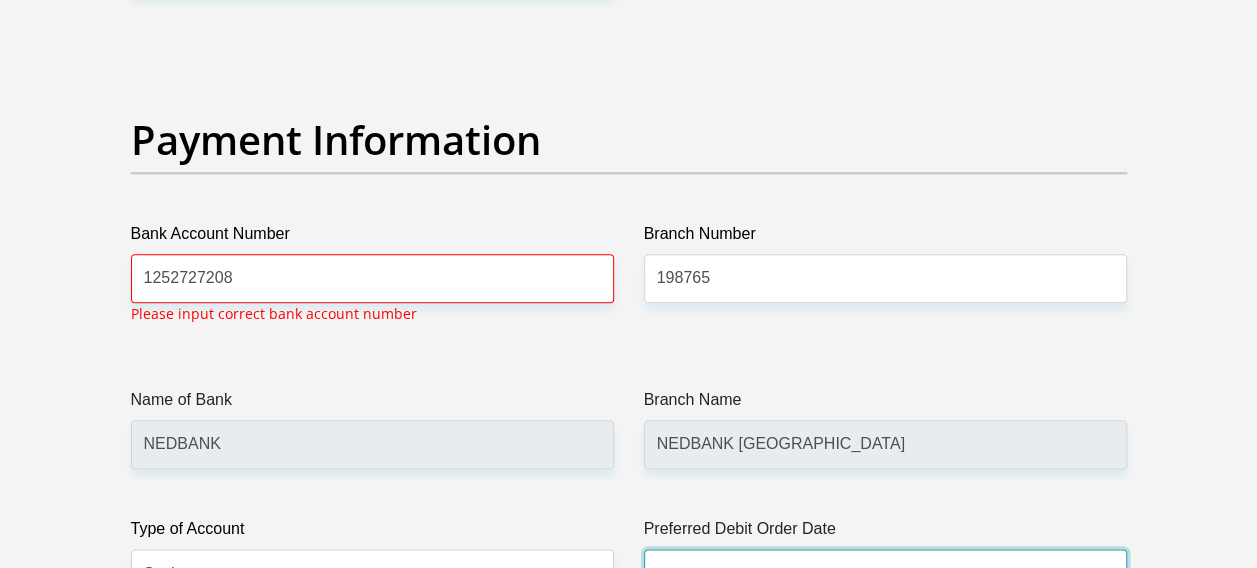 scroll, scrollTop: 4736, scrollLeft: 0, axis: vertical 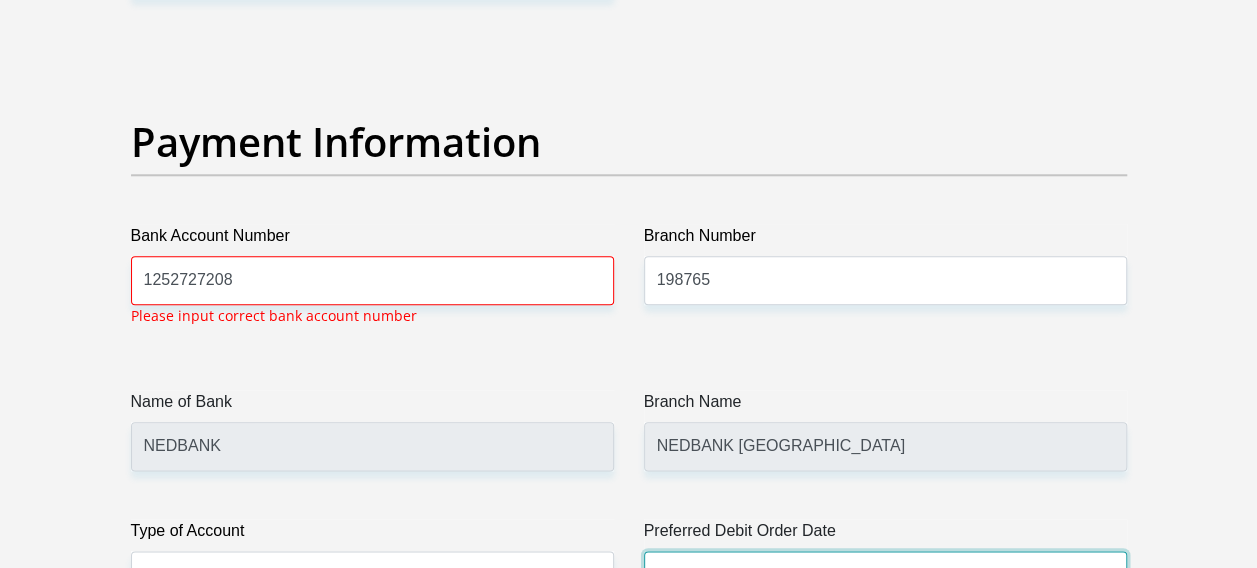 select on "27" 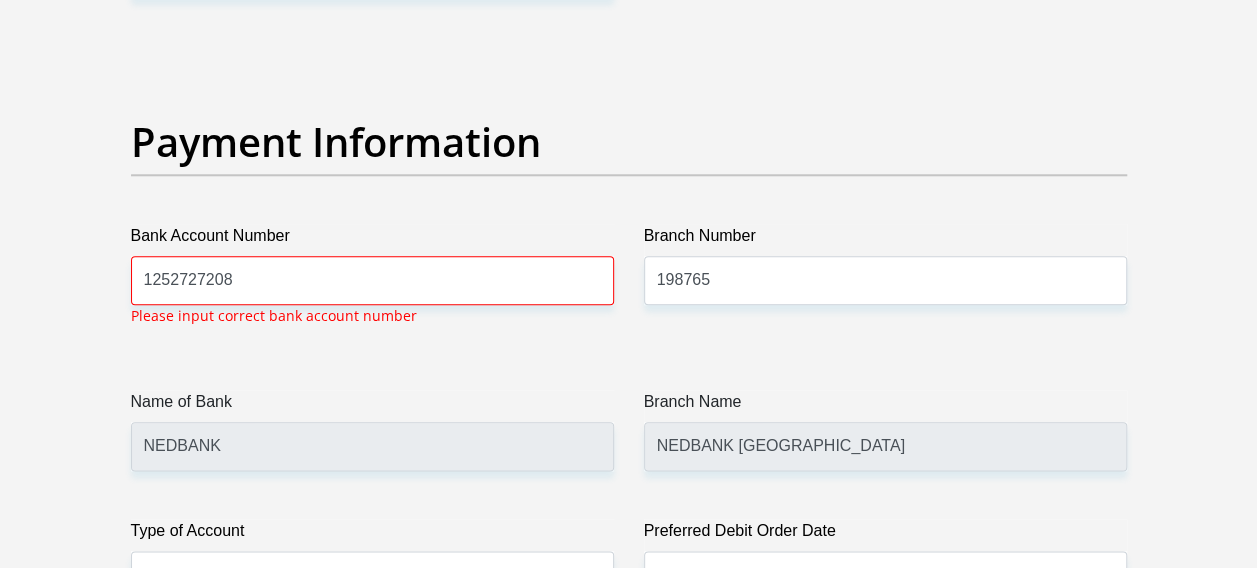 click on "Bank Account Number" at bounding box center [372, 240] 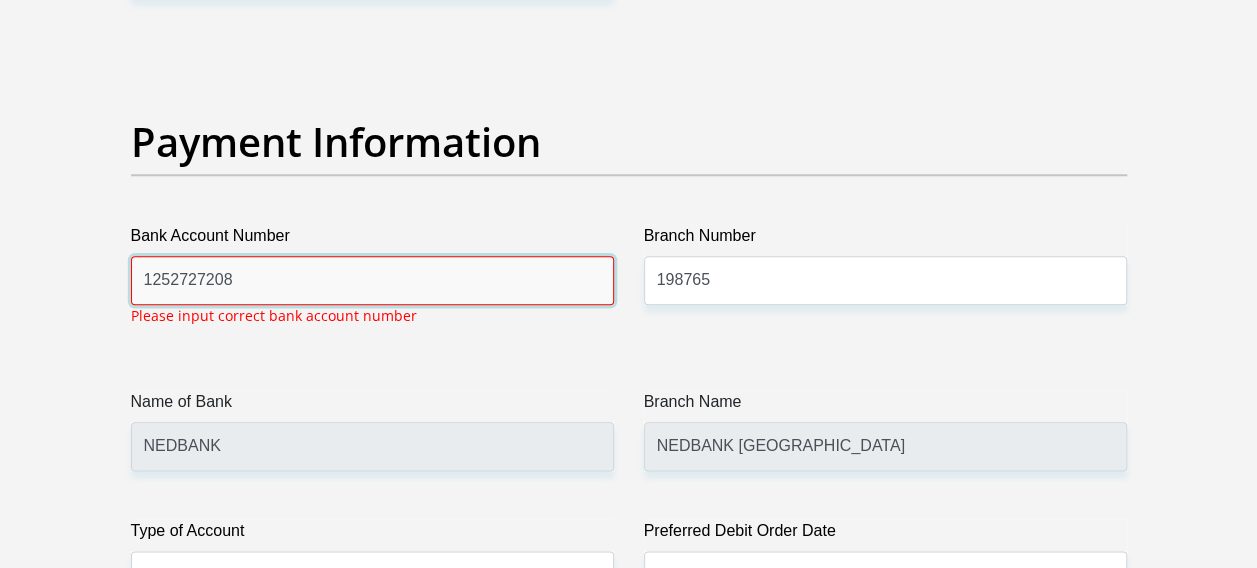 click on "1252727208" at bounding box center [372, 280] 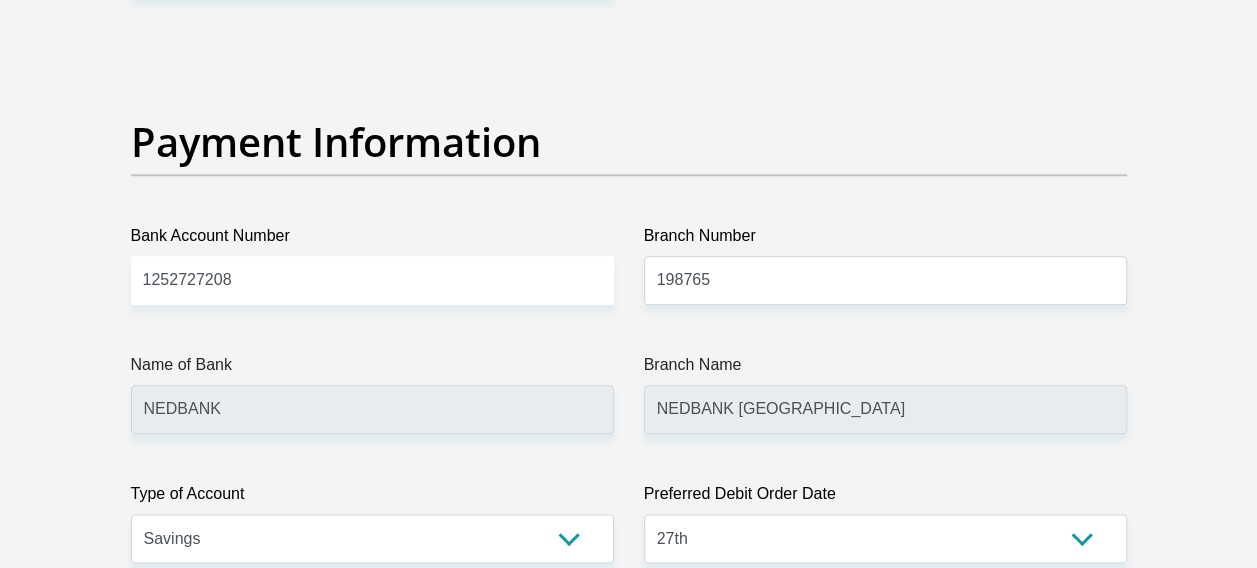 click on "Title
Mr
Ms
Mrs
Dr
Other
First Name
MlungisiJames
Surname
Mokoana
ID Number
0208095182084
Please input valid ID number
Race
Black
Coloured
Indian
White
Other
Contact Number
0679282977
Please input valid contact number
Nationality
South Africa
Afghanistan
Aland Islands  Albania" at bounding box center (629, -1030) 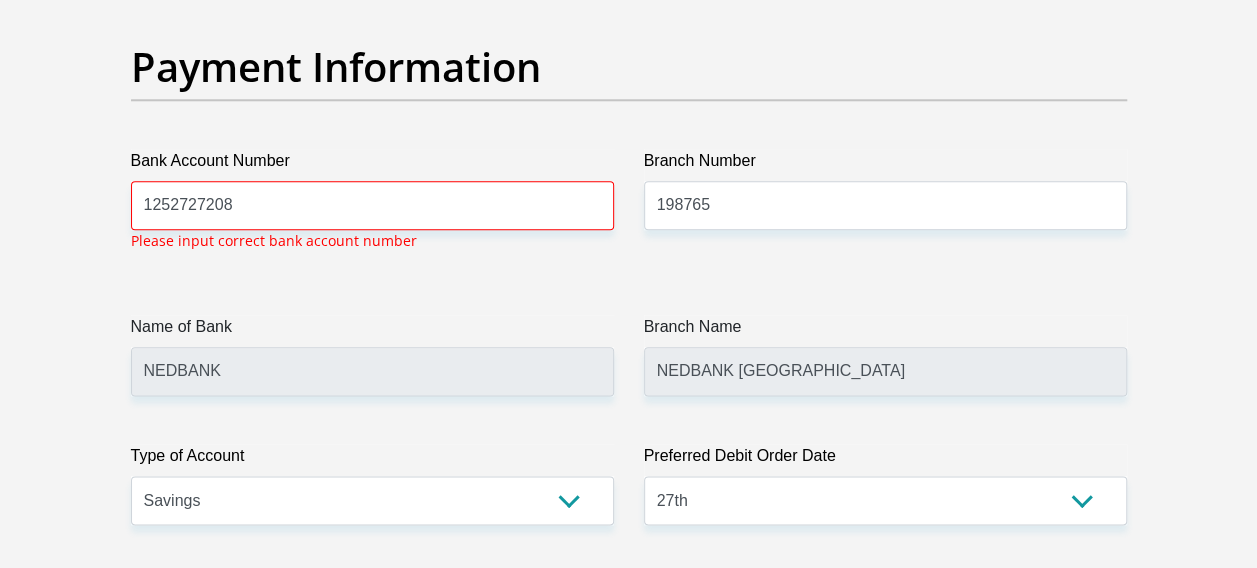 scroll, scrollTop: 4810, scrollLeft: 0, axis: vertical 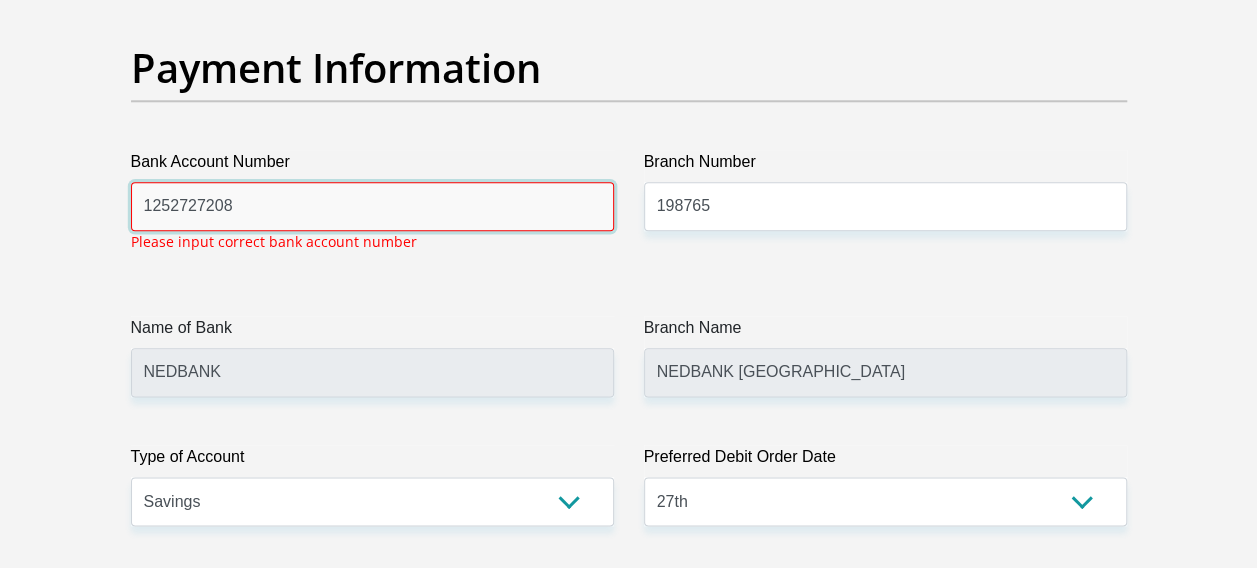 click on "1252727208" at bounding box center (372, 206) 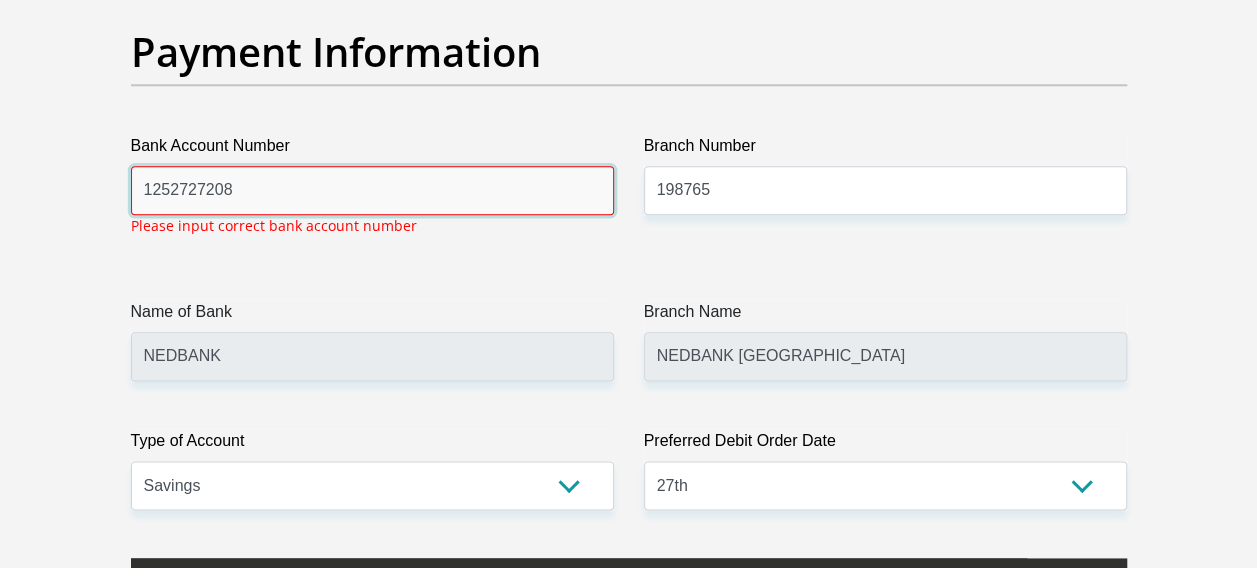 scroll, scrollTop: 4827, scrollLeft: 0, axis: vertical 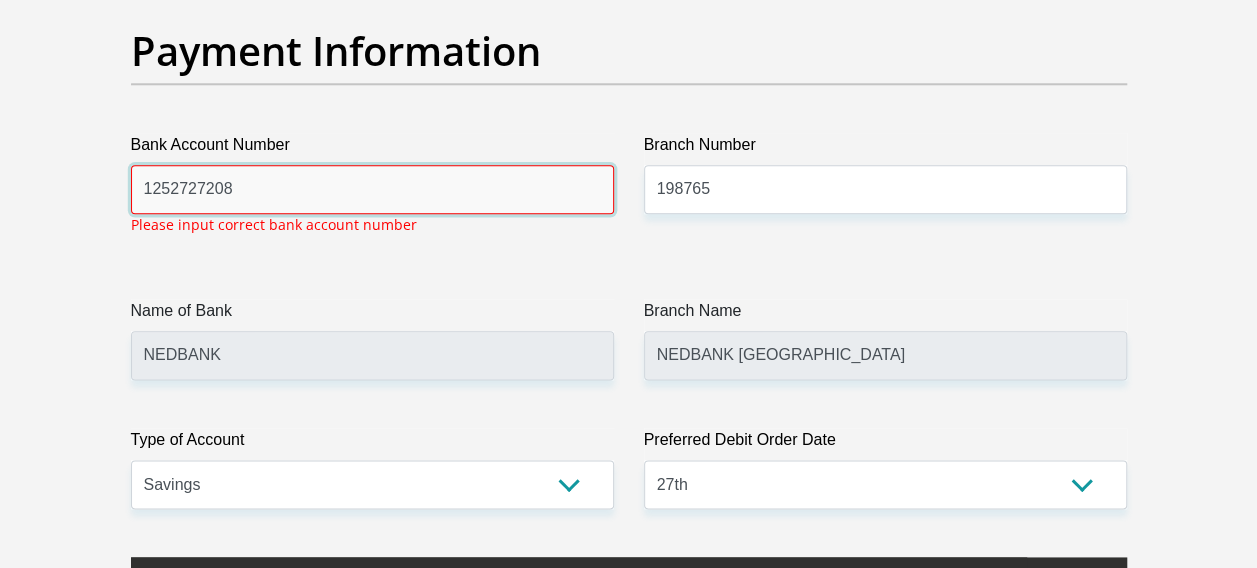 type on "1252727208" 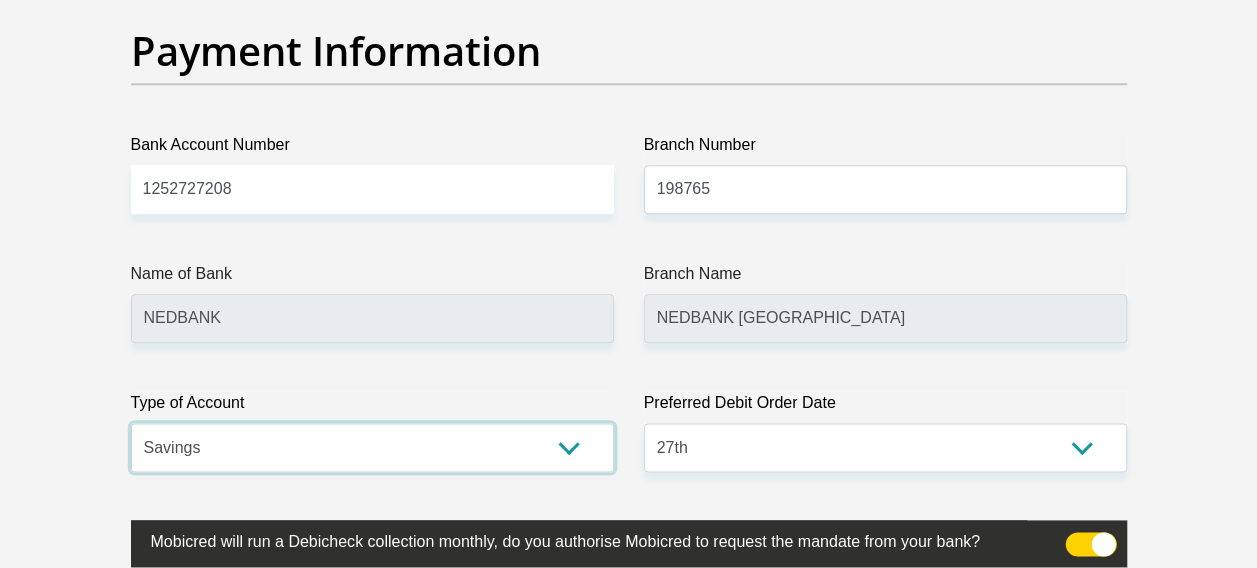 click on "Title
Mr
Ms
Mrs
Dr
Other
First Name
MlungisiJames
Surname
Mokoana
ID Number
0208095182084
Please input valid ID number
Race
Black
Coloured
Indian
White
Other
Contact Number
0679282977
Please input valid contact number
Nationality
South Africa
Afghanistan
Aland Islands  Albania" at bounding box center (629, -1121) 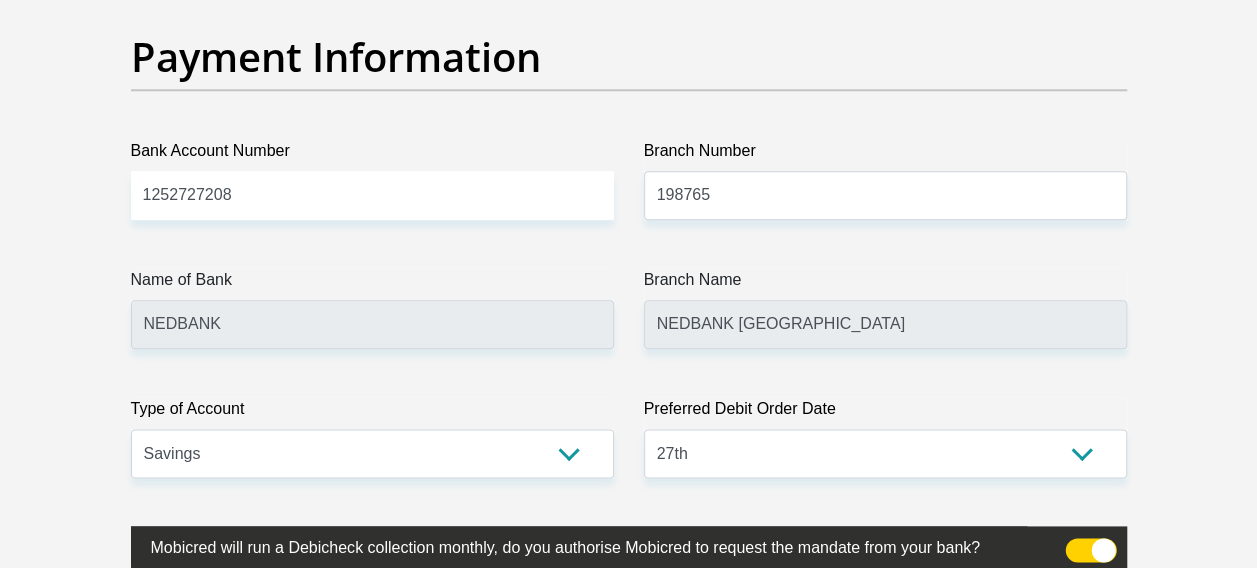 click on "Title
Mr
Ms
Mrs
Dr
Other
First Name
MlungisiJames
Surname
Mokoana
ID Number
0208095182084
Please input valid ID number
Race
Black
Coloured
Indian
White
Other
Contact Number
0679282977
Please input valid contact number
Nationality
South Africa
Afghanistan
Aland Islands  Albania" at bounding box center [629, -1115] 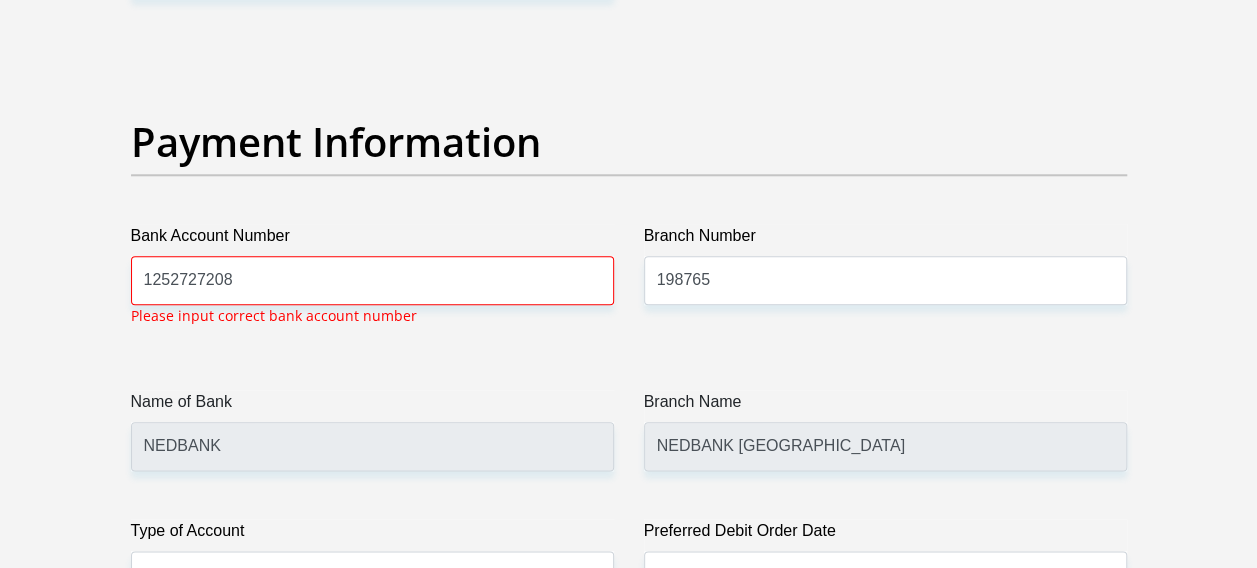 scroll, scrollTop: 5011, scrollLeft: 0, axis: vertical 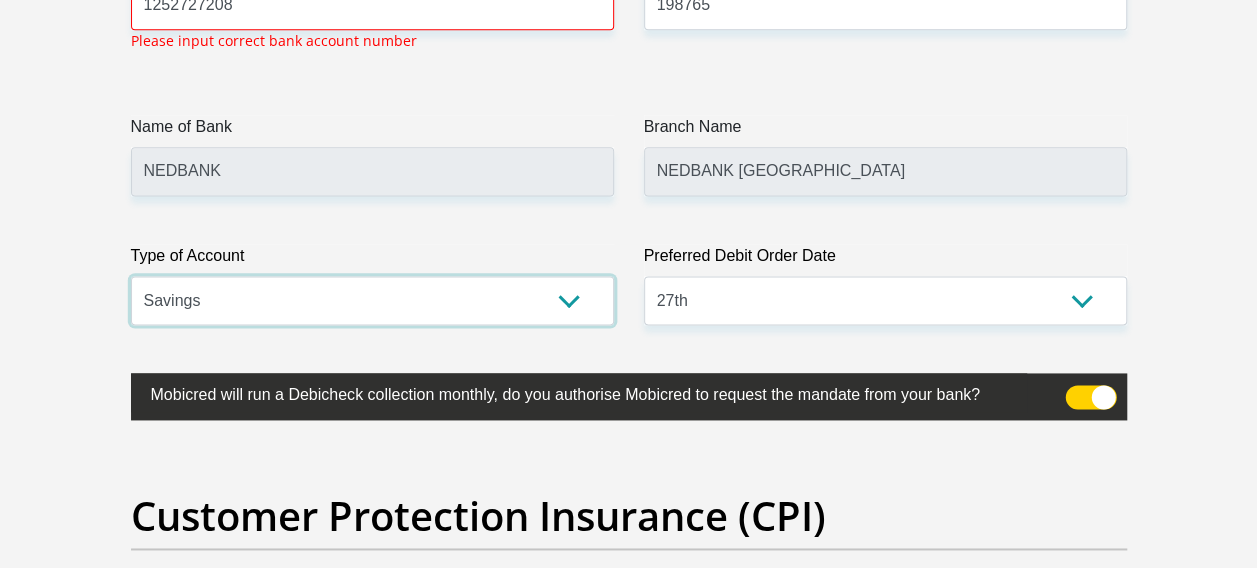click on "Cheque
Savings" at bounding box center [372, 300] 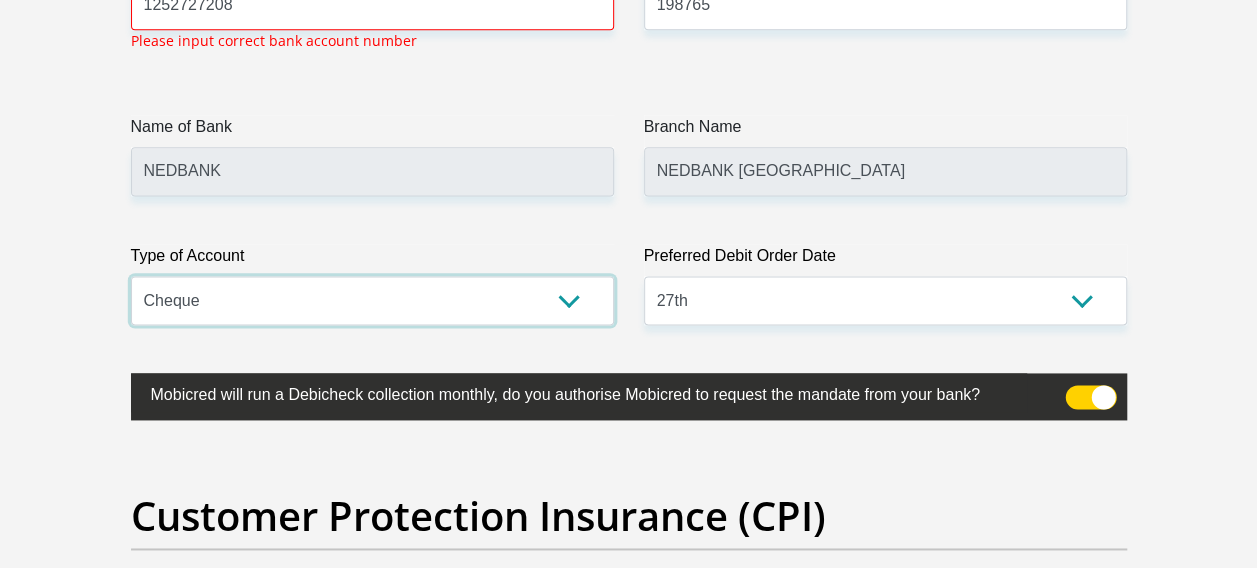 click on "Cheque
Savings" at bounding box center [372, 300] 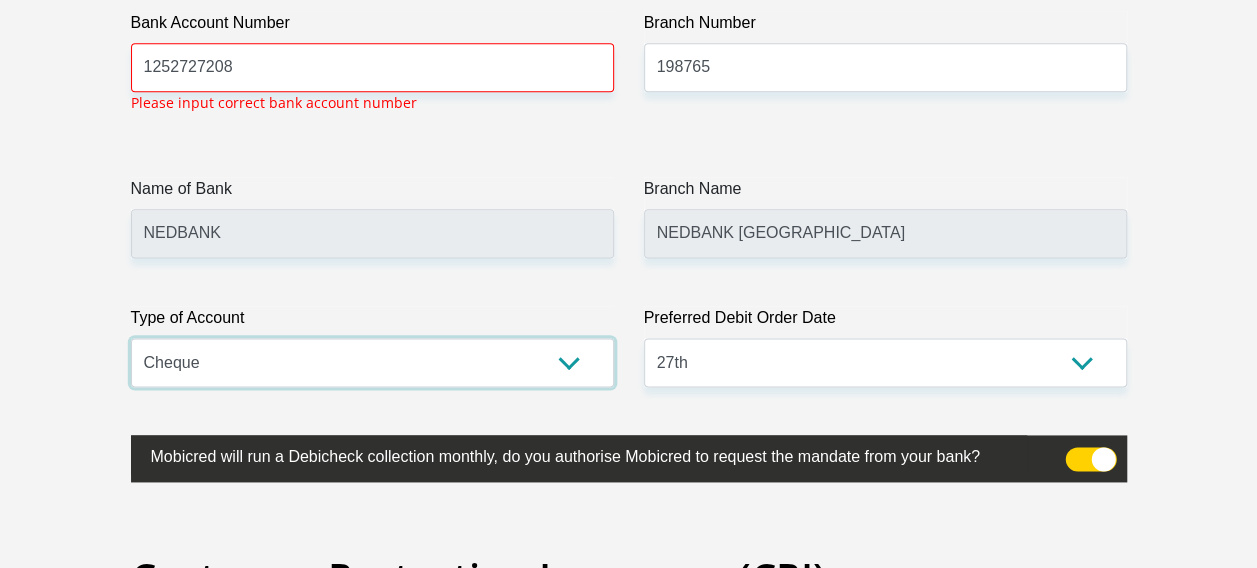 scroll, scrollTop: 4945, scrollLeft: 0, axis: vertical 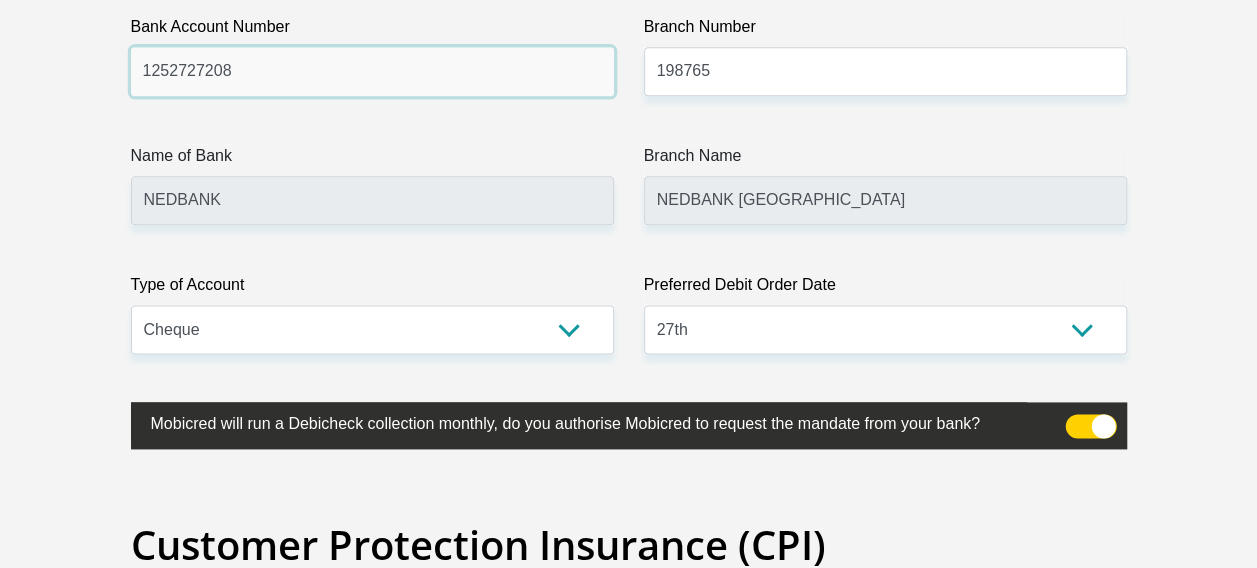 click on "1252727208" at bounding box center (372, 71) 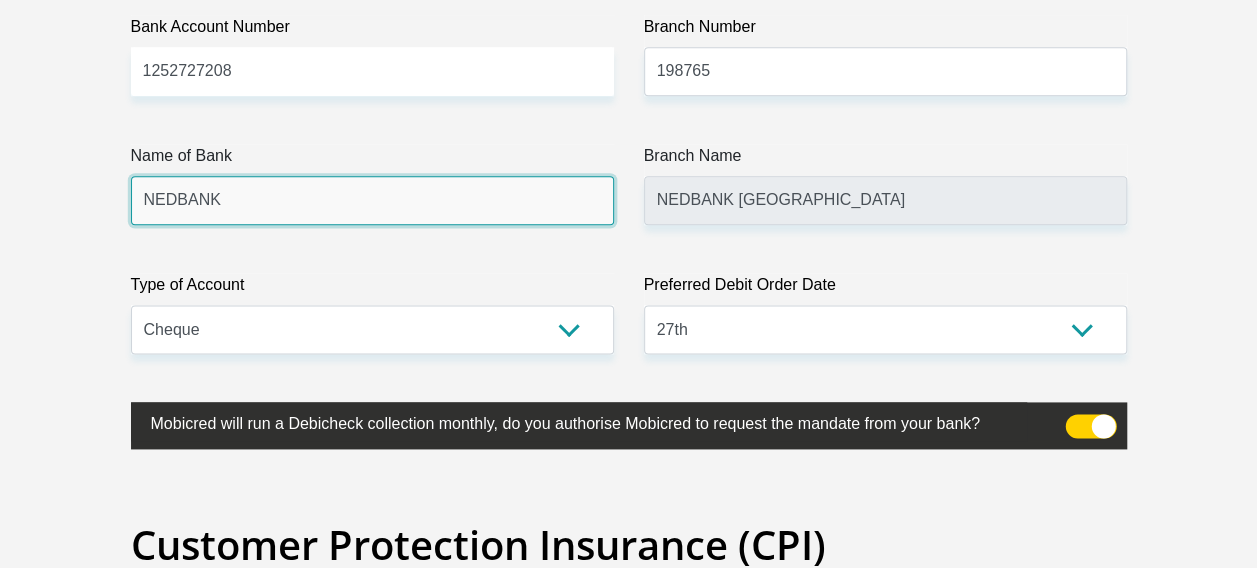 click on "NEDBANK" at bounding box center [372, 200] 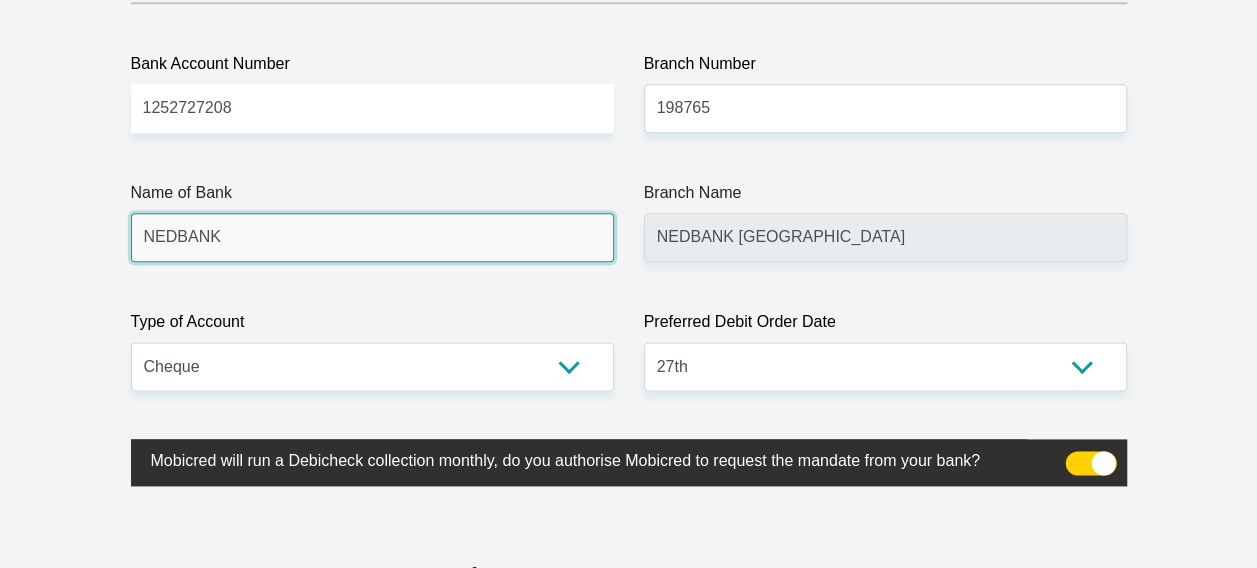 scroll, scrollTop: 4909, scrollLeft: 0, axis: vertical 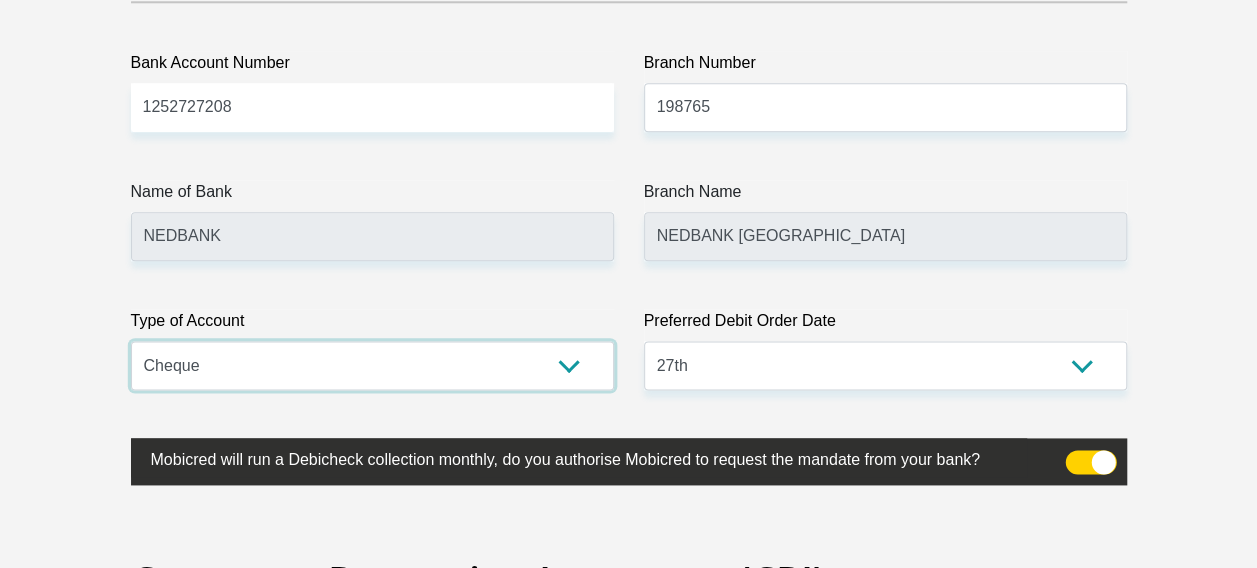 click on "Cheque
Savings" at bounding box center (372, 365) 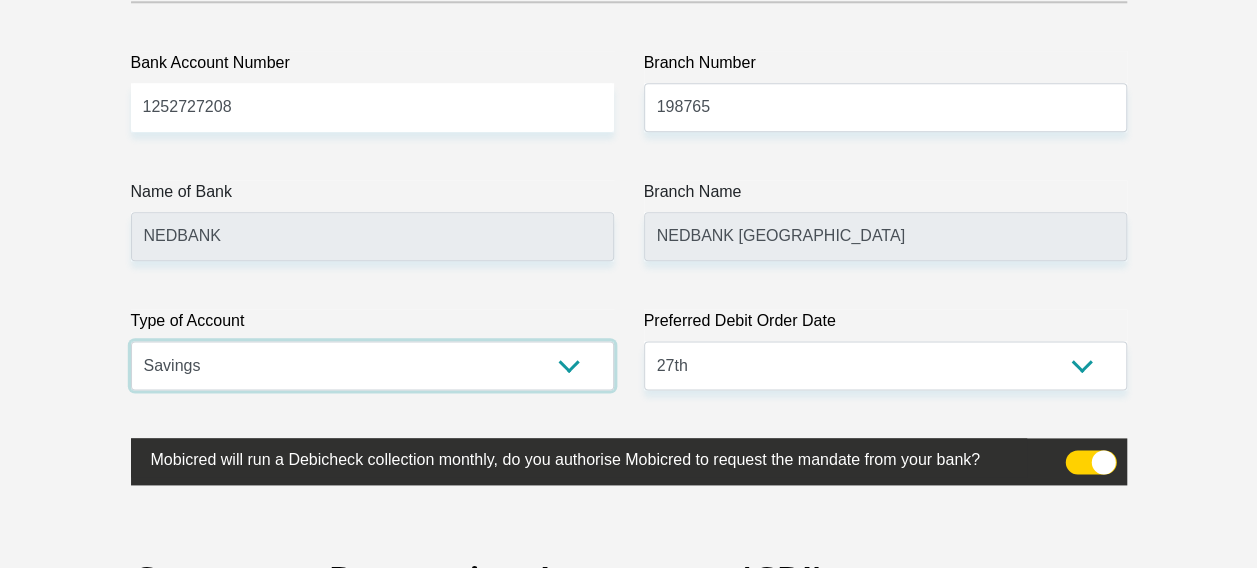 click on "Cheque
Savings" at bounding box center (372, 365) 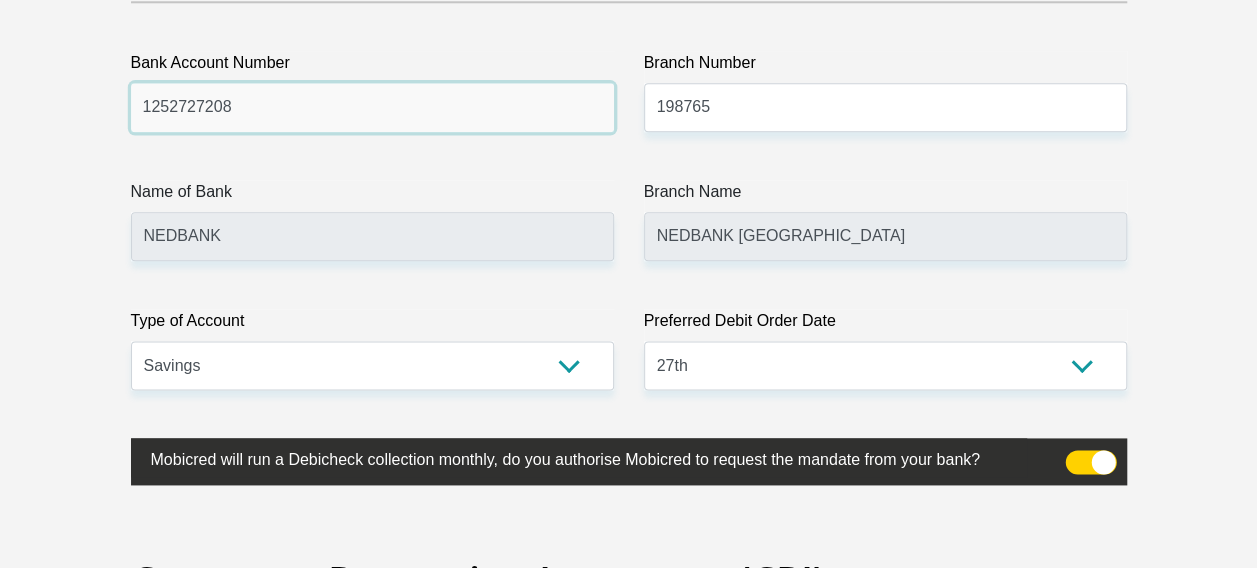 drag, startPoint x: 330, startPoint y: 106, endPoint x: 328, endPoint y: 226, distance: 120.01666 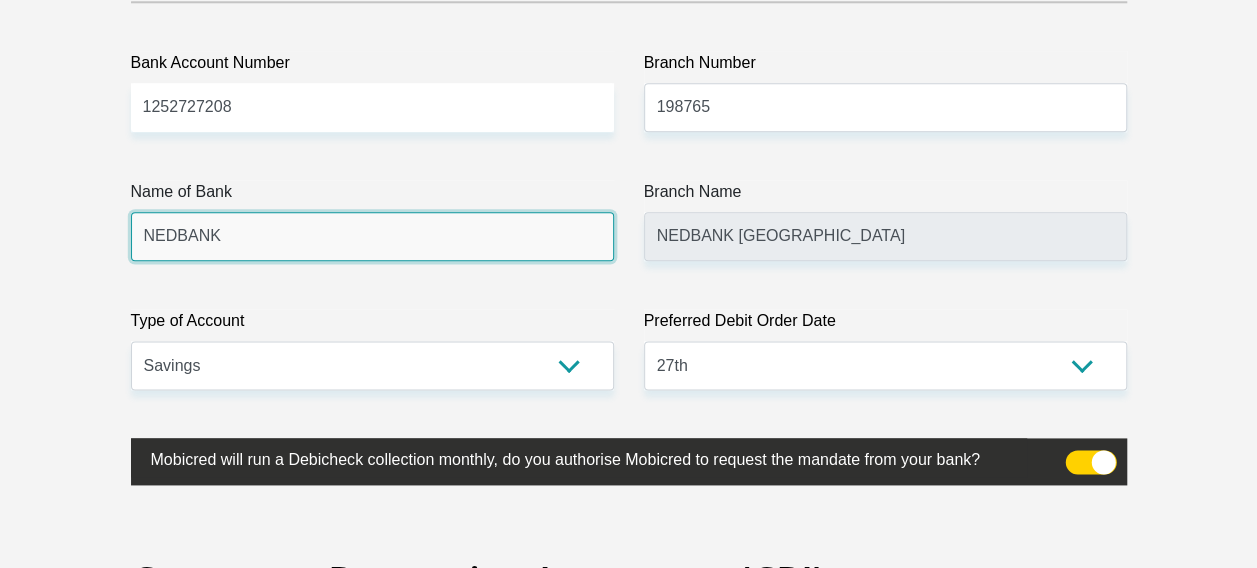 click on "Name of Bank
NEDBANK" at bounding box center [372, 220] 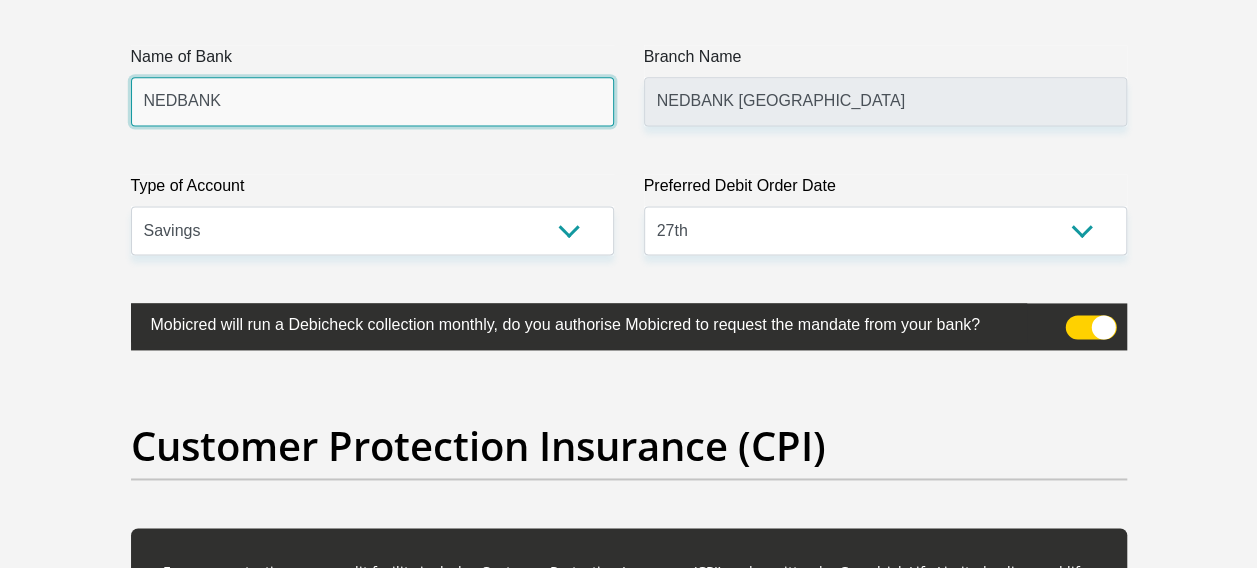 scroll, scrollTop: 5082, scrollLeft: 0, axis: vertical 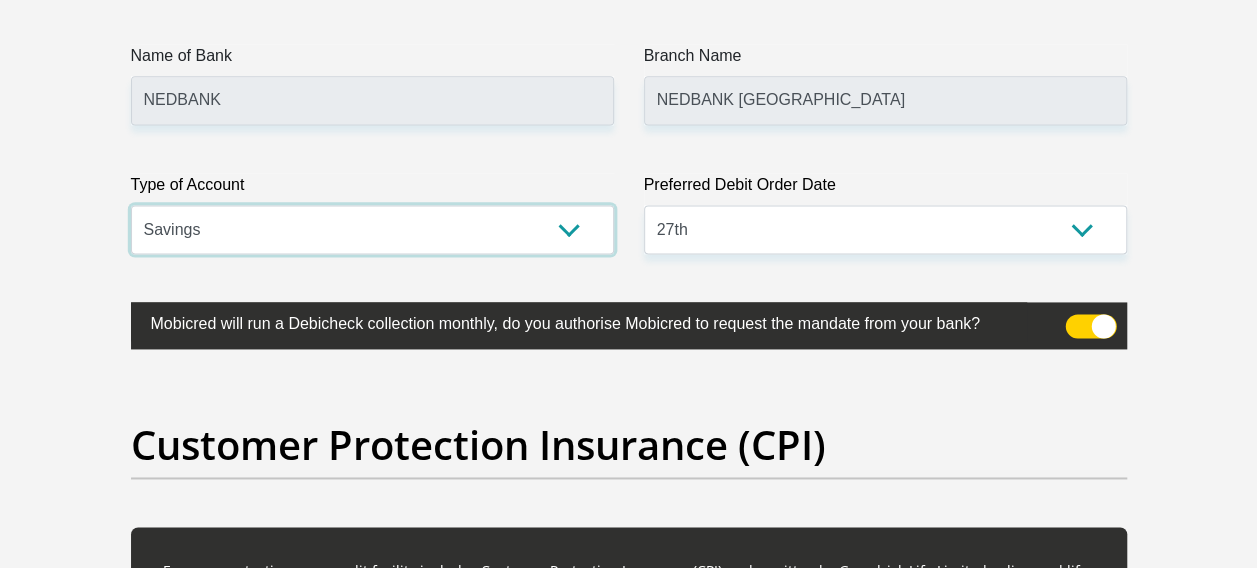 click on "Cheque
Savings" at bounding box center [372, 229] 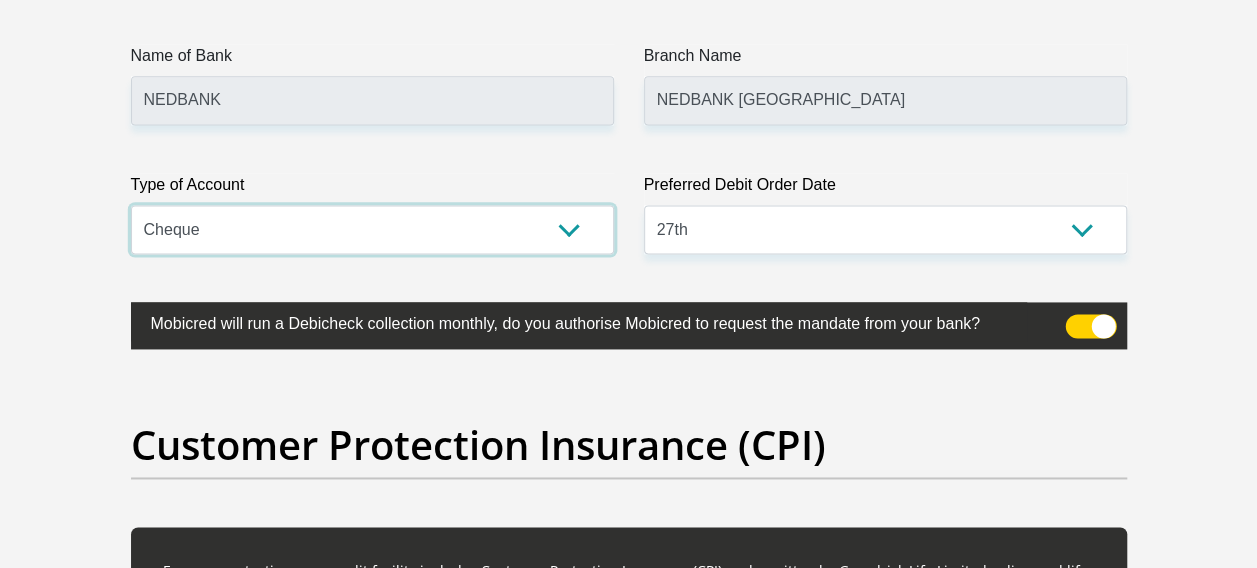 click on "Cheque
Savings" at bounding box center [372, 229] 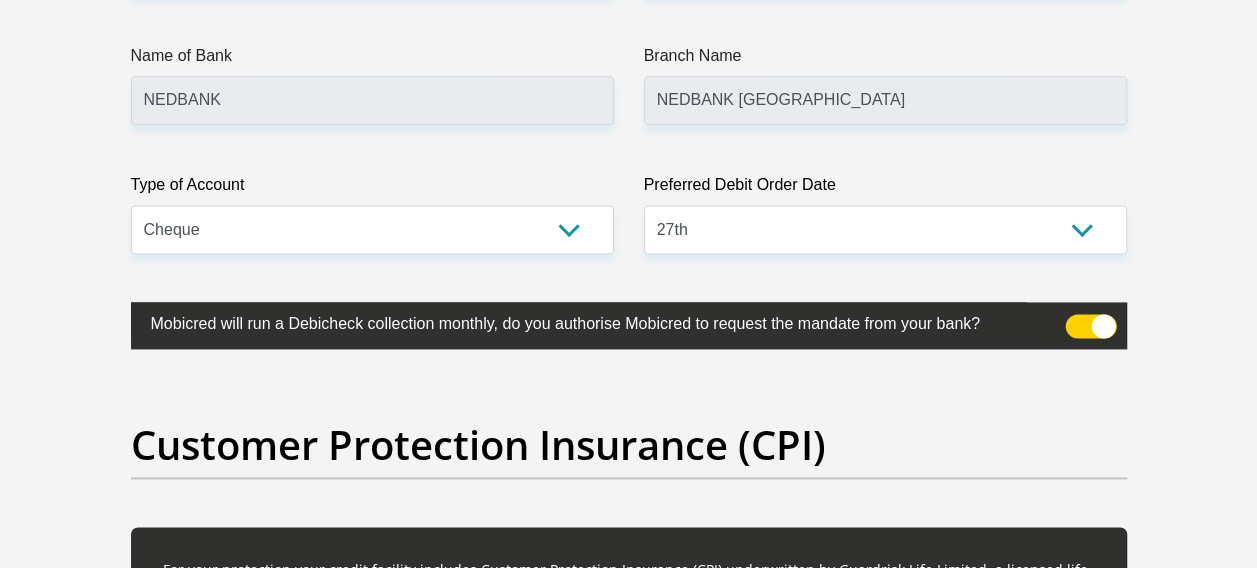 click on "Title
Mr
Ms
Mrs
Dr
Other
First Name
MlungisiJames
Surname
Mokoana
ID Number
0208095182084
Please input valid ID number
Race
Black
Coloured
Indian
White
Other
Contact Number
0679282977
Please input valid contact number
Nationality
South Africa
Afghanistan
Aland Islands  Albania" at bounding box center [629, -1339] 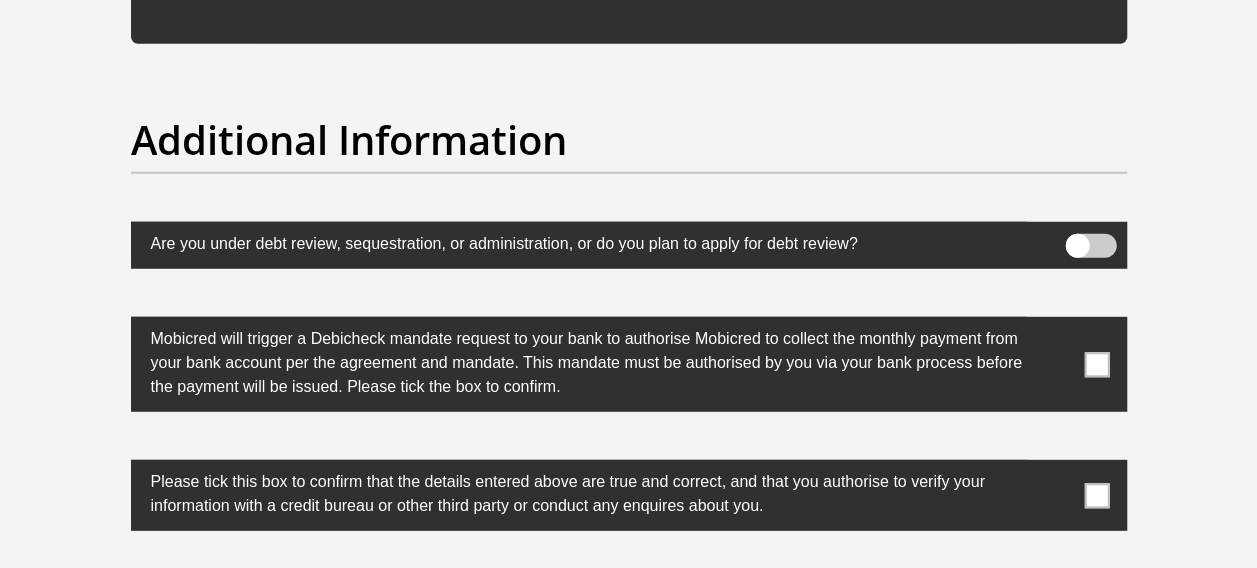 scroll, scrollTop: 6368, scrollLeft: 0, axis: vertical 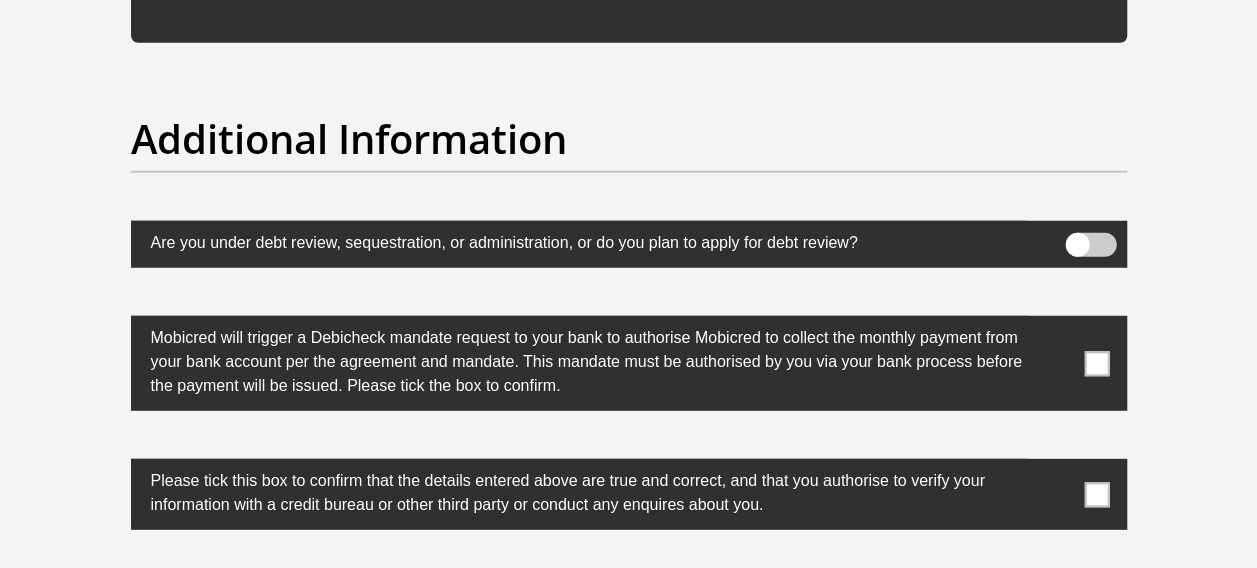 click at bounding box center (1096, 363) 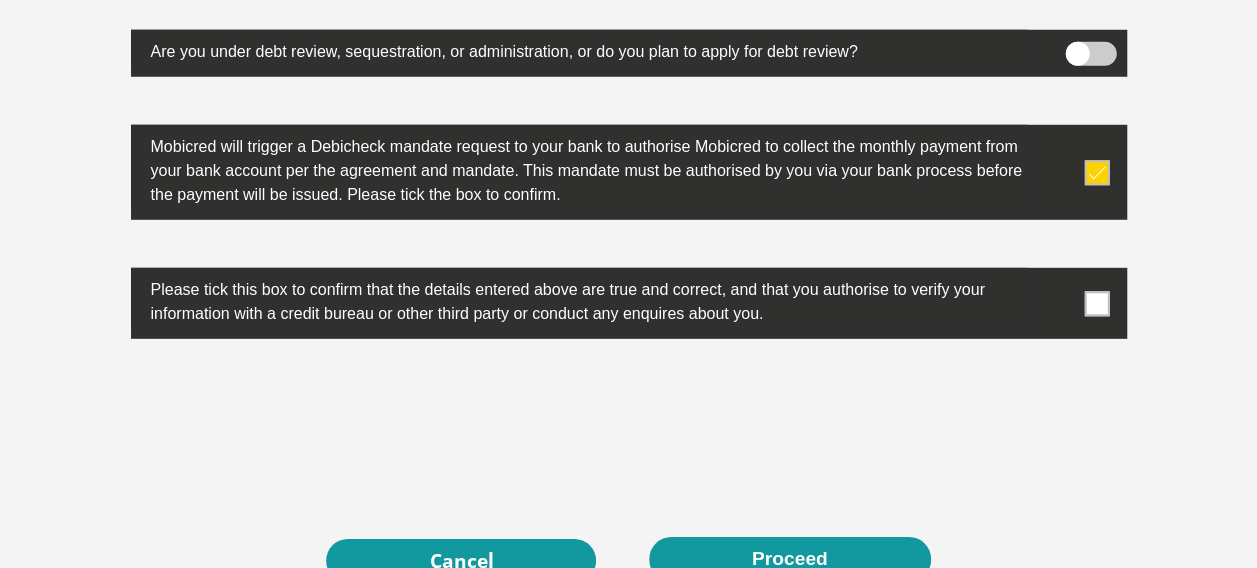 scroll, scrollTop: 6583, scrollLeft: 0, axis: vertical 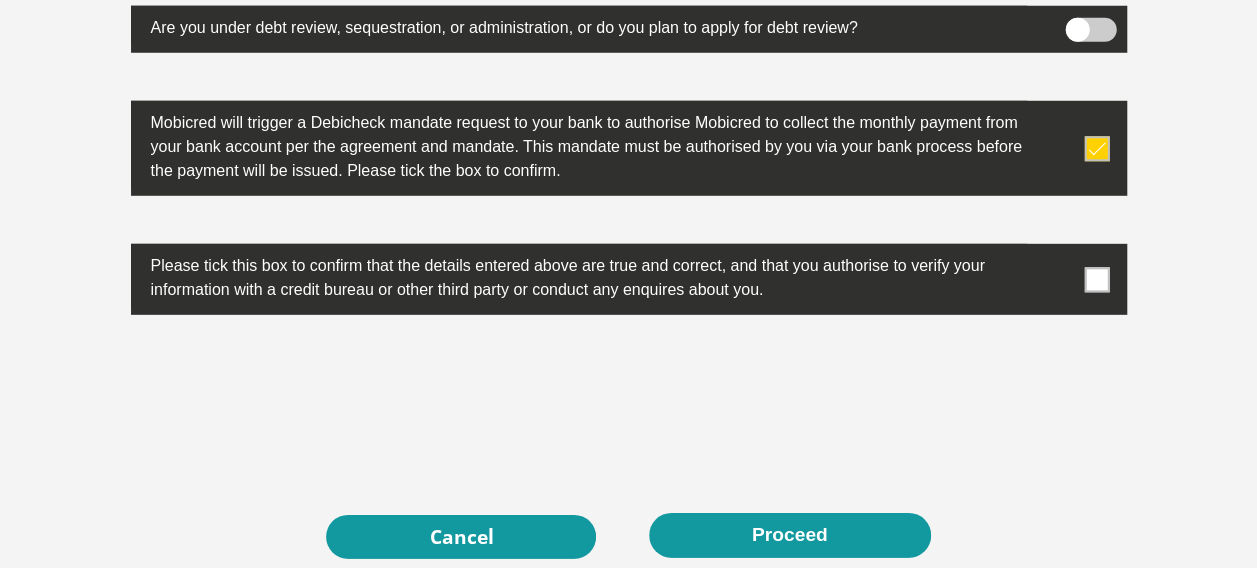 click at bounding box center [629, 279] 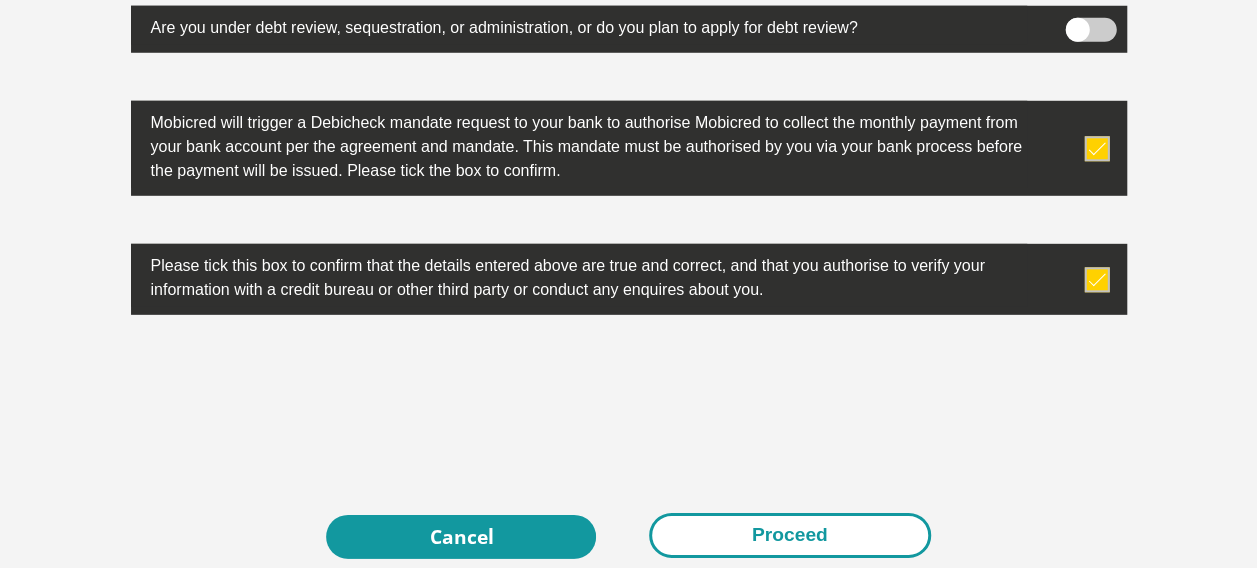 click on "Proceed" at bounding box center (790, 535) 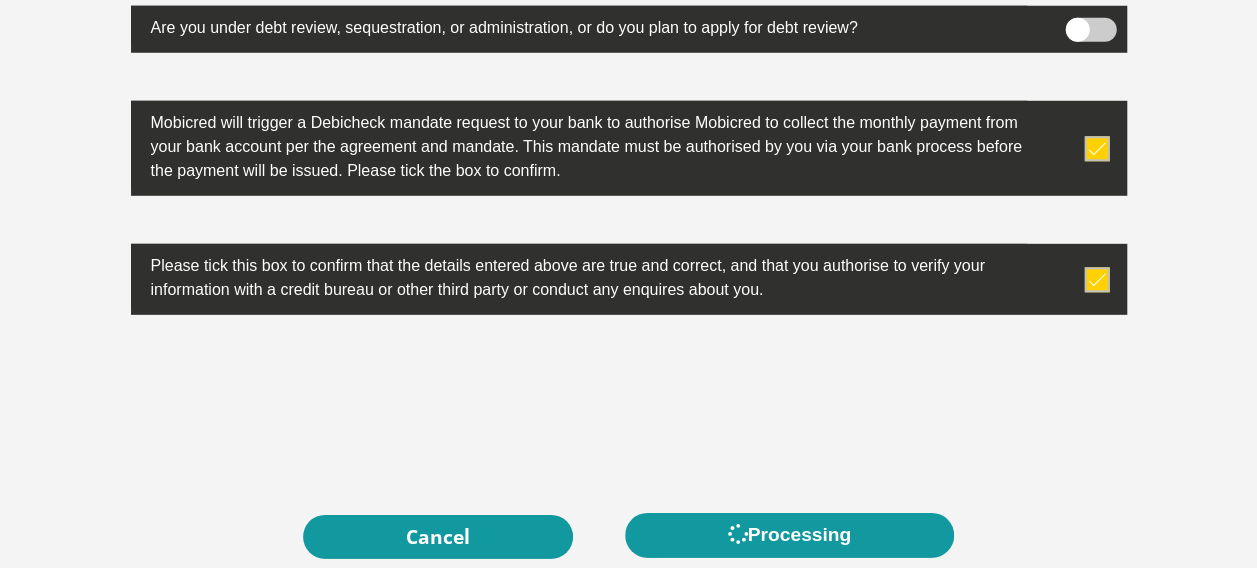 scroll, scrollTop: 0, scrollLeft: 0, axis: both 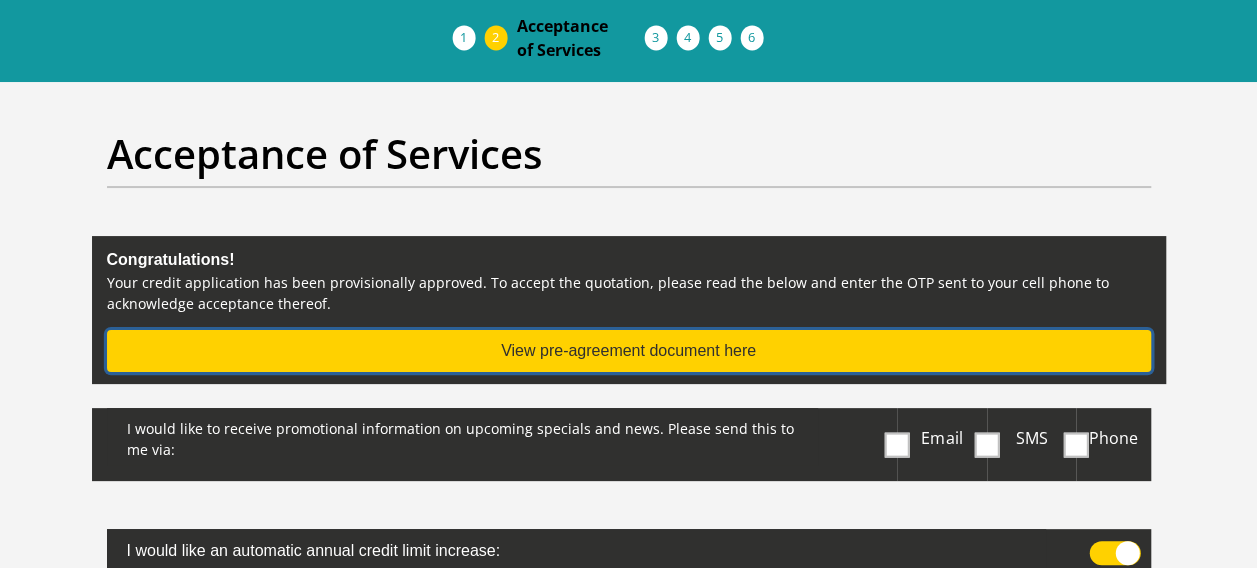 click on "View pre-agreement document here" at bounding box center [629, 351] 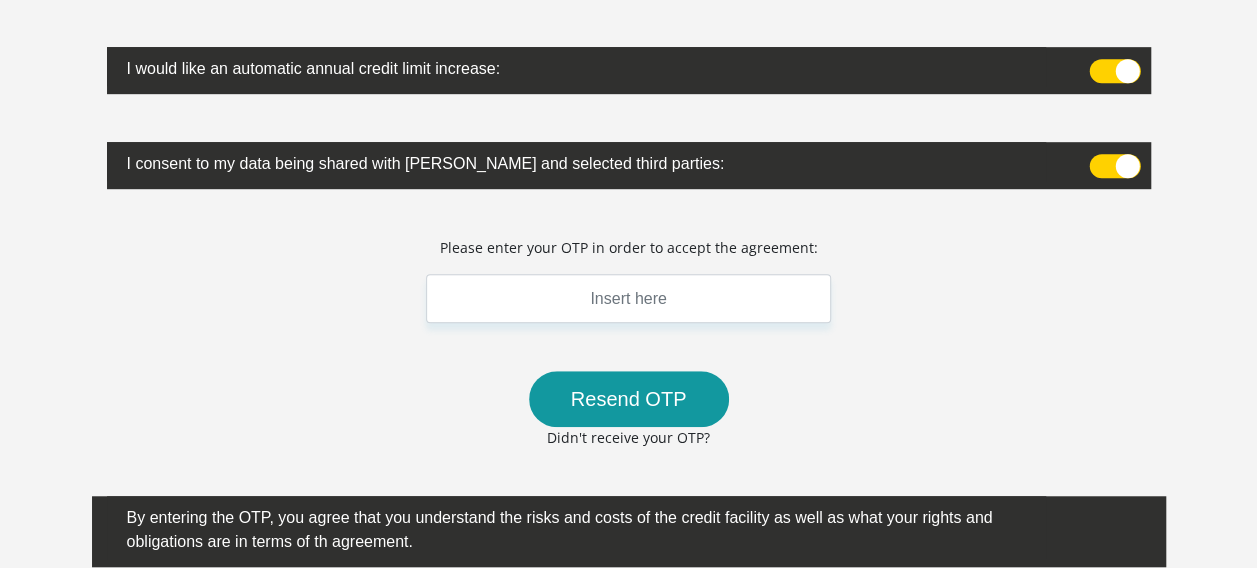 click on "Resend OTP
Didn't receive your OTP?" at bounding box center [628, 421] 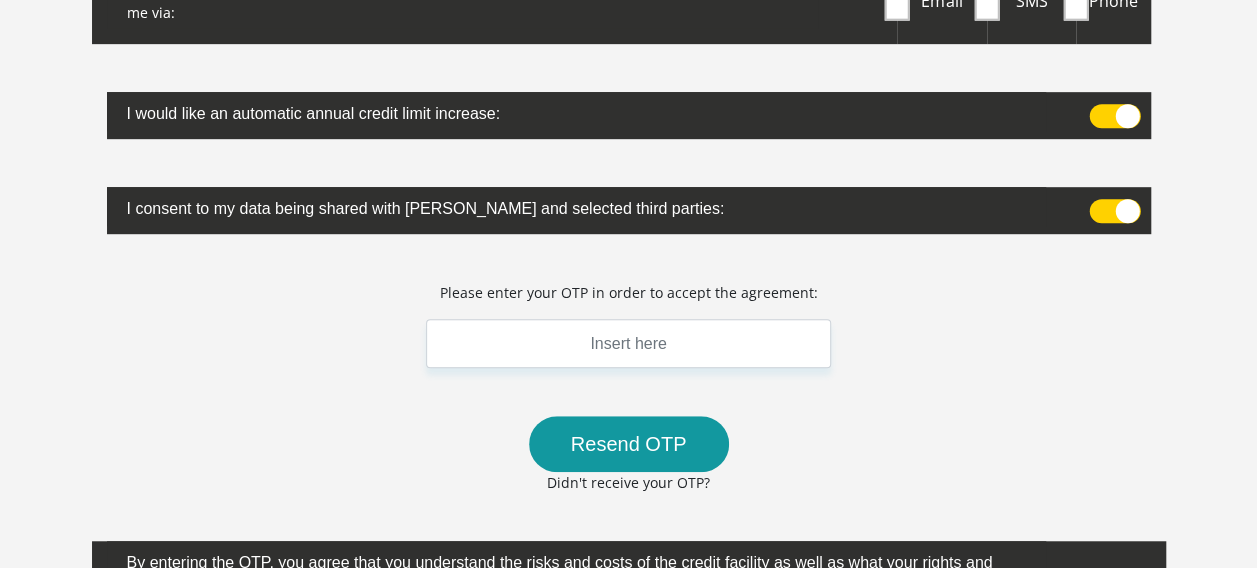 scroll, scrollTop: 516, scrollLeft: 0, axis: vertical 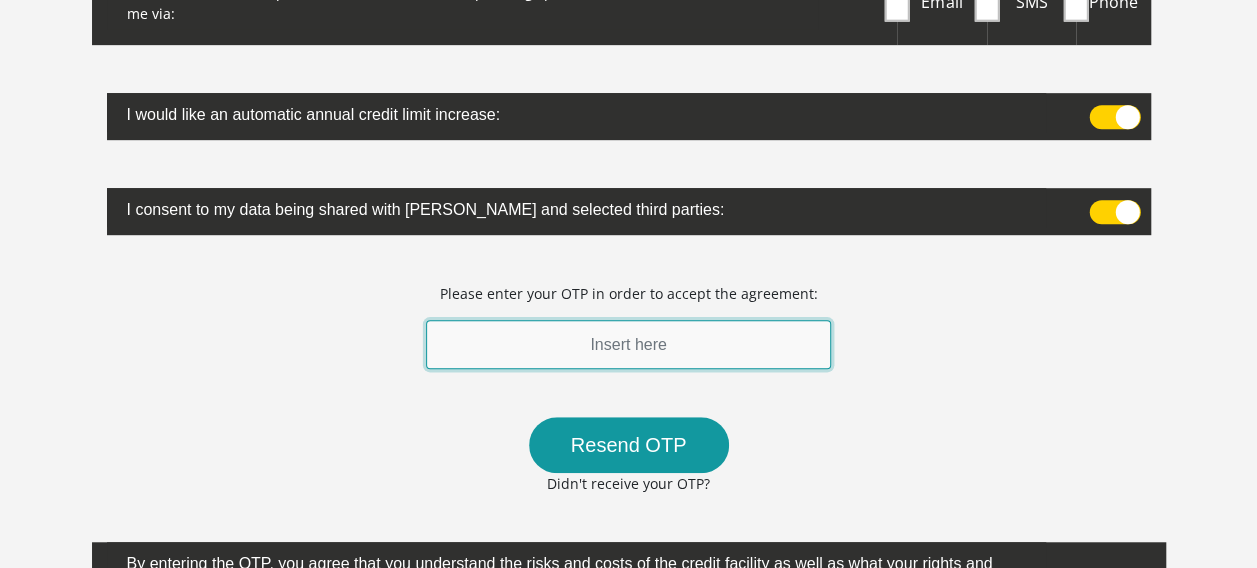 click at bounding box center [629, 344] 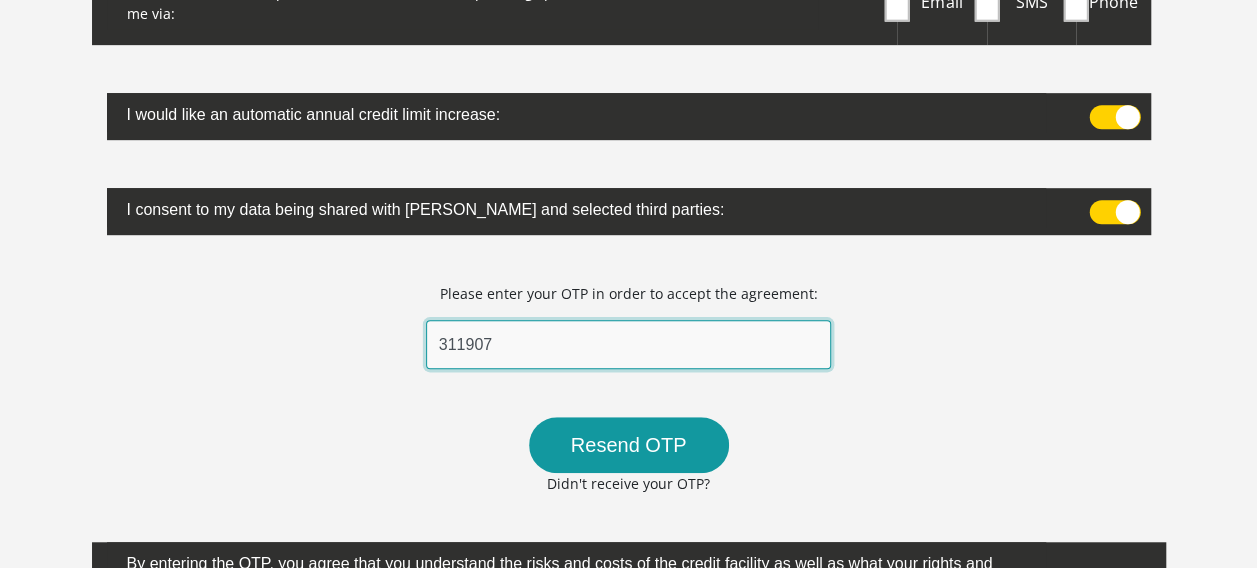 type on "311907" 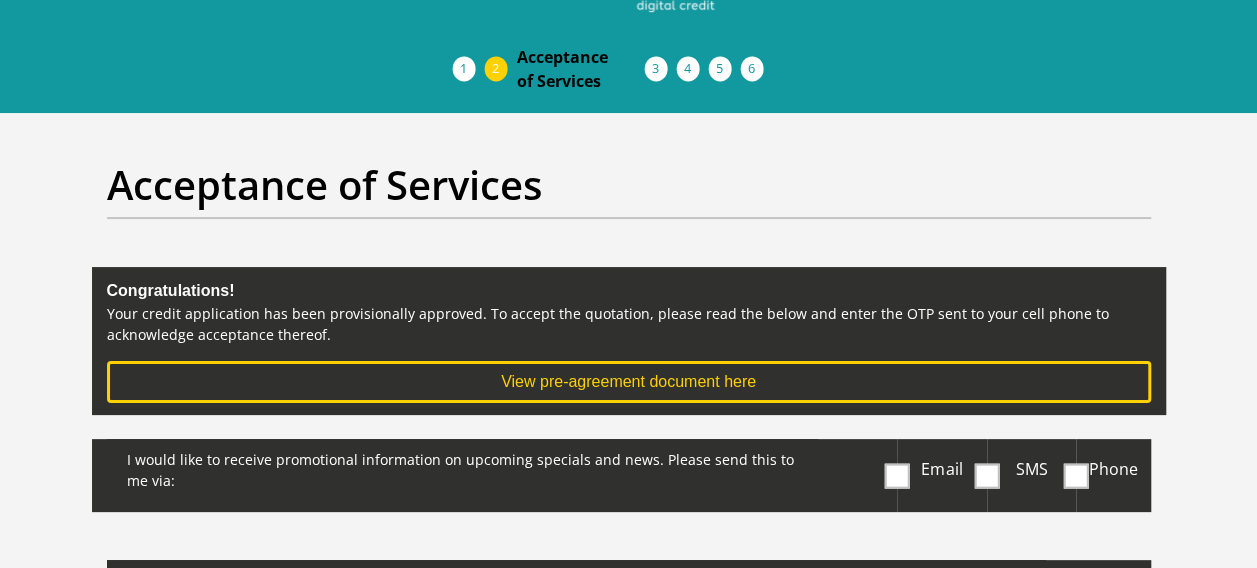 scroll, scrollTop: 0, scrollLeft: 0, axis: both 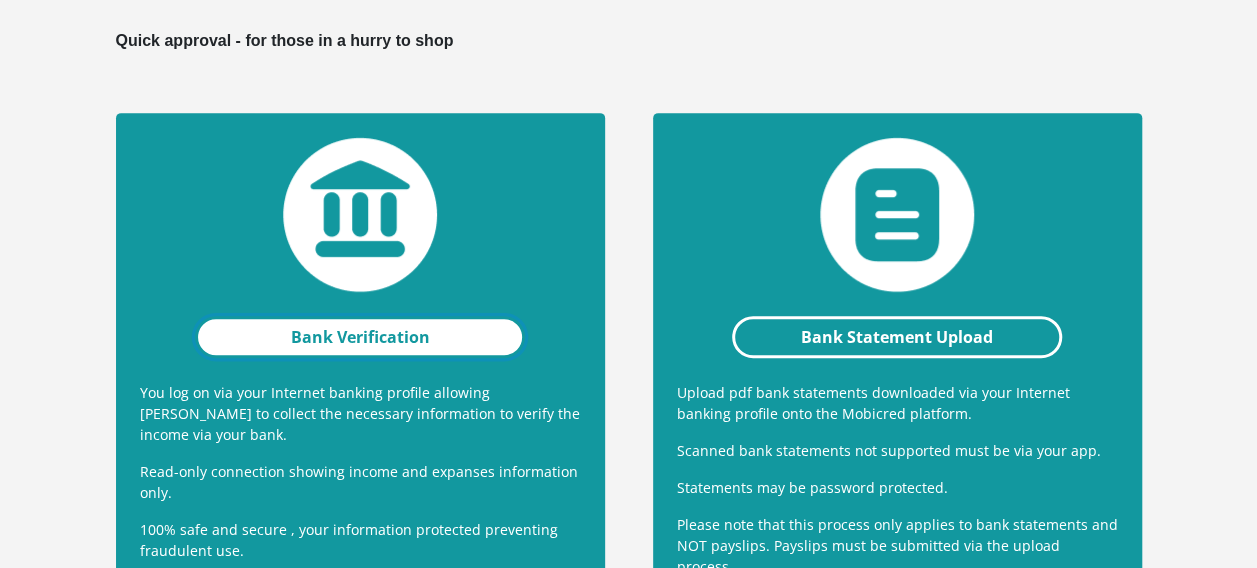 click on "Bank Verification" at bounding box center (360, 337) 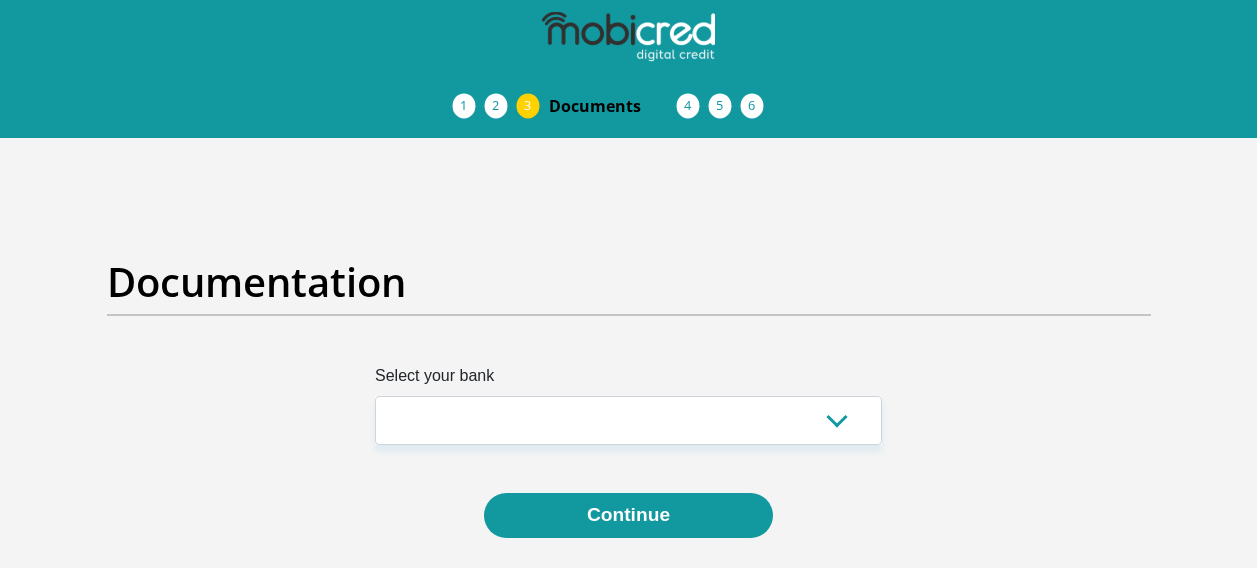 scroll, scrollTop: 0, scrollLeft: 0, axis: both 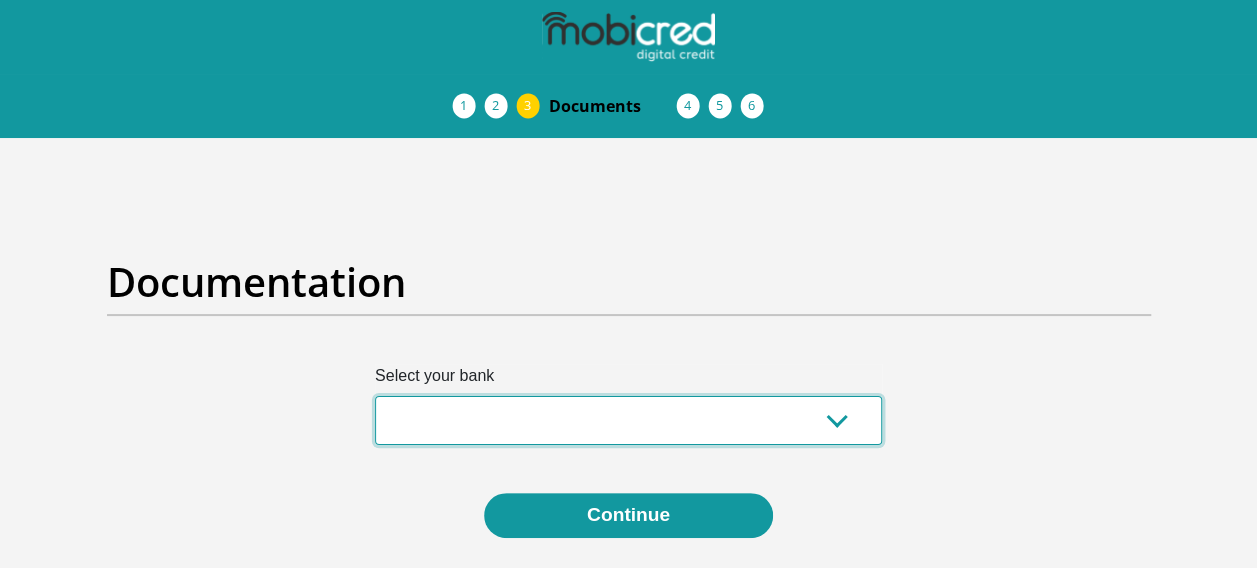 click on "Absa
Capitec Bank
Discovery Bank
First National Bank
Nedbank
Standard Bank
TymeBank" at bounding box center [628, 420] 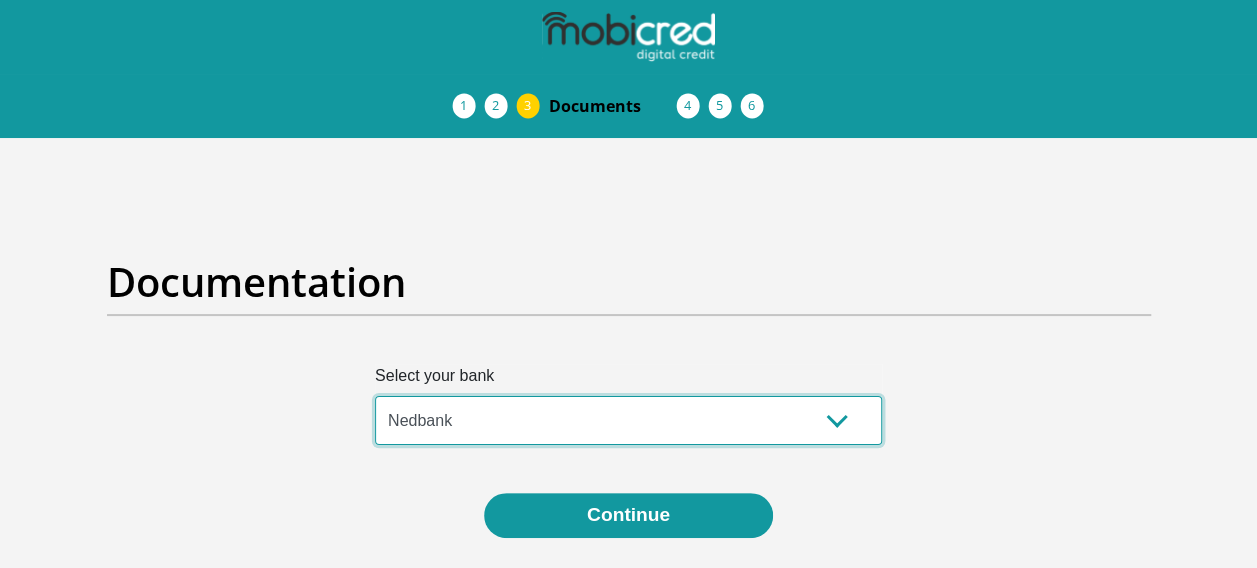 click on "Absa
Capitec Bank
Discovery Bank
First National Bank
Nedbank
Standard Bank
TymeBank" at bounding box center [628, 420] 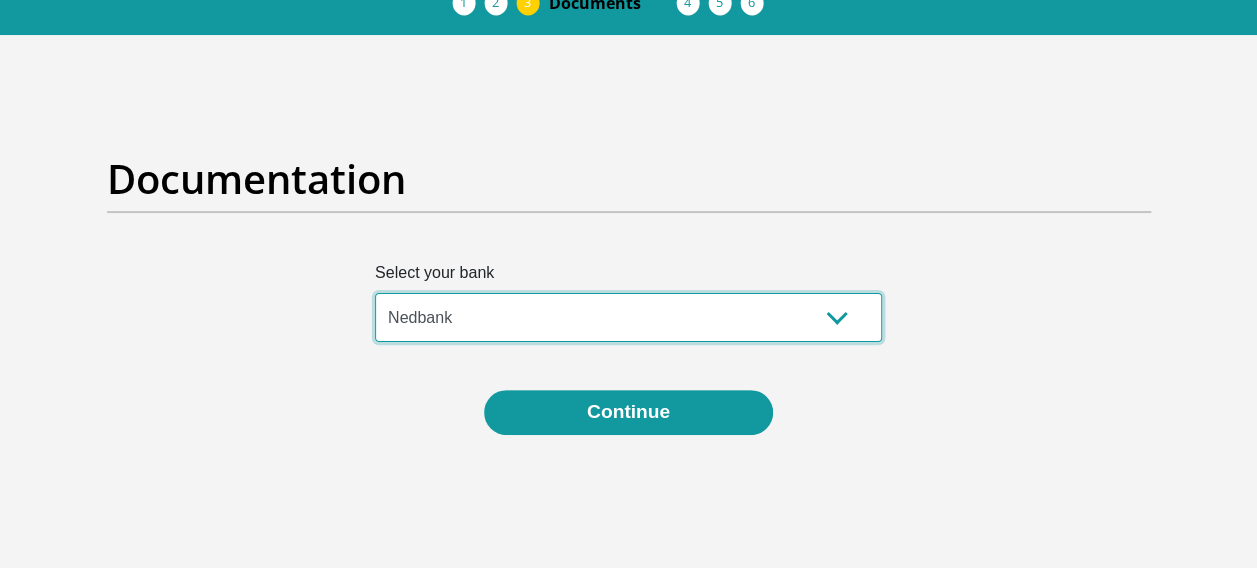 scroll, scrollTop: 104, scrollLeft: 0, axis: vertical 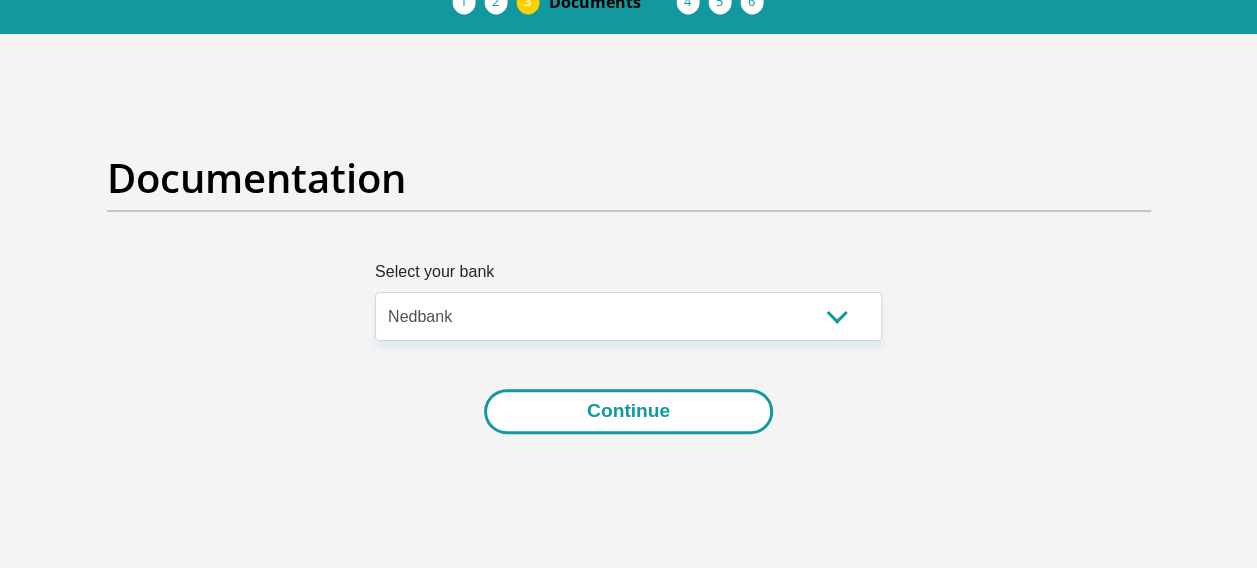 click on "Continue" at bounding box center [628, 411] 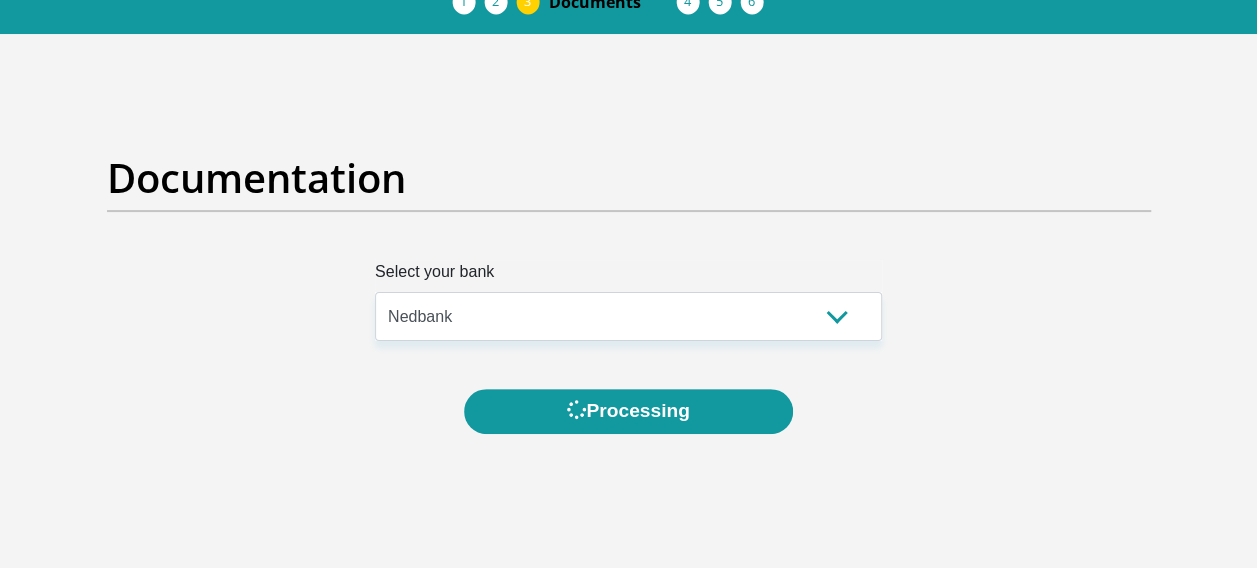 scroll, scrollTop: 0, scrollLeft: 0, axis: both 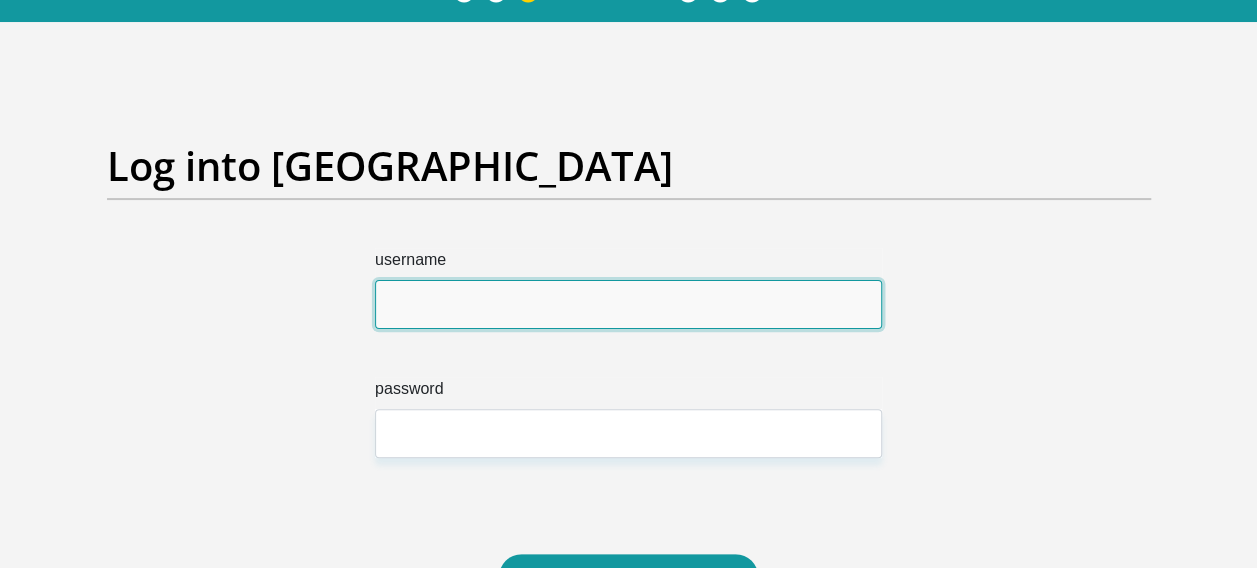 click on "username" at bounding box center [628, 304] 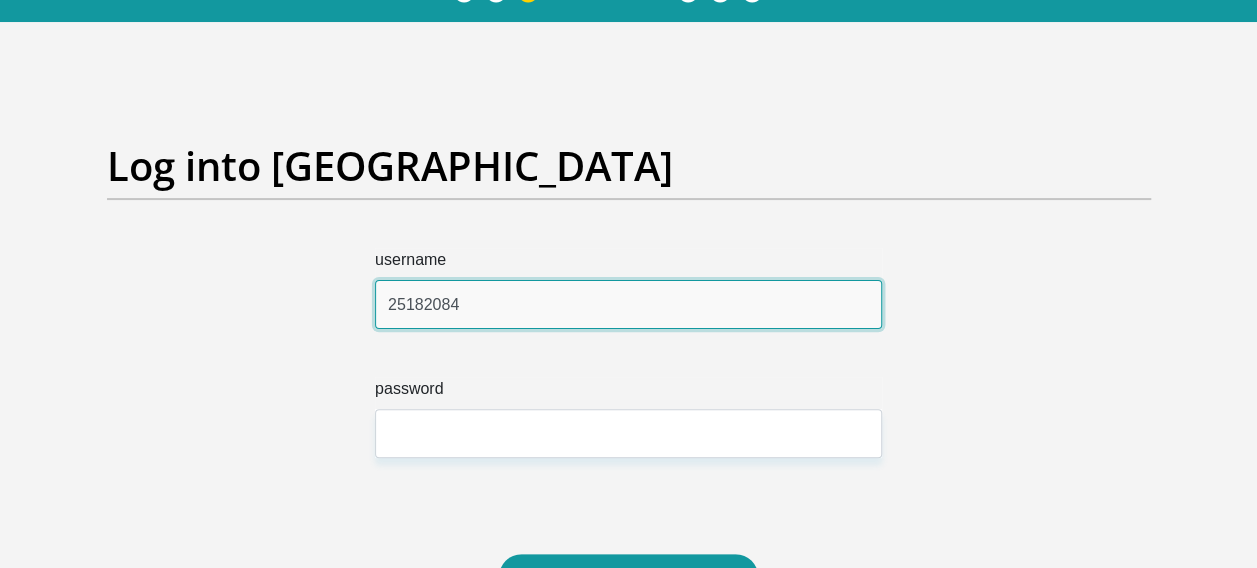 type on "25182084" 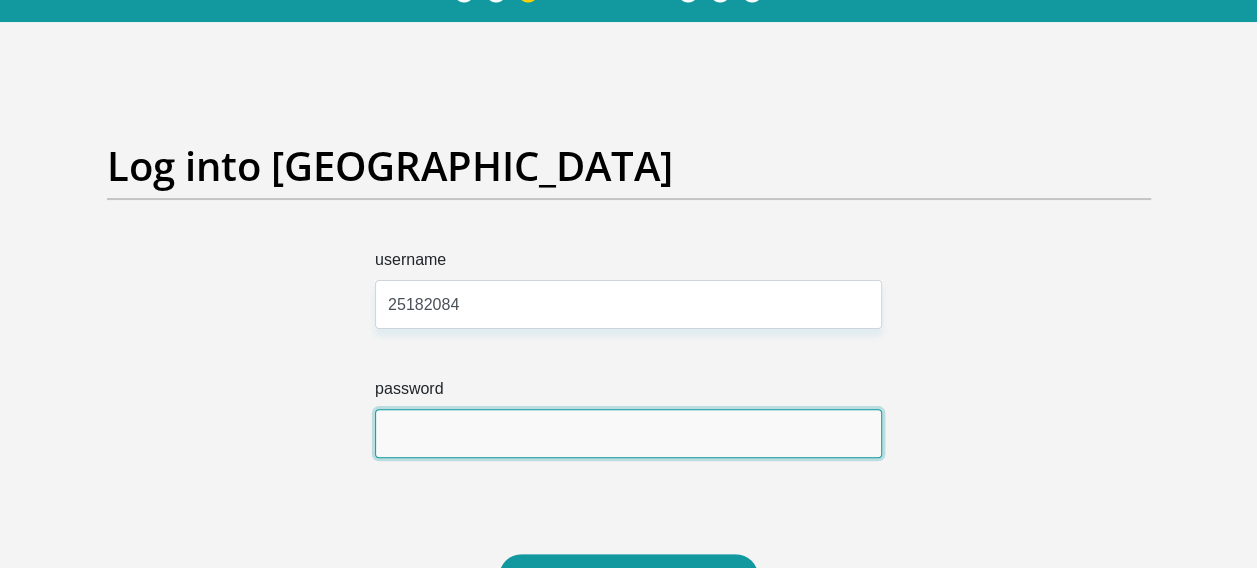 click on "password" at bounding box center [628, 433] 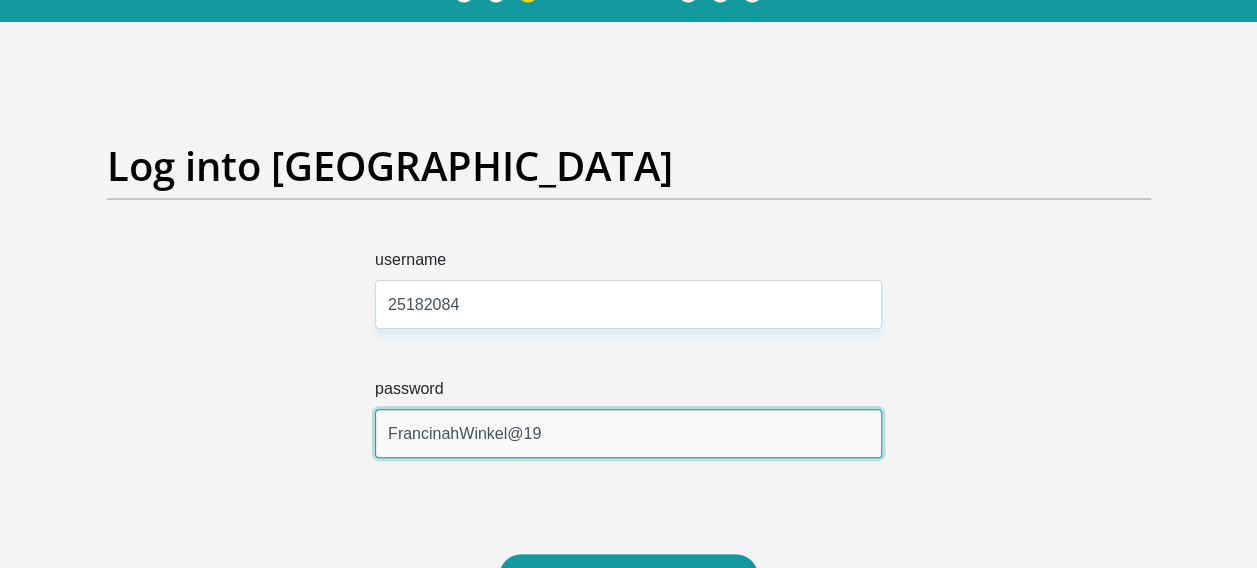 type on "FrancinahWinkel@19" 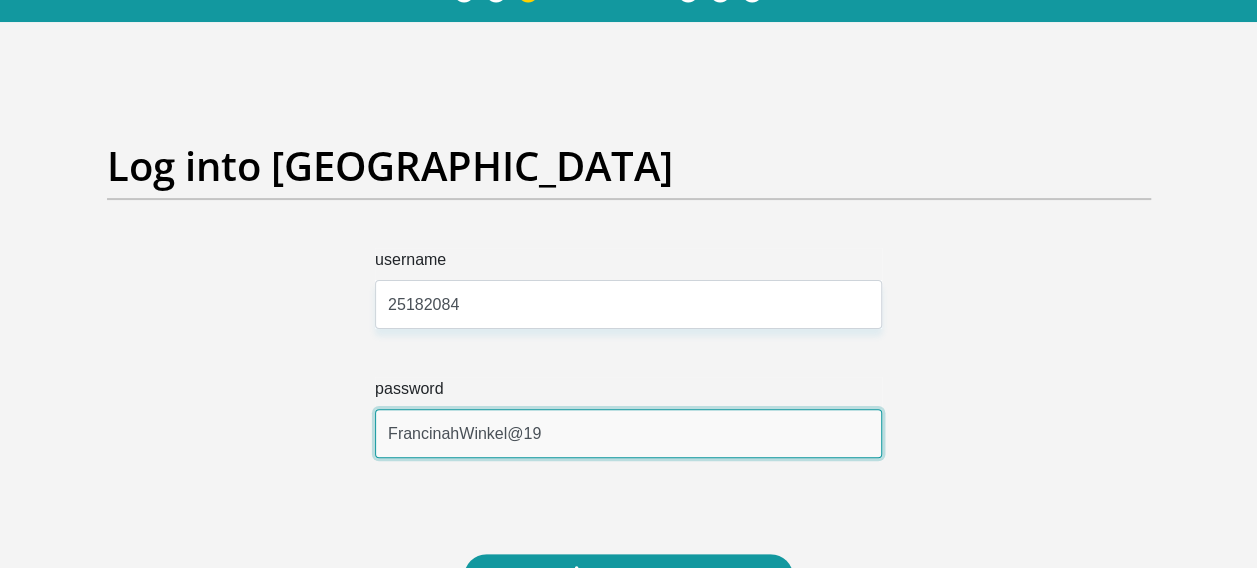 scroll, scrollTop: 0, scrollLeft: 0, axis: both 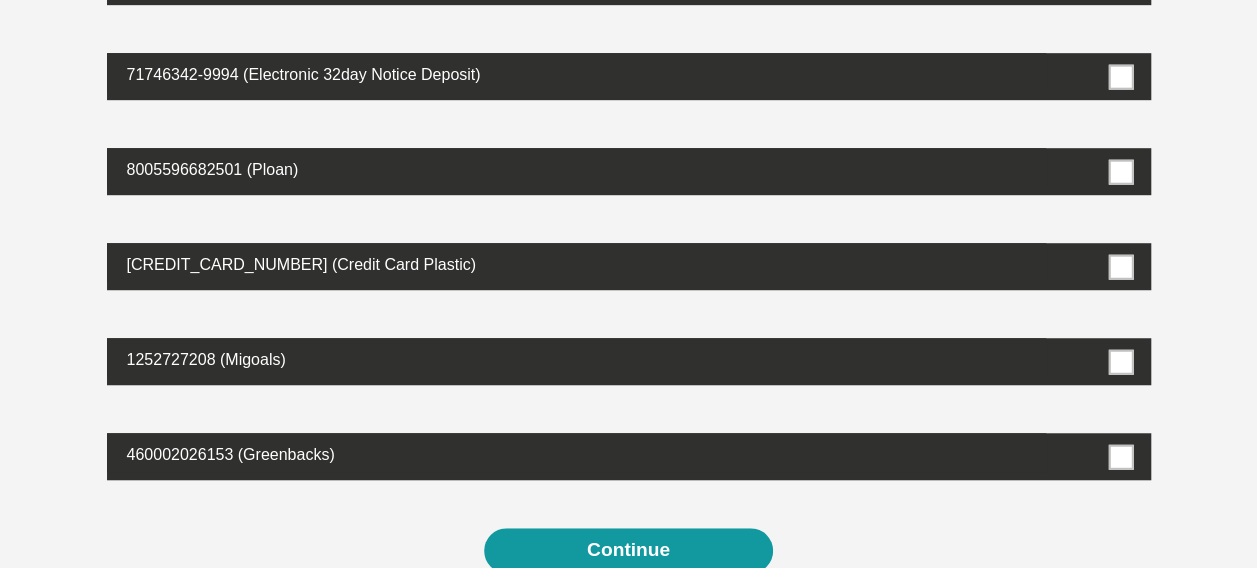 click at bounding box center [629, 361] 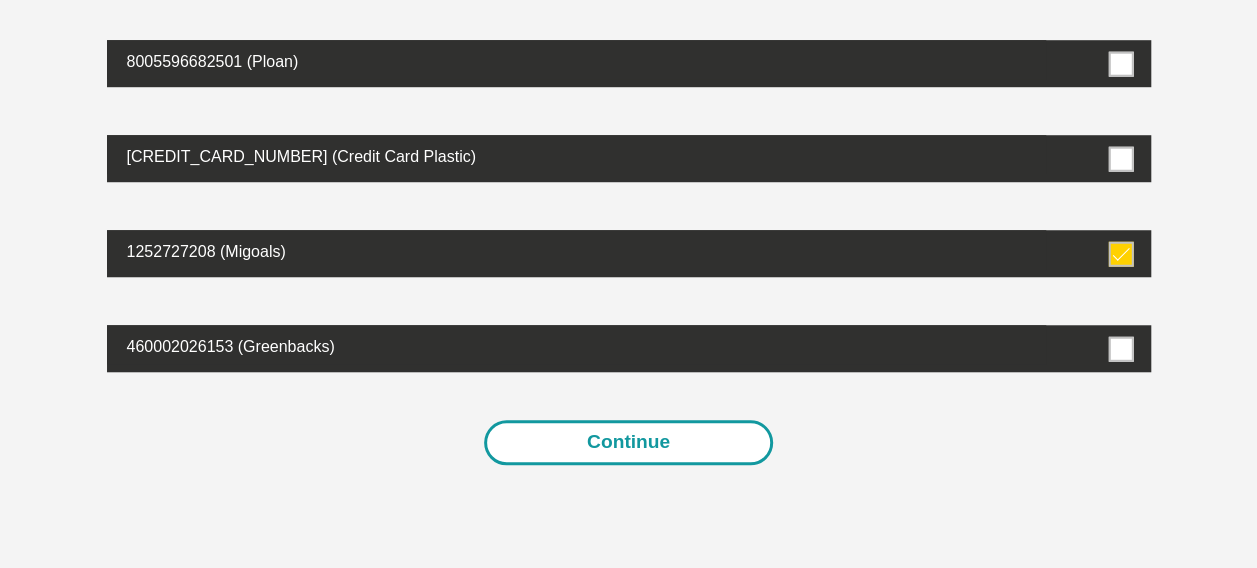 scroll, scrollTop: 708, scrollLeft: 0, axis: vertical 